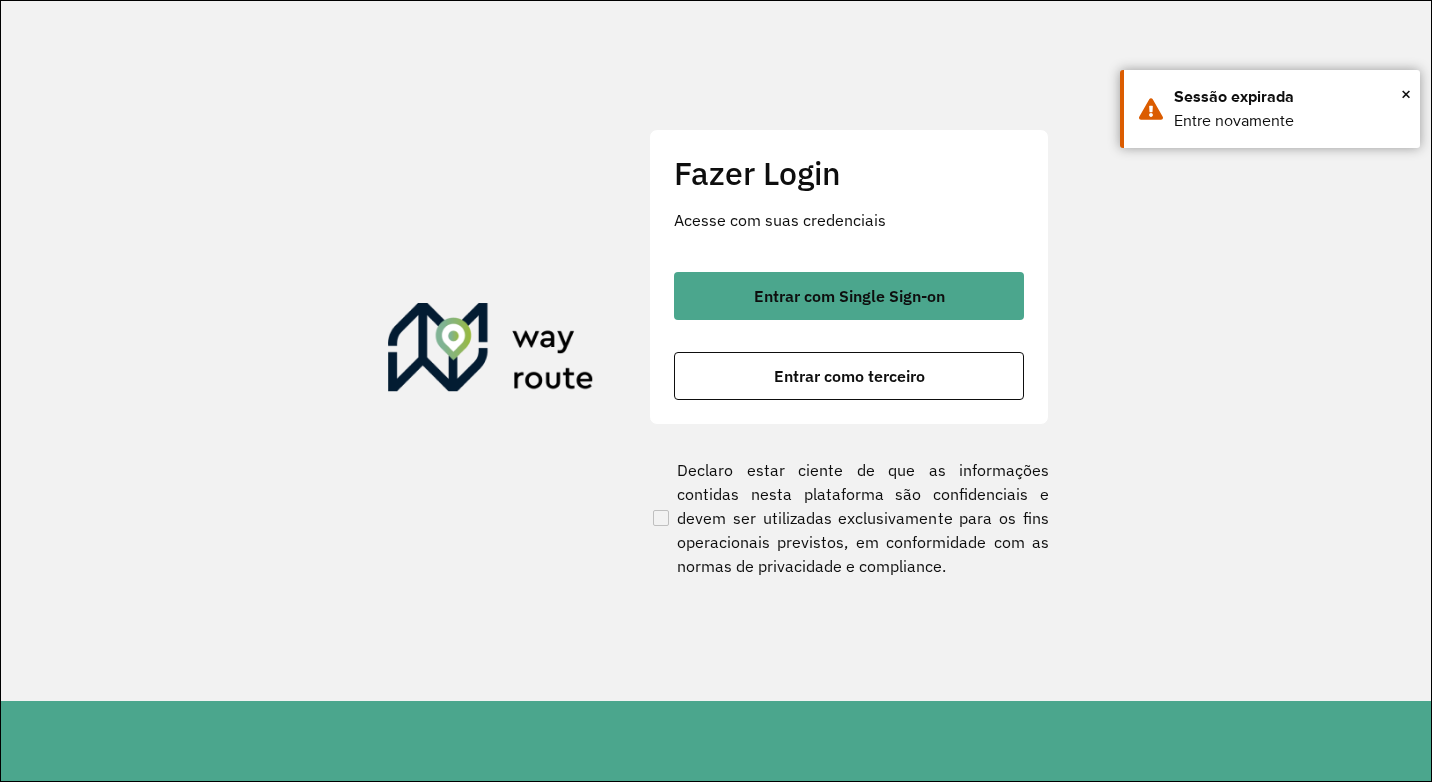 scroll, scrollTop: 0, scrollLeft: 0, axis: both 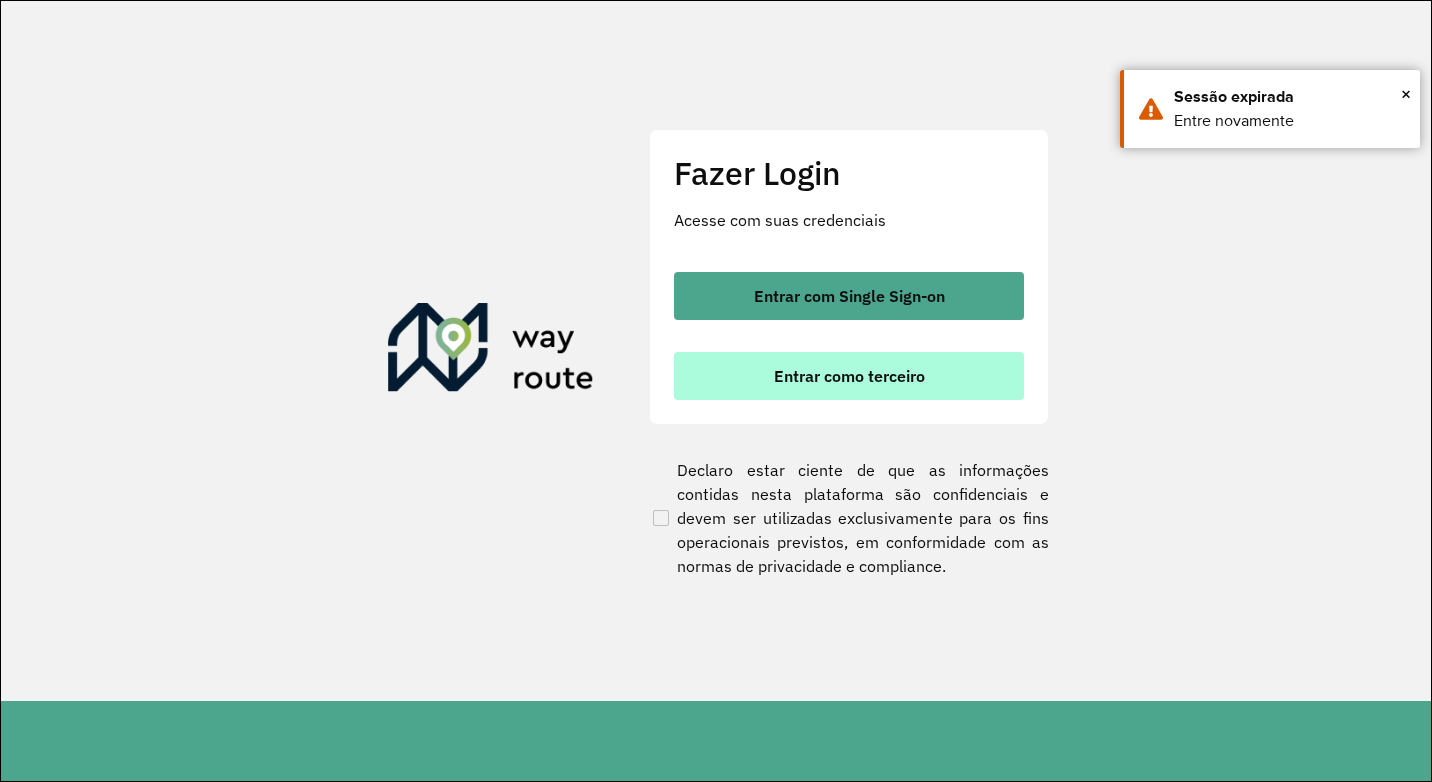 click on "Entrar como terceiro" at bounding box center (849, 376) 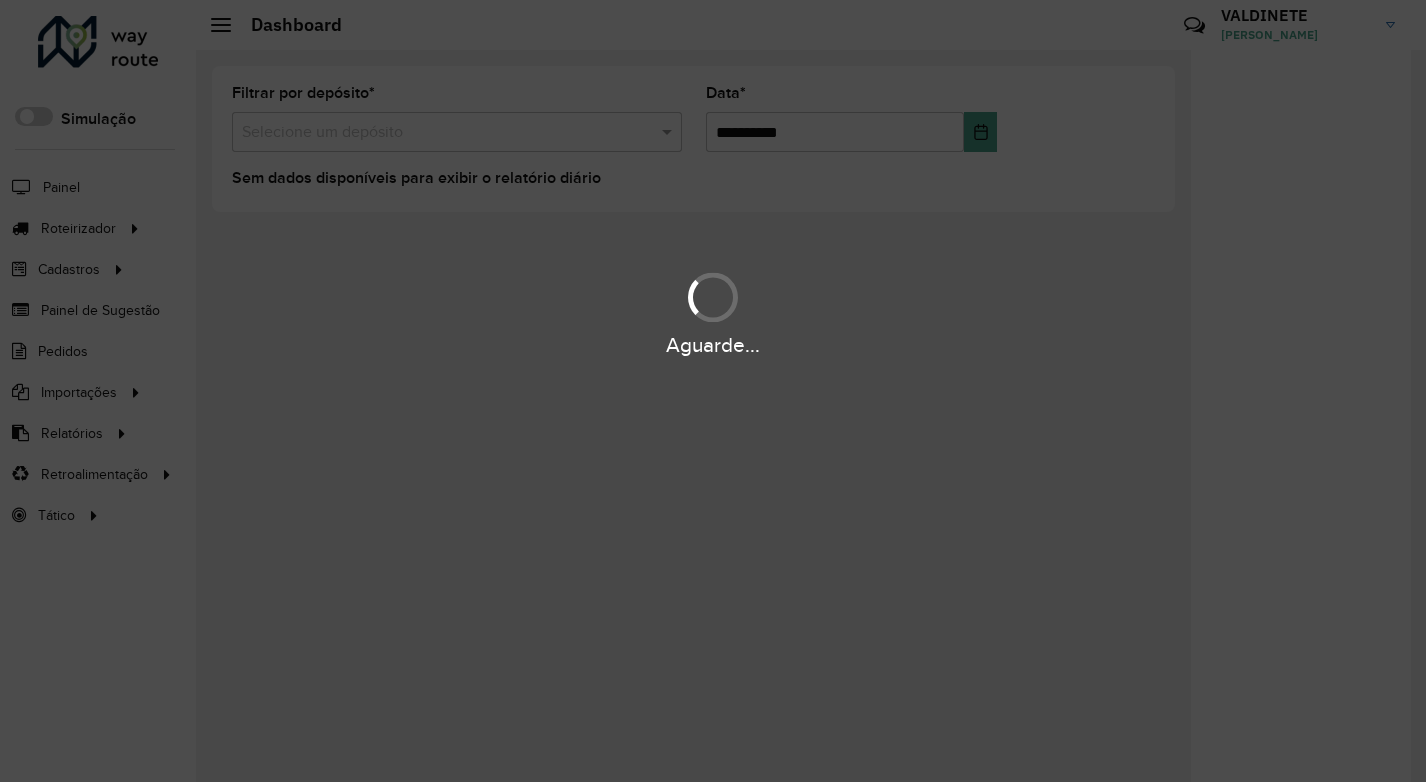 scroll, scrollTop: 0, scrollLeft: 0, axis: both 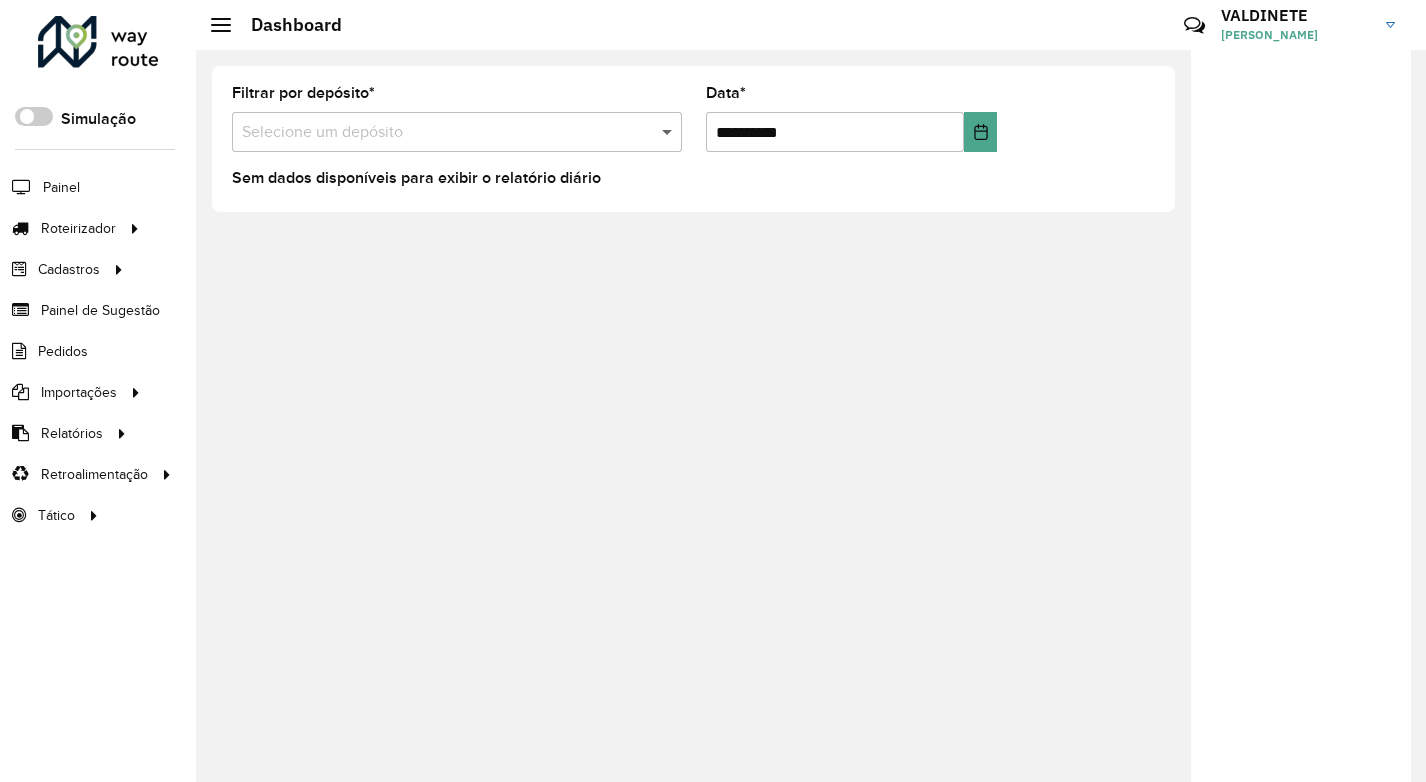 click at bounding box center [669, 132] 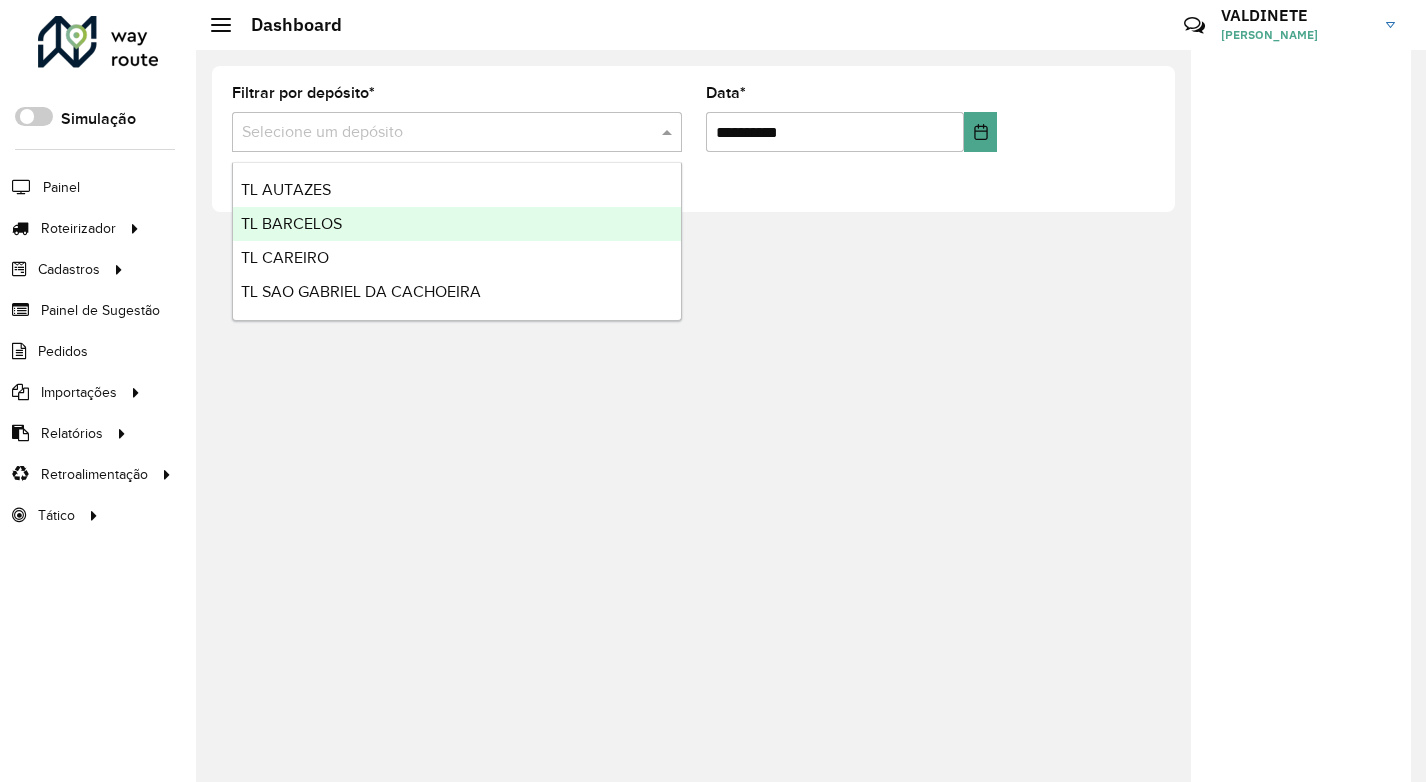 click on "TL BARCELOS" at bounding box center [291, 223] 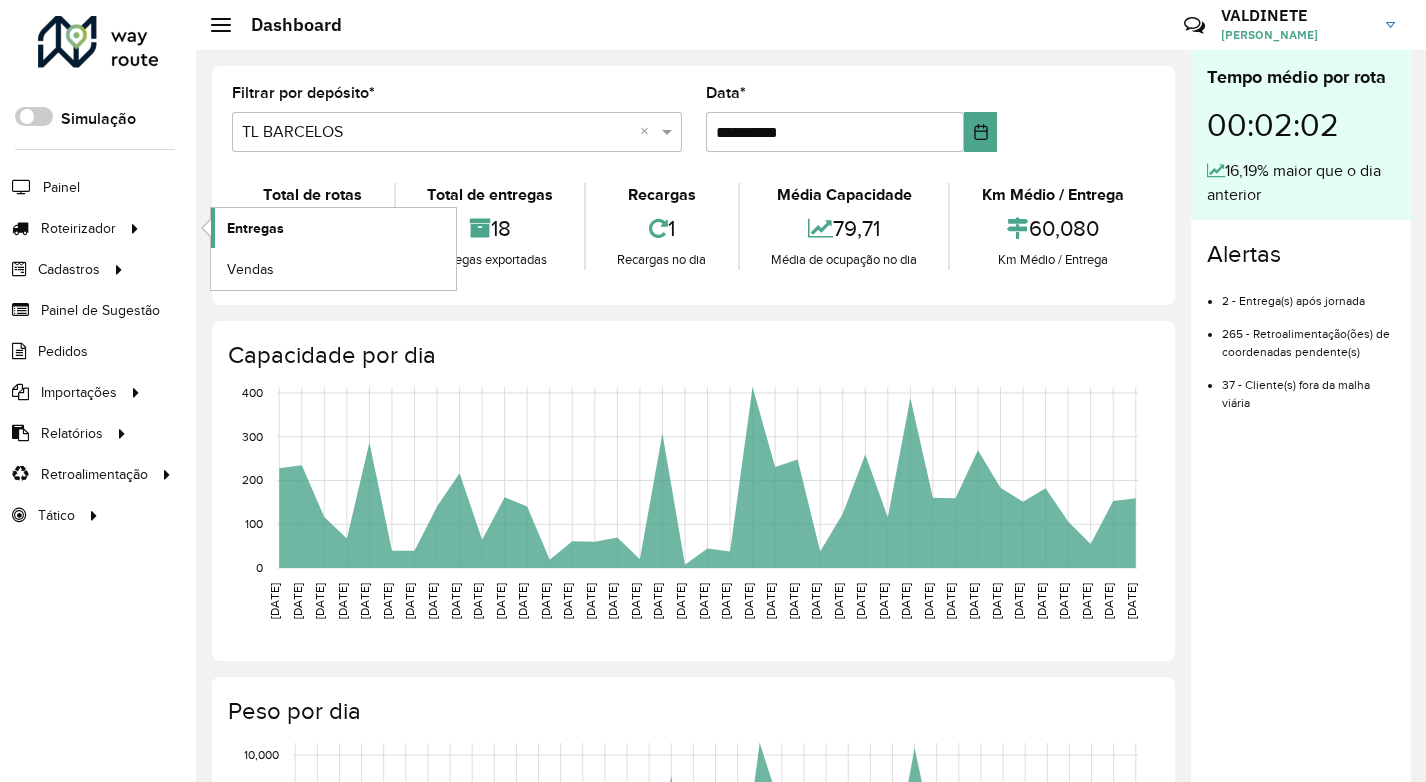 click on "Entregas" 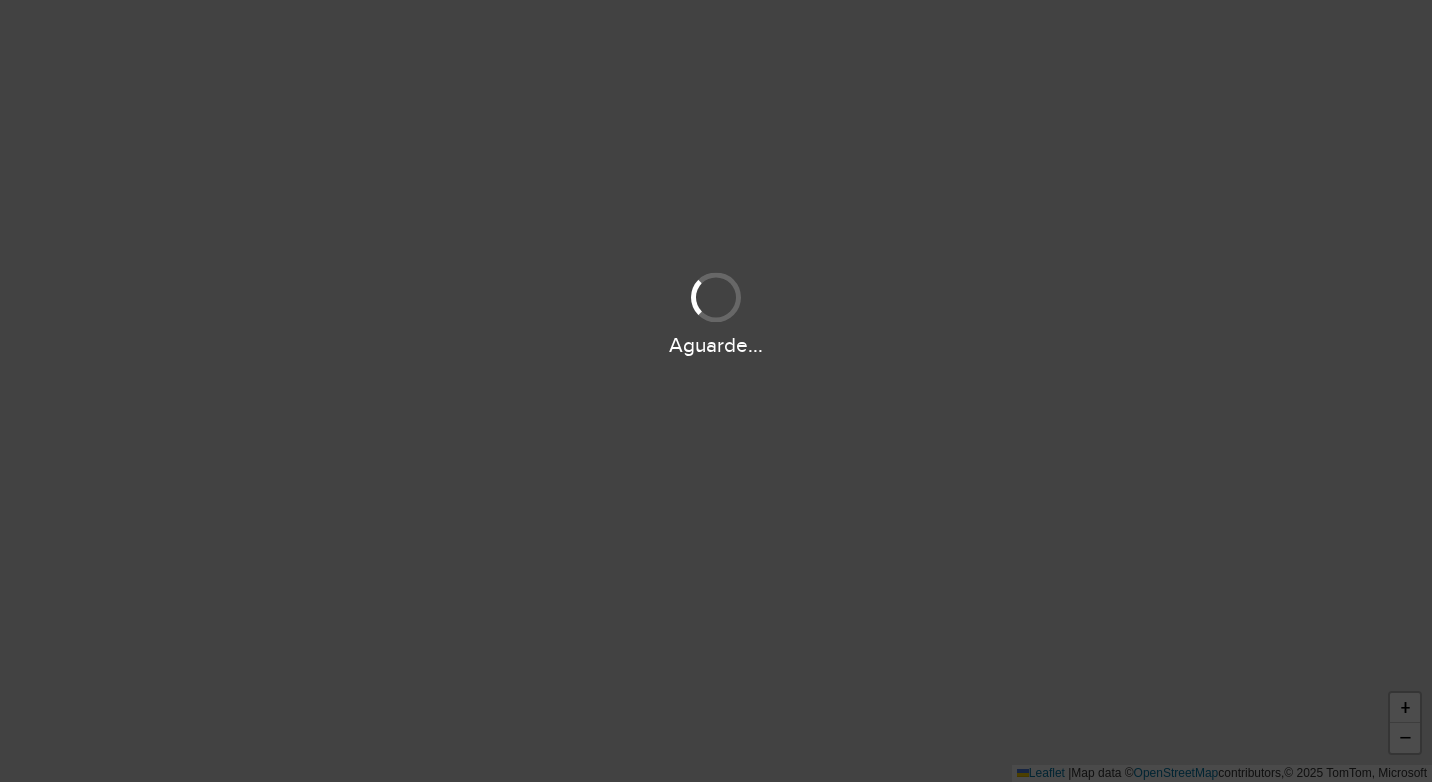 scroll, scrollTop: 0, scrollLeft: 0, axis: both 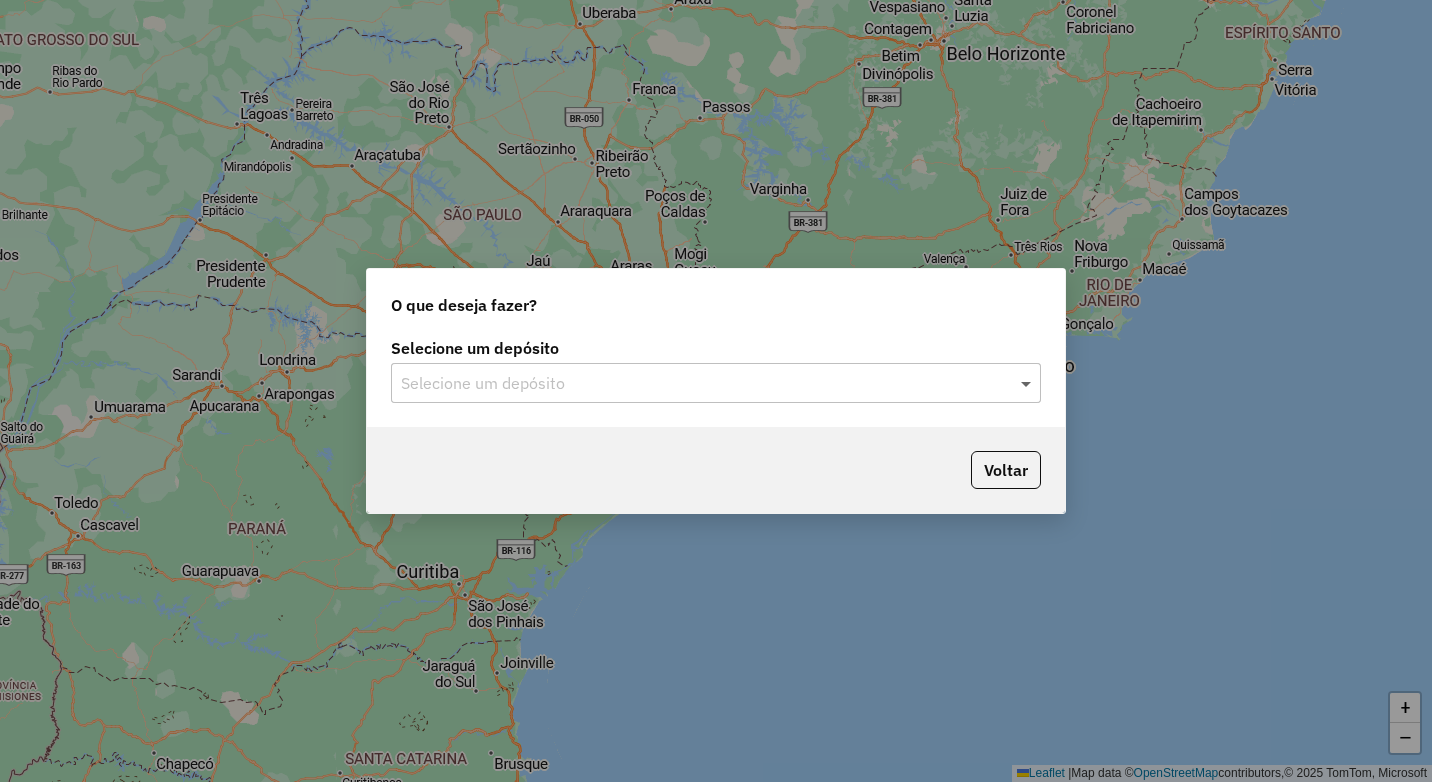 click 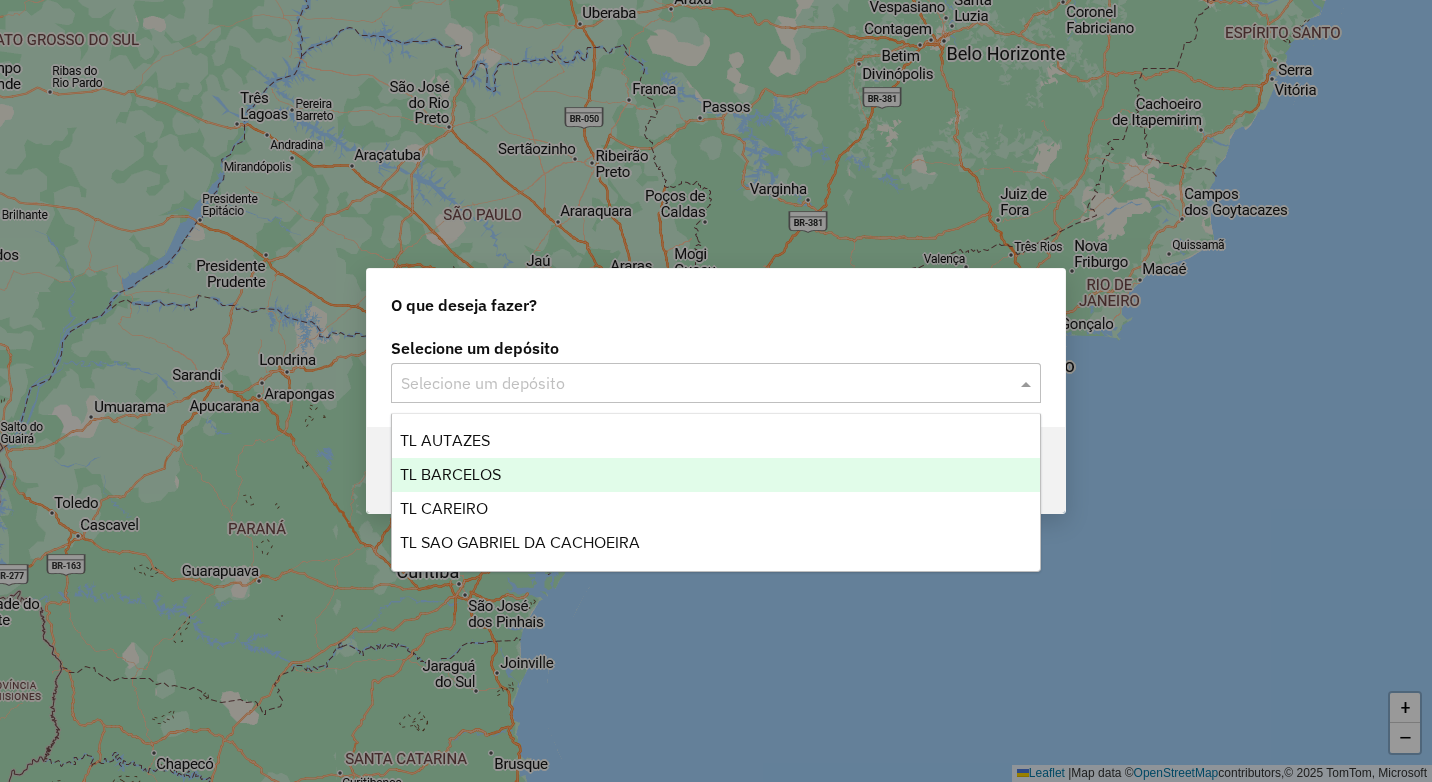 click on "TL BARCELOS" at bounding box center [450, 474] 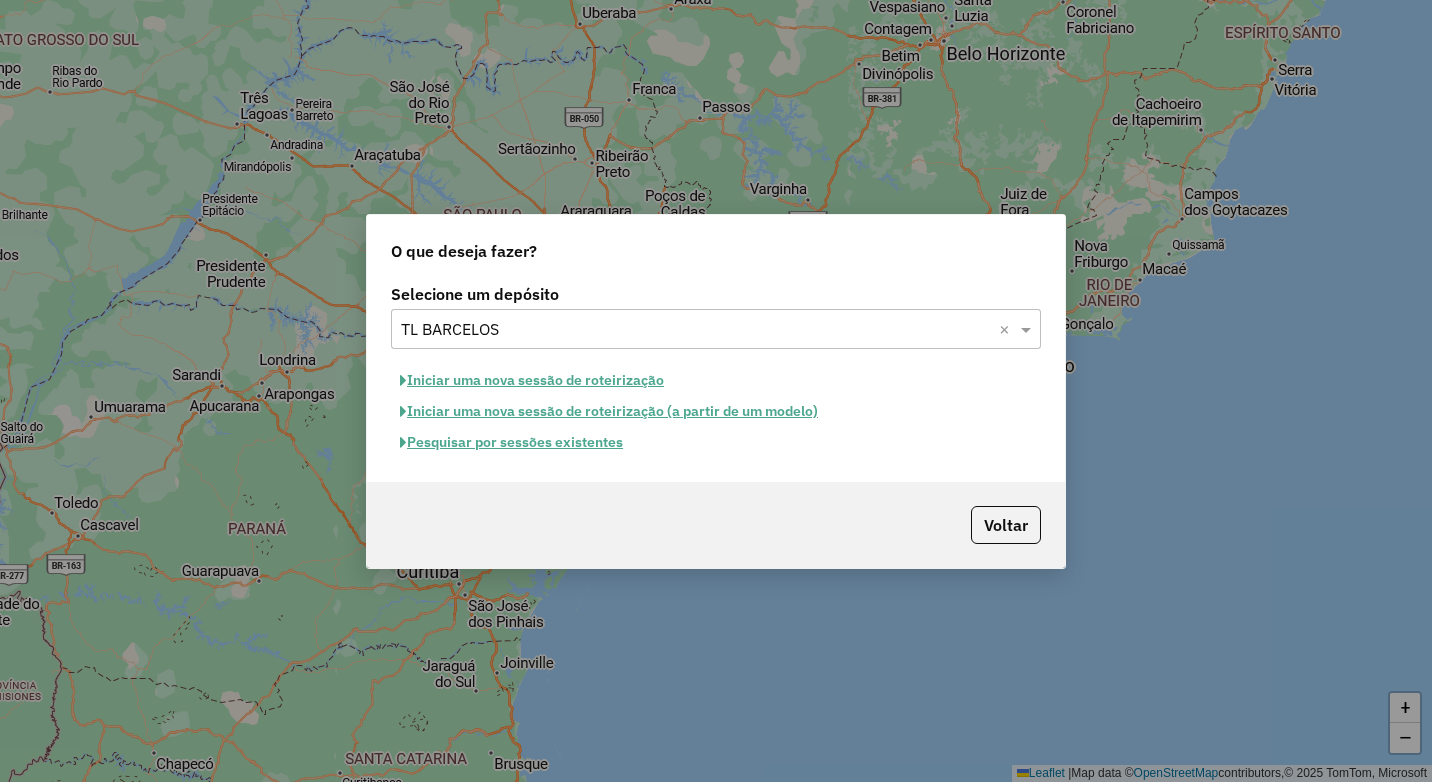 click on "Iniciar uma nova sessão de roteirização" 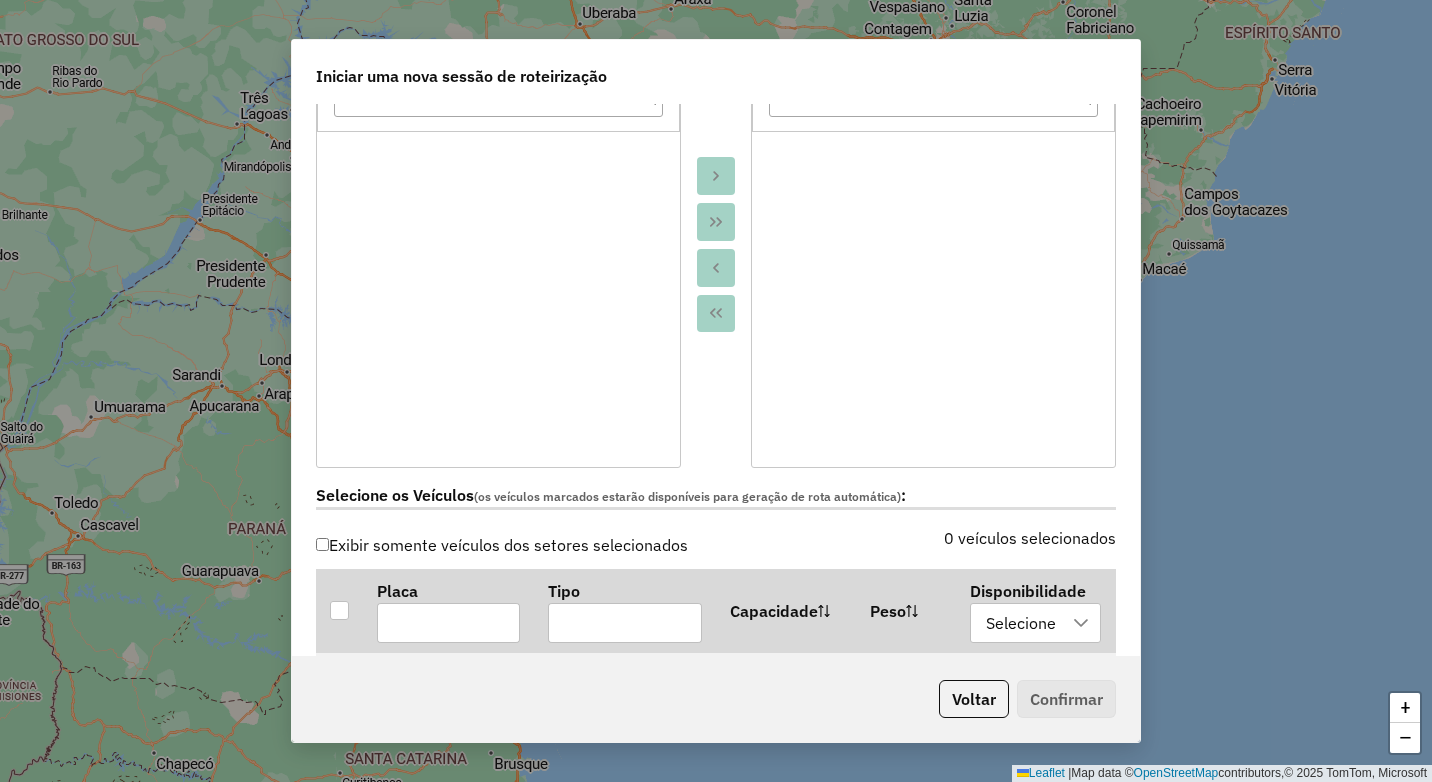 scroll, scrollTop: 300, scrollLeft: 0, axis: vertical 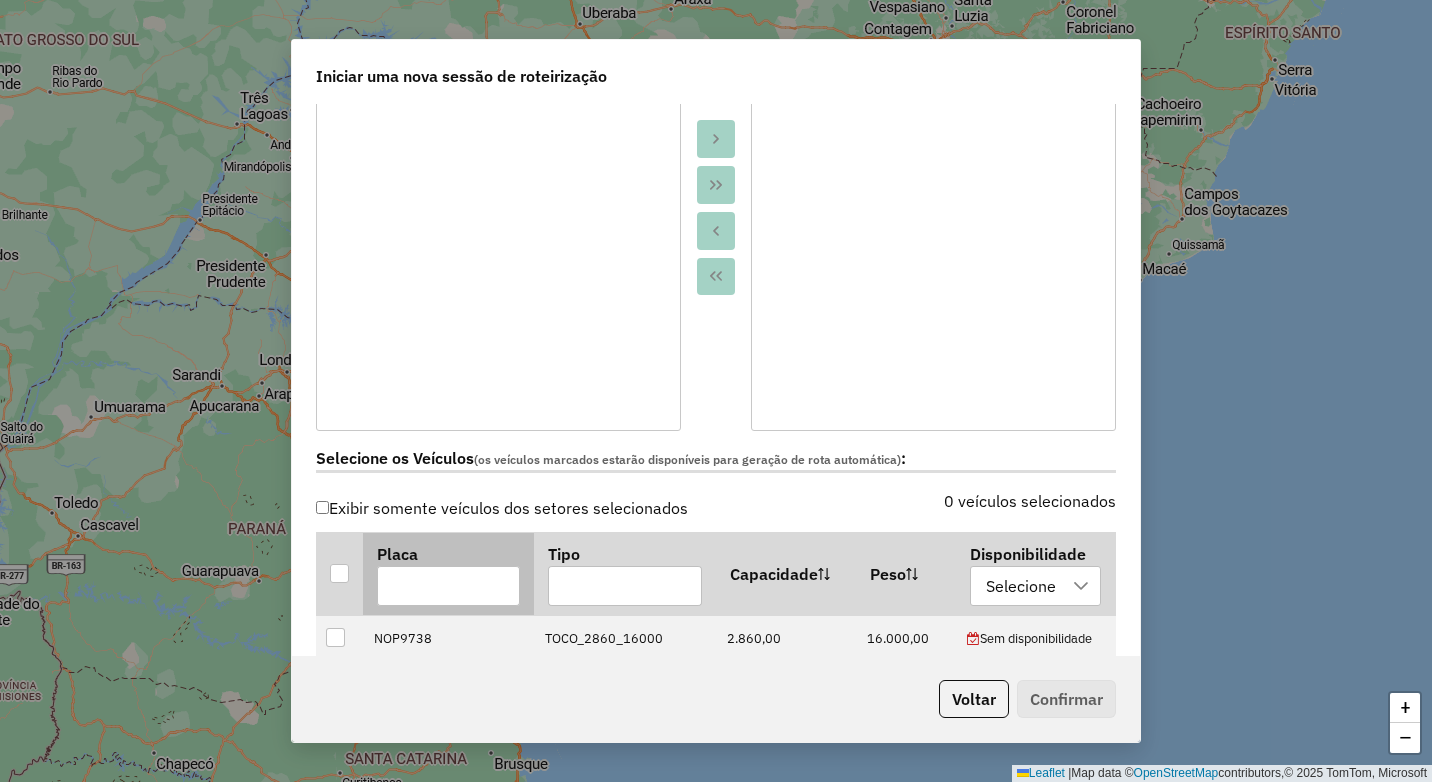 drag, startPoint x: 341, startPoint y: 628, endPoint x: 400, endPoint y: 555, distance: 93.8616 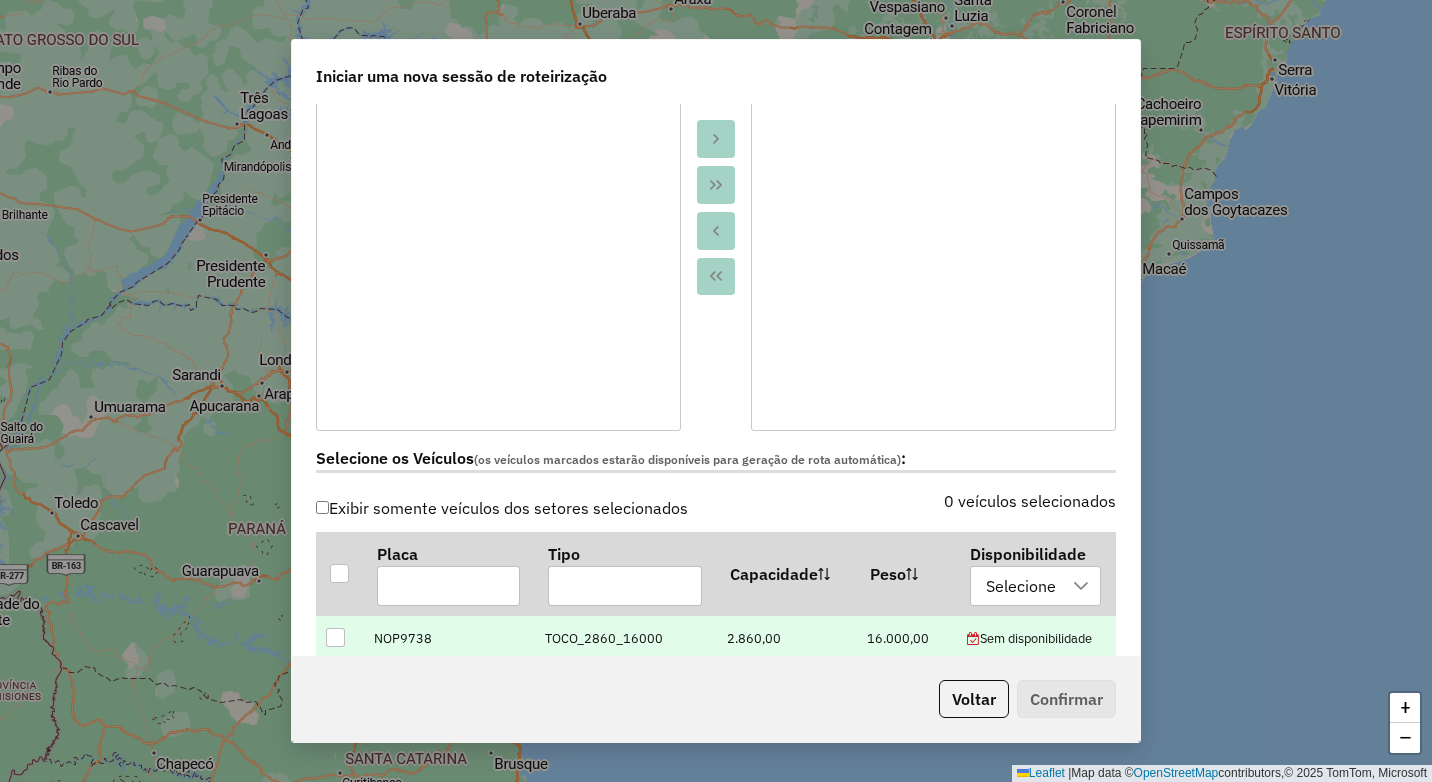 click at bounding box center [335, 637] 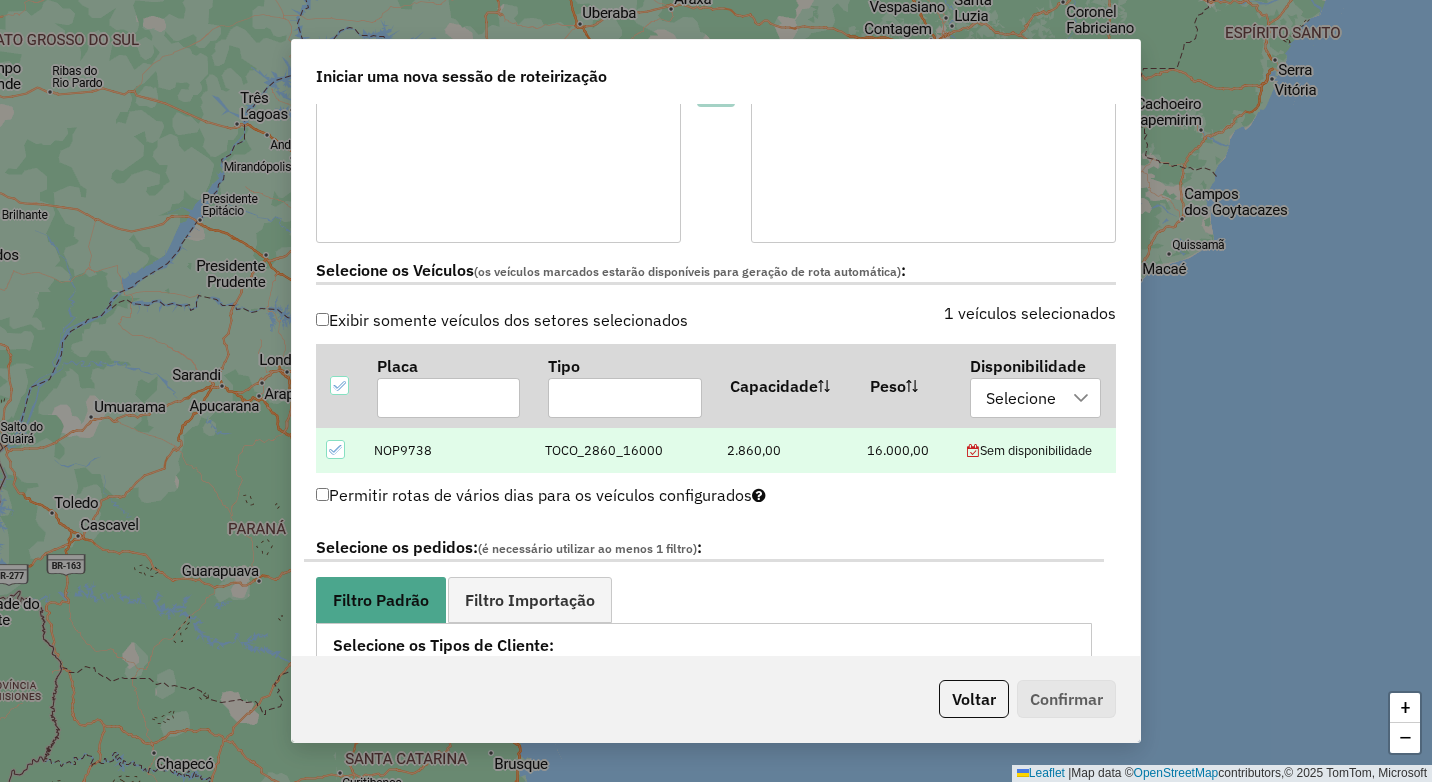 scroll, scrollTop: 600, scrollLeft: 0, axis: vertical 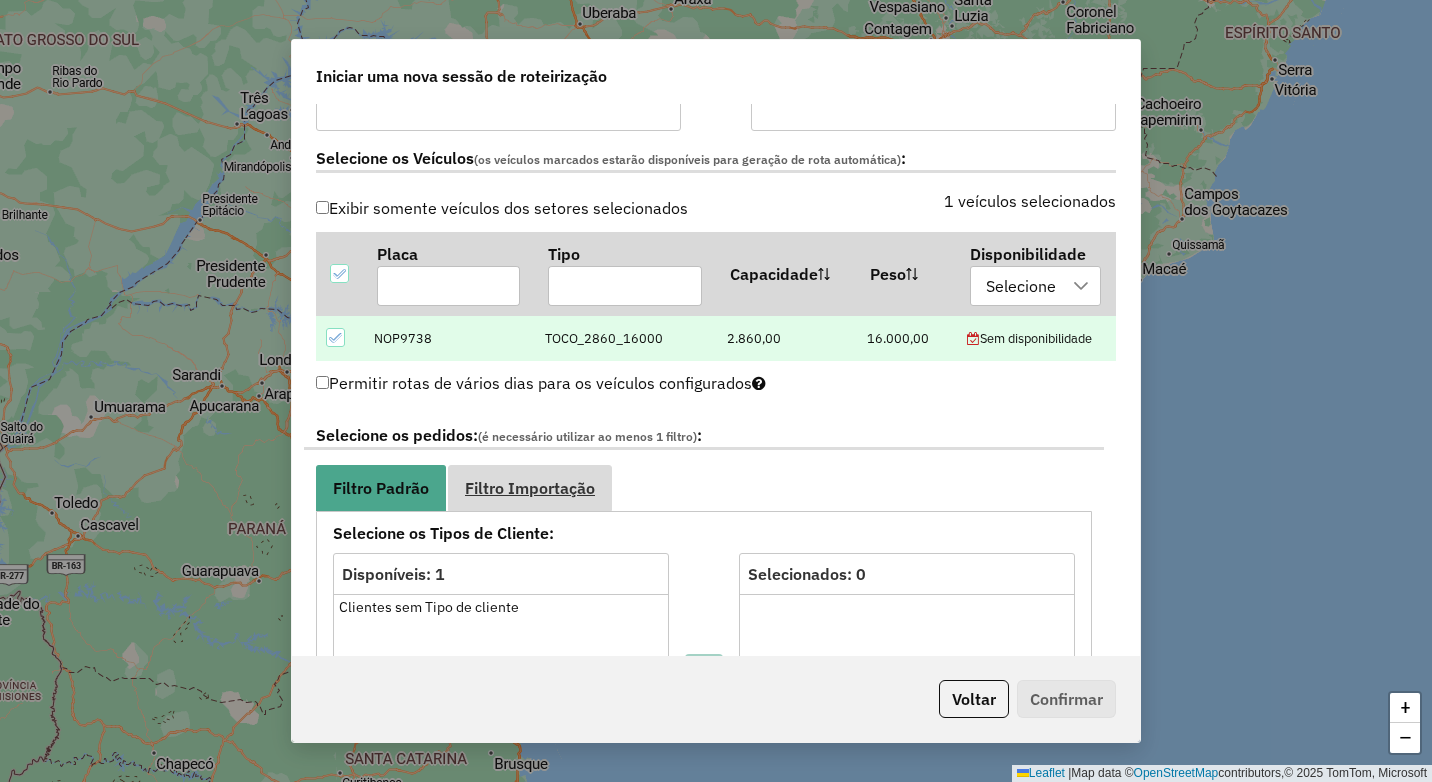 click on "Filtro Importação" at bounding box center [530, 488] 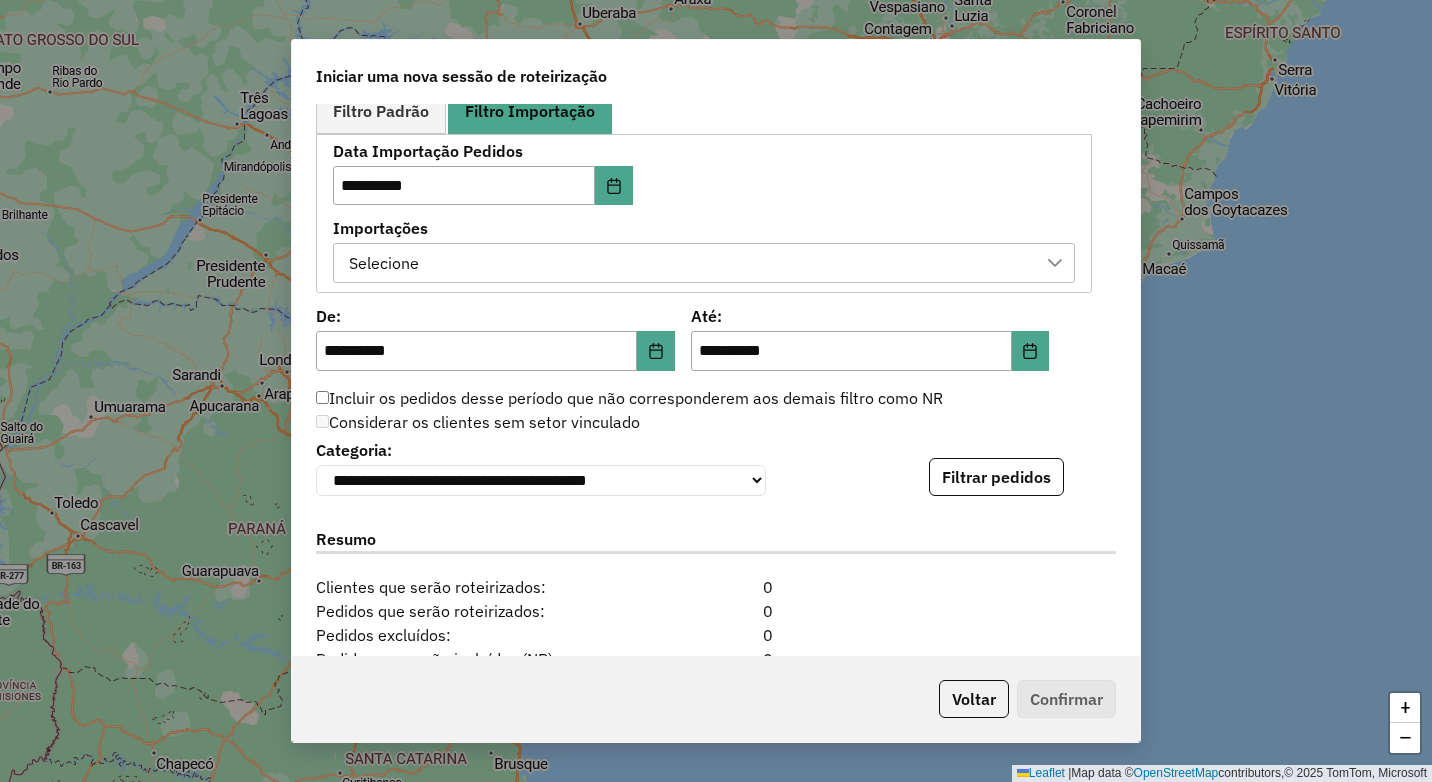 scroll, scrollTop: 1000, scrollLeft: 0, axis: vertical 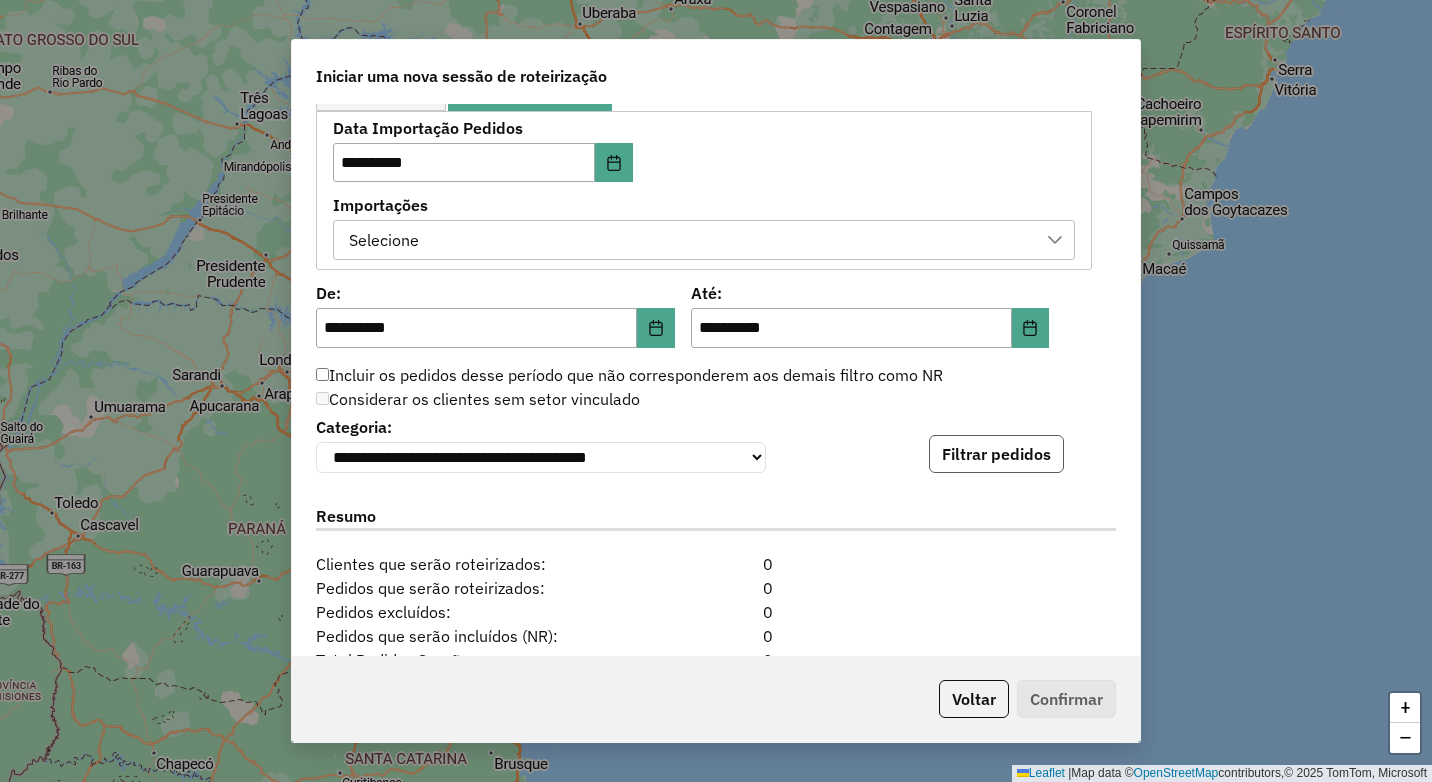 click on "Filtrar pedidos" 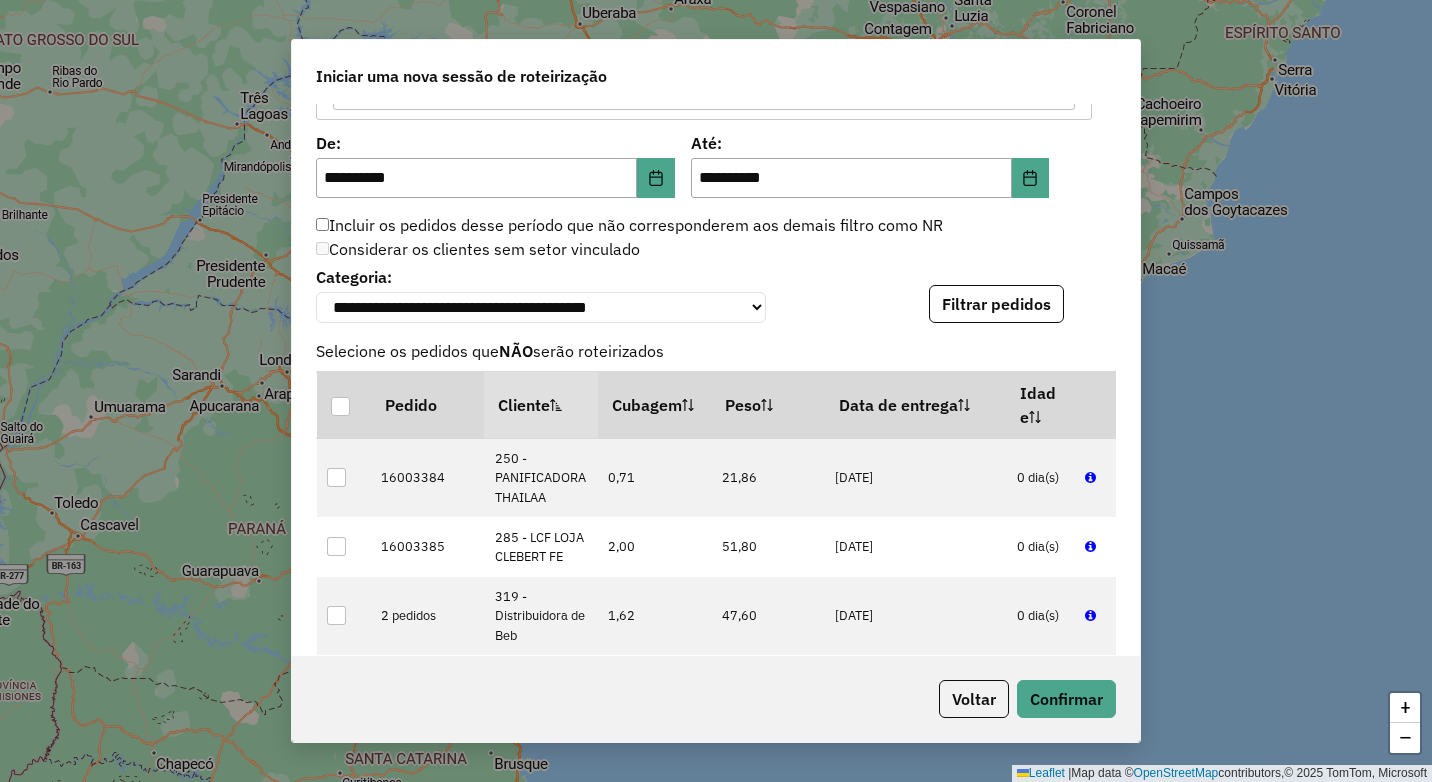 scroll, scrollTop: 1200, scrollLeft: 0, axis: vertical 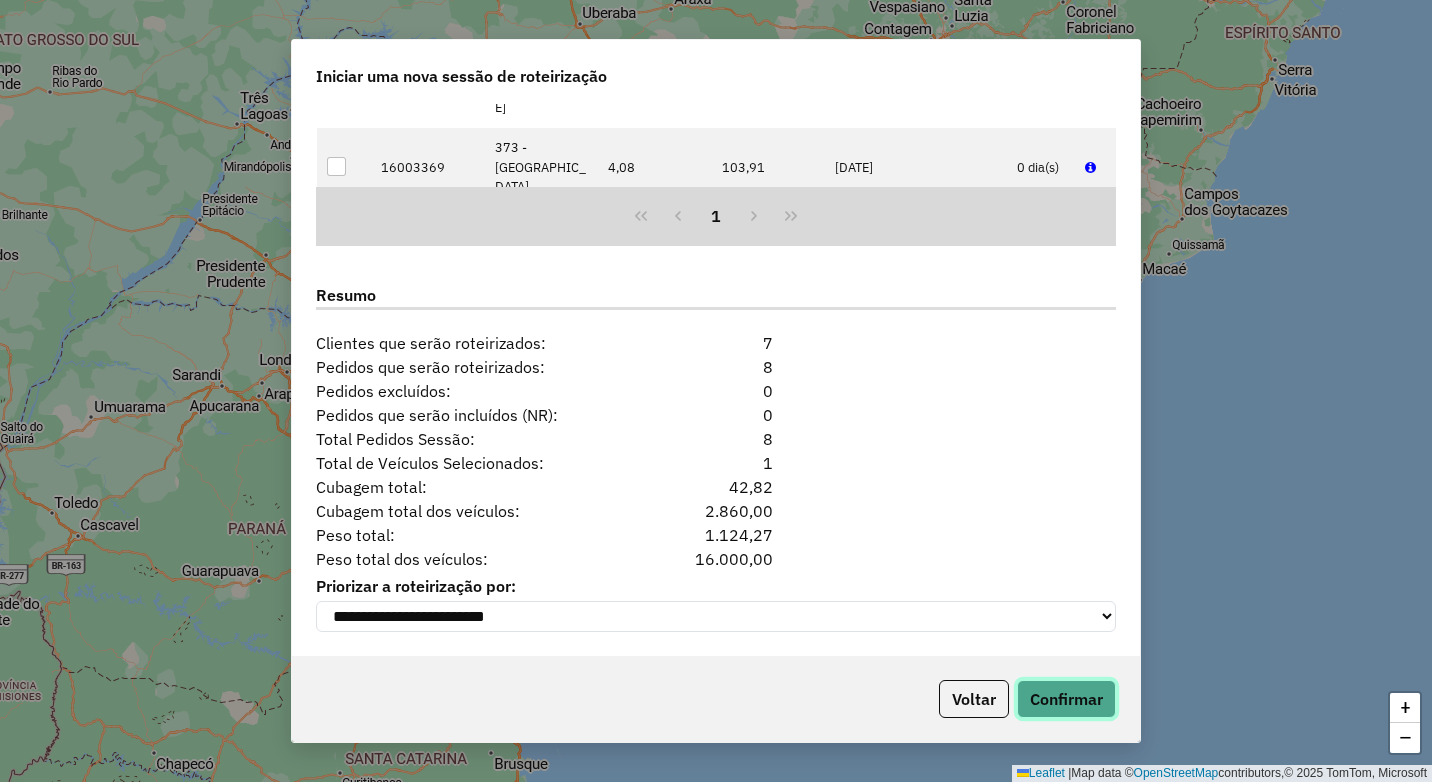 click on "Confirmar" 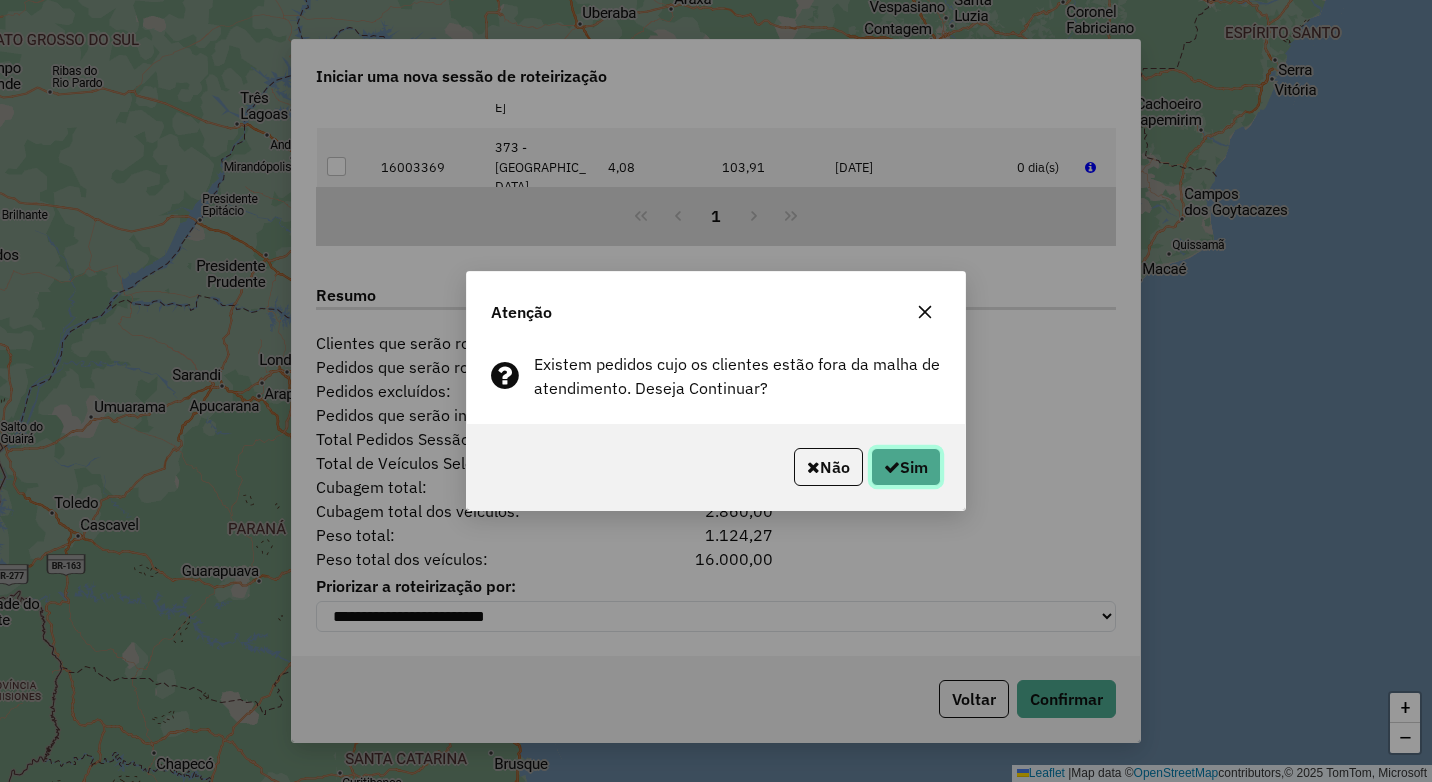 click 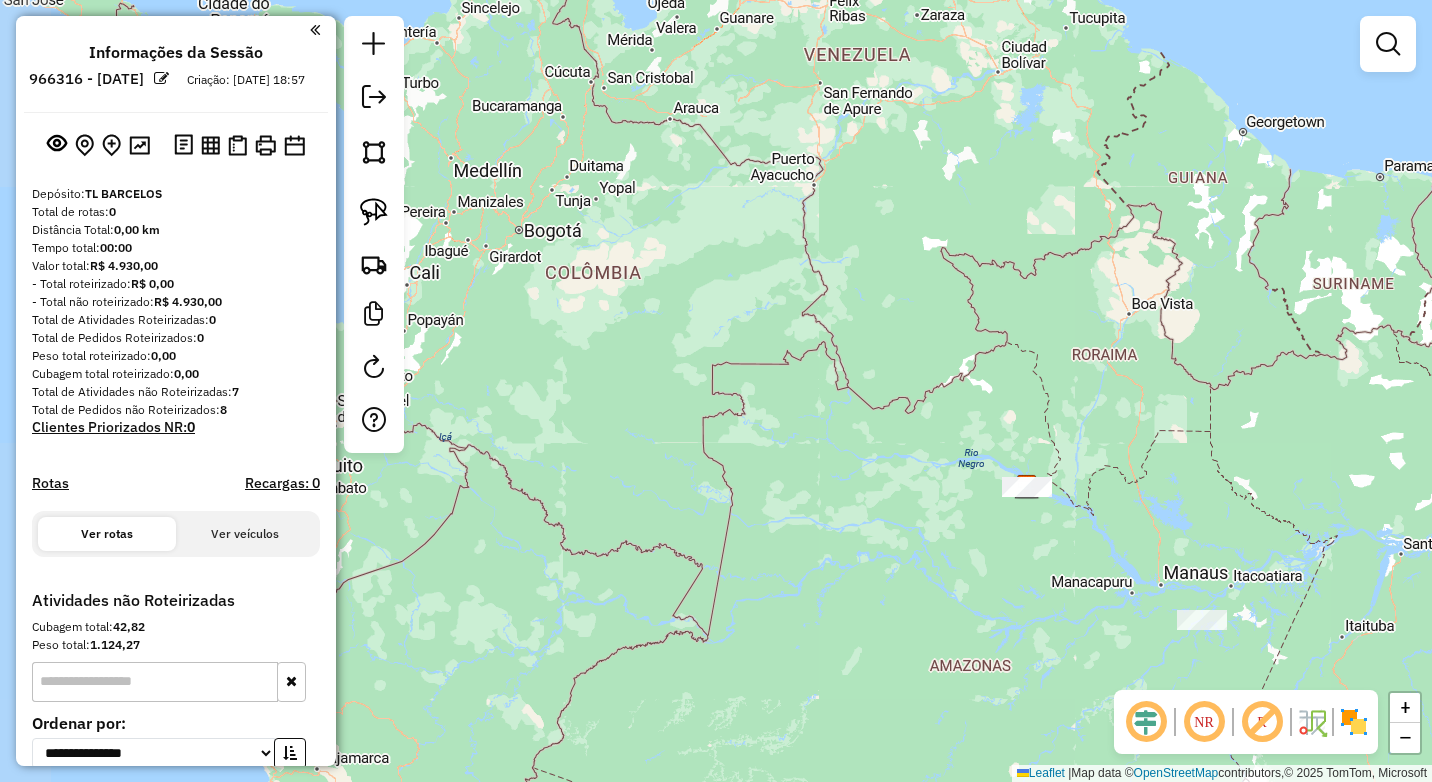 drag, startPoint x: 1109, startPoint y: 499, endPoint x: 950, endPoint y: 350, distance: 217.90366 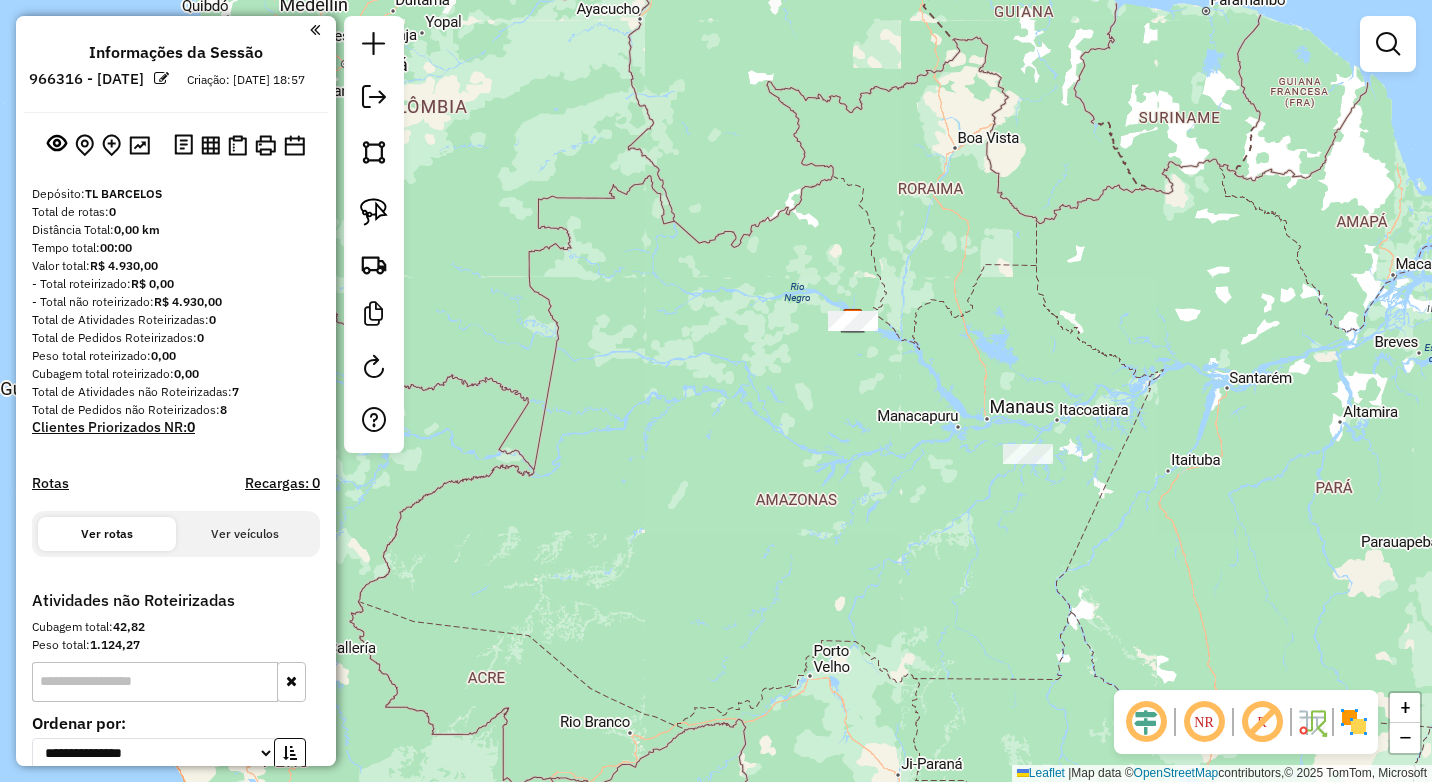 drag, startPoint x: 863, startPoint y: 543, endPoint x: 856, endPoint y: 533, distance: 12.206555 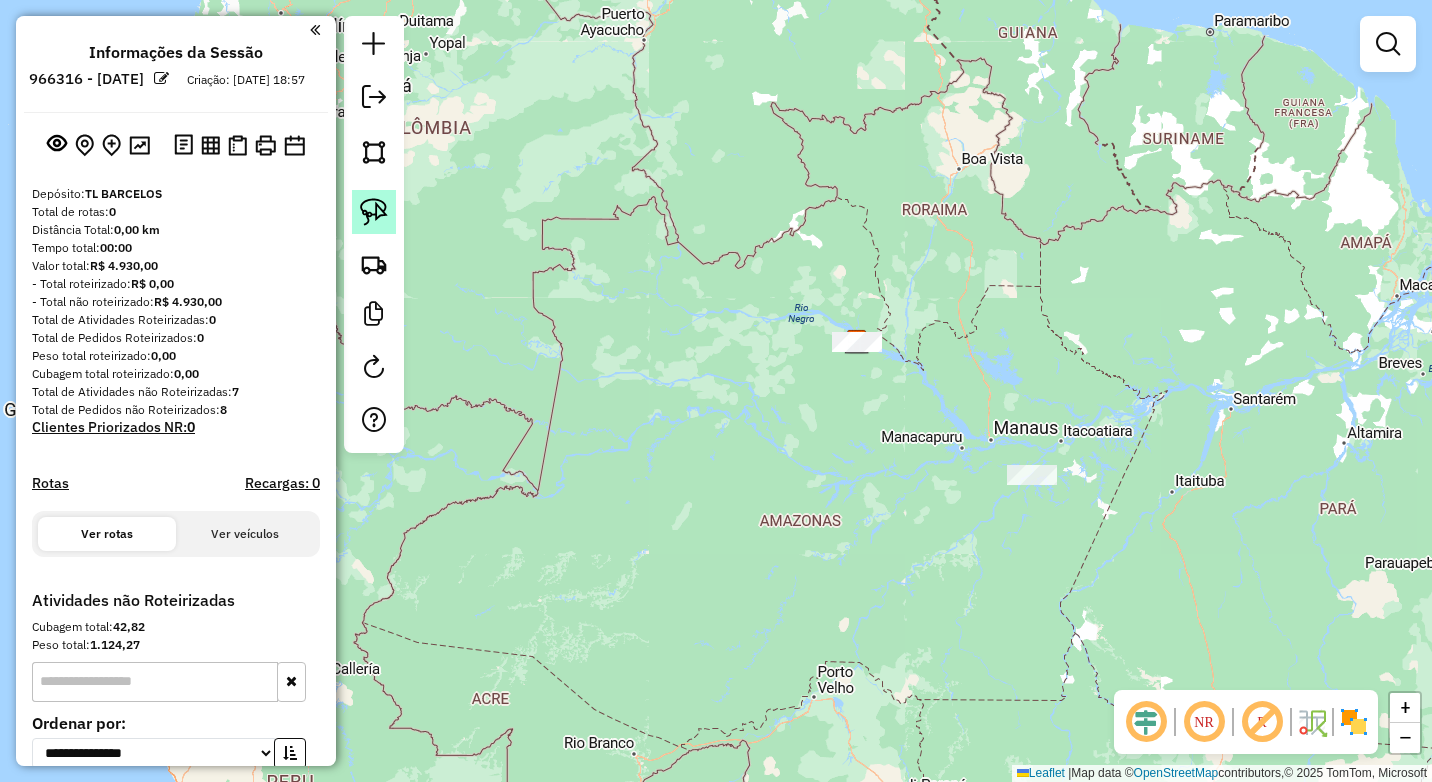 click 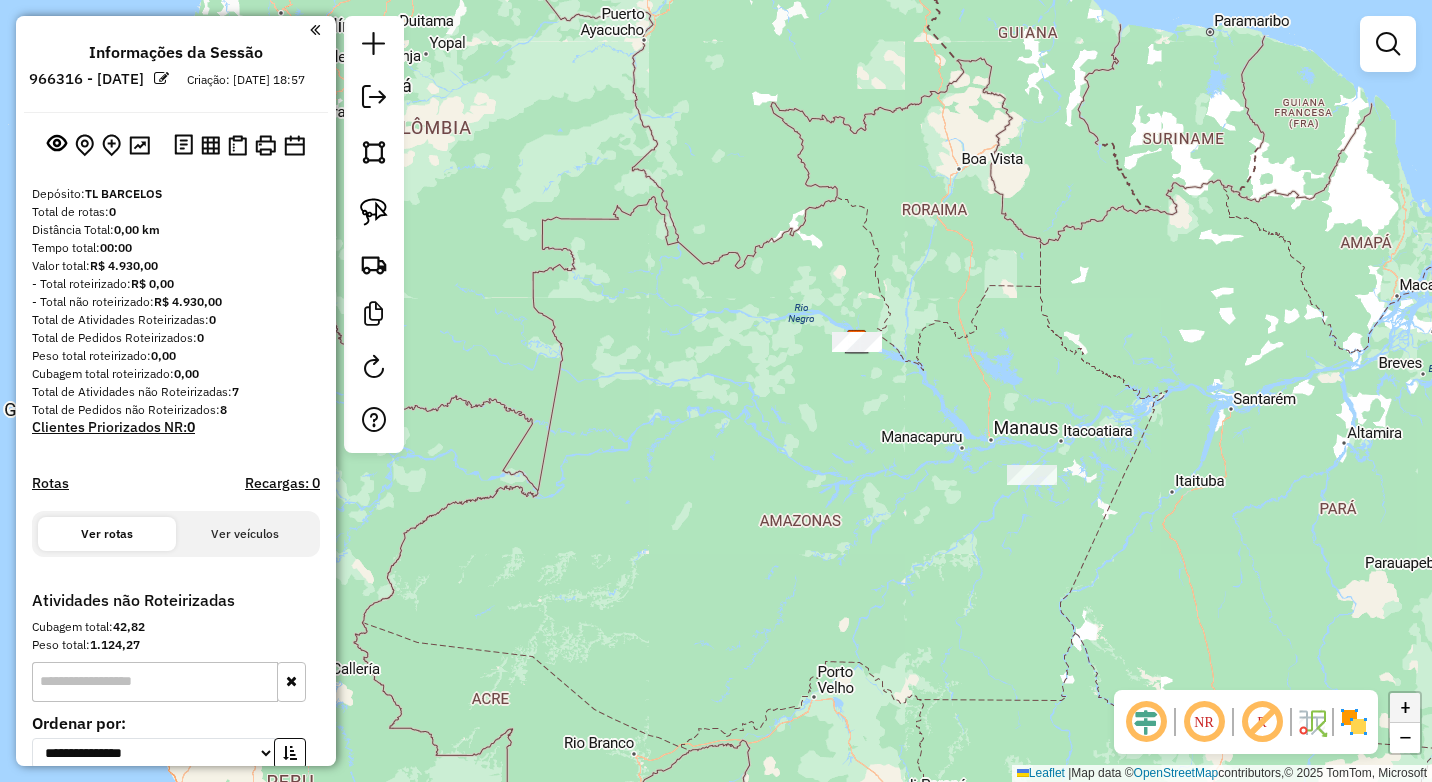 click on "+" 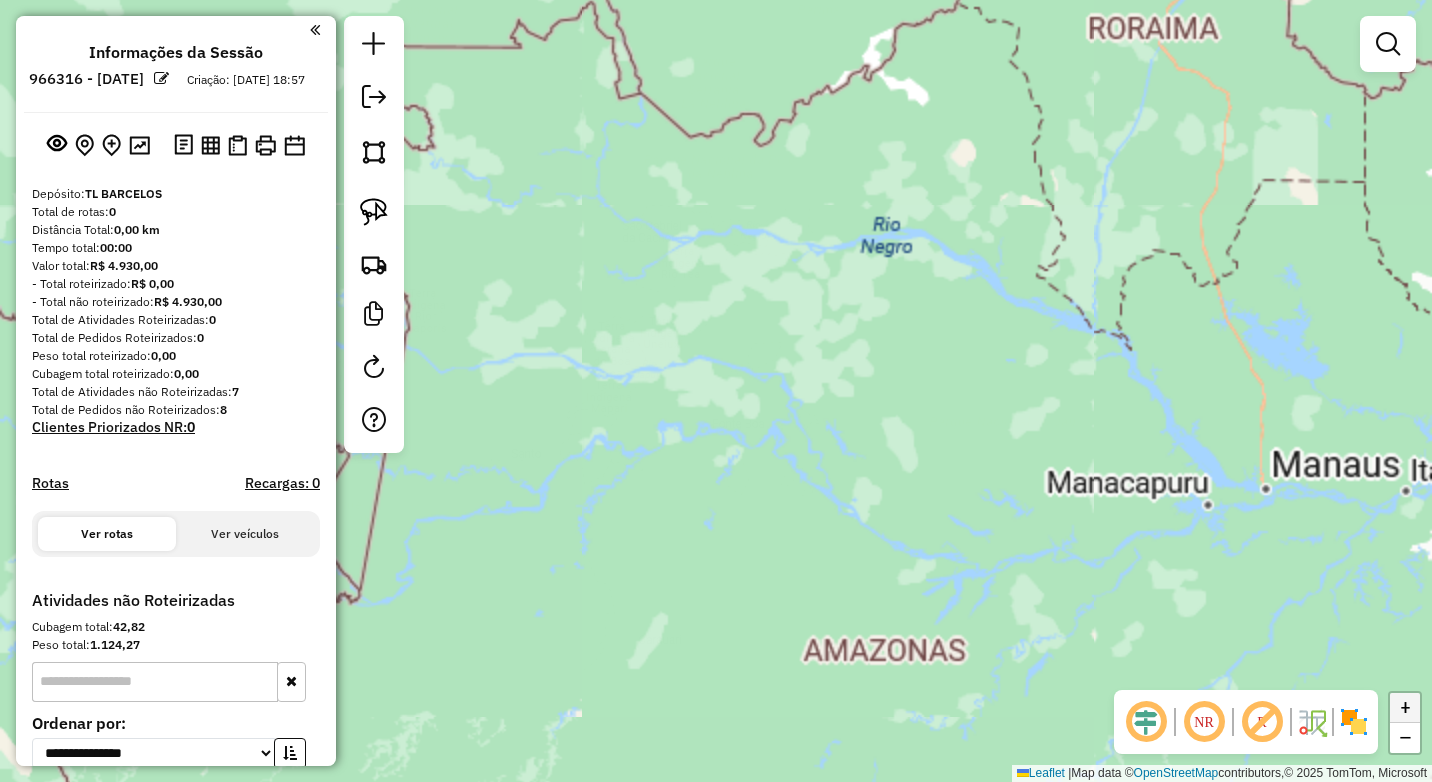 click on "+" 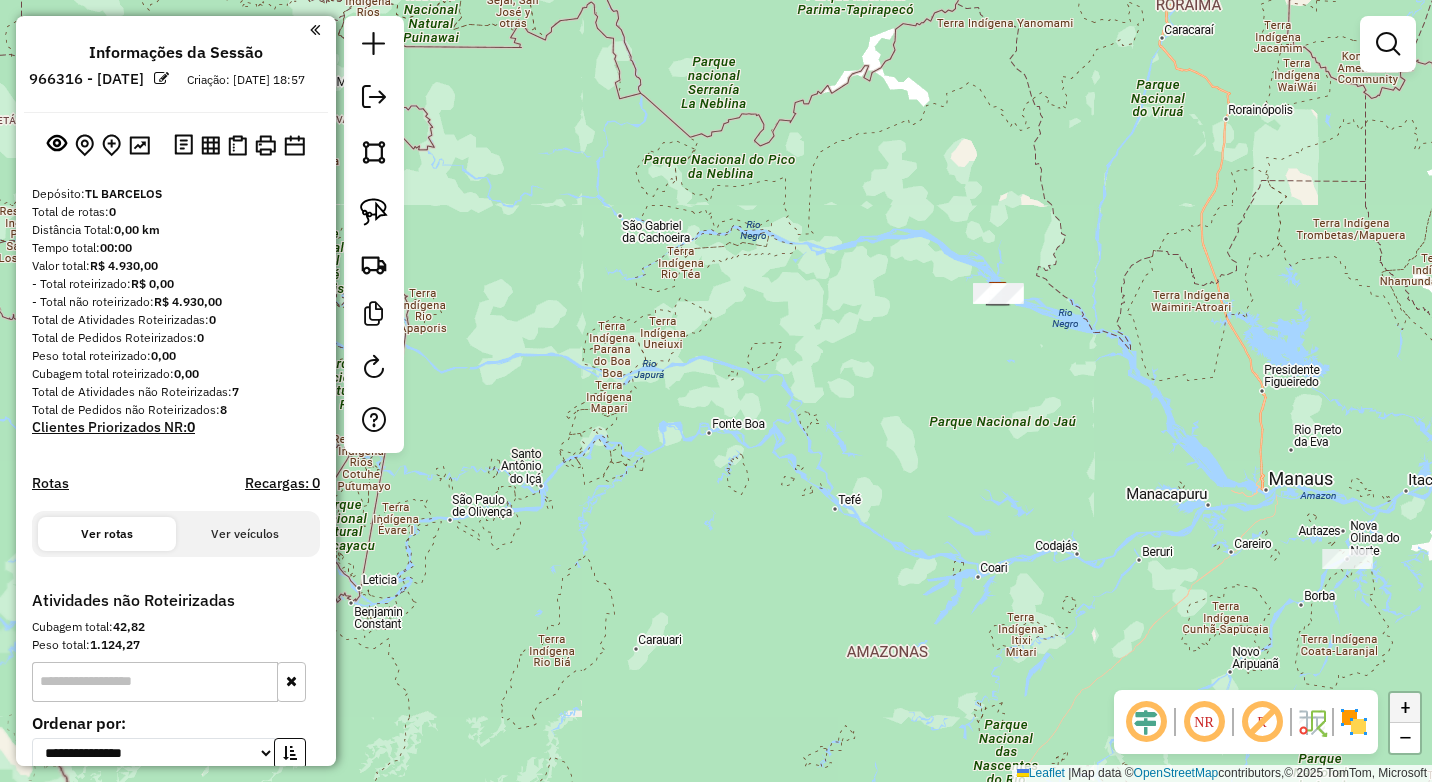 click on "+" 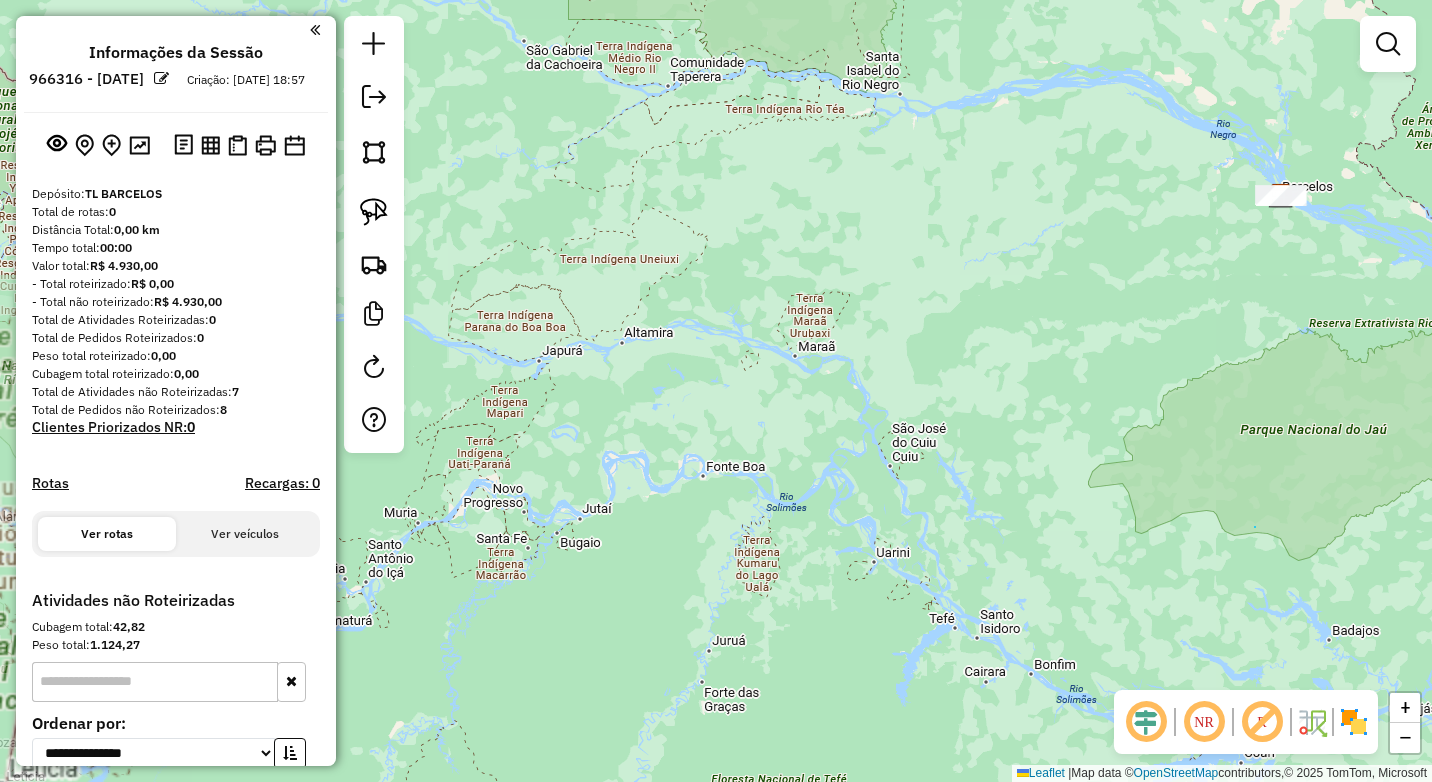 drag, startPoint x: 1255, startPoint y: 527, endPoint x: 954, endPoint y: 539, distance: 301.2391 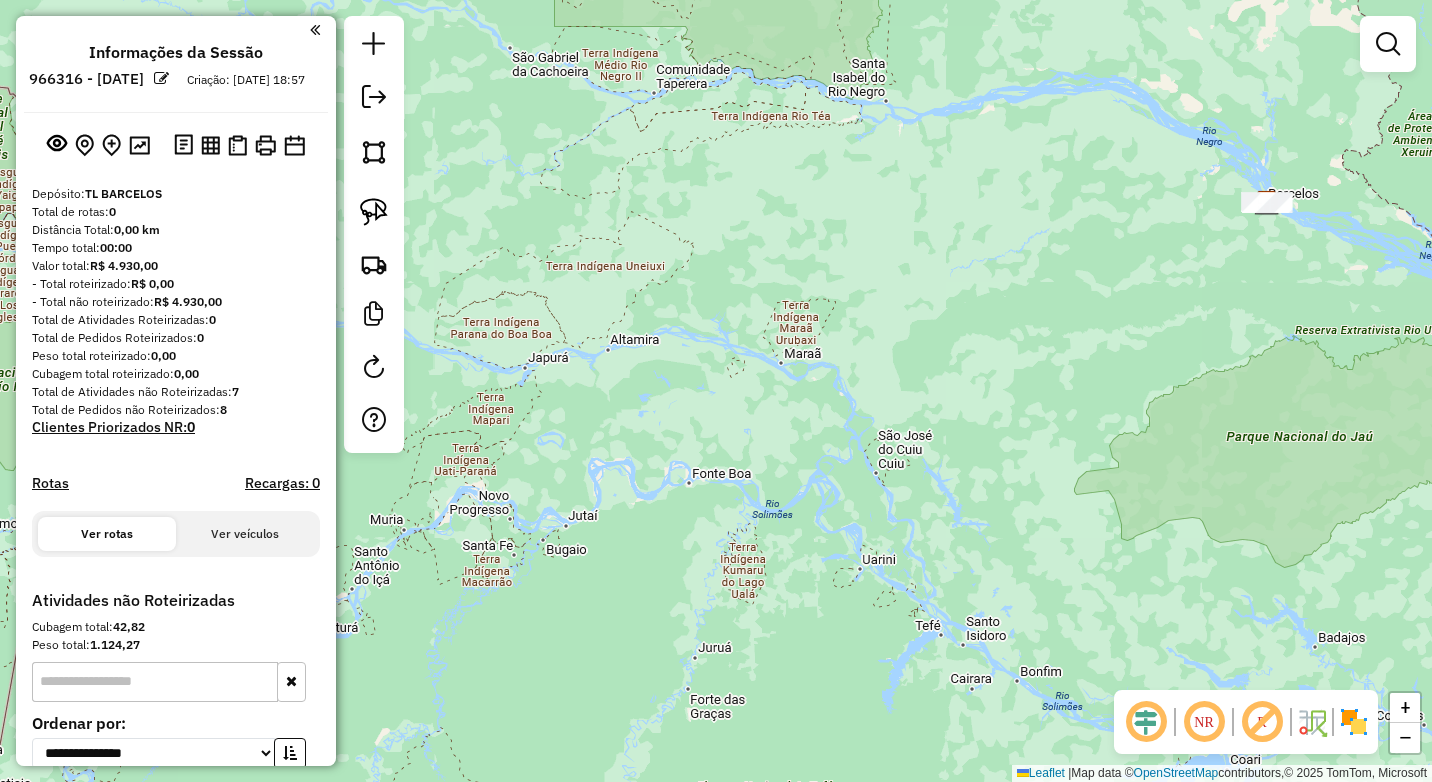 drag, startPoint x: 1273, startPoint y: 505, endPoint x: 953, endPoint y: 508, distance: 320.01407 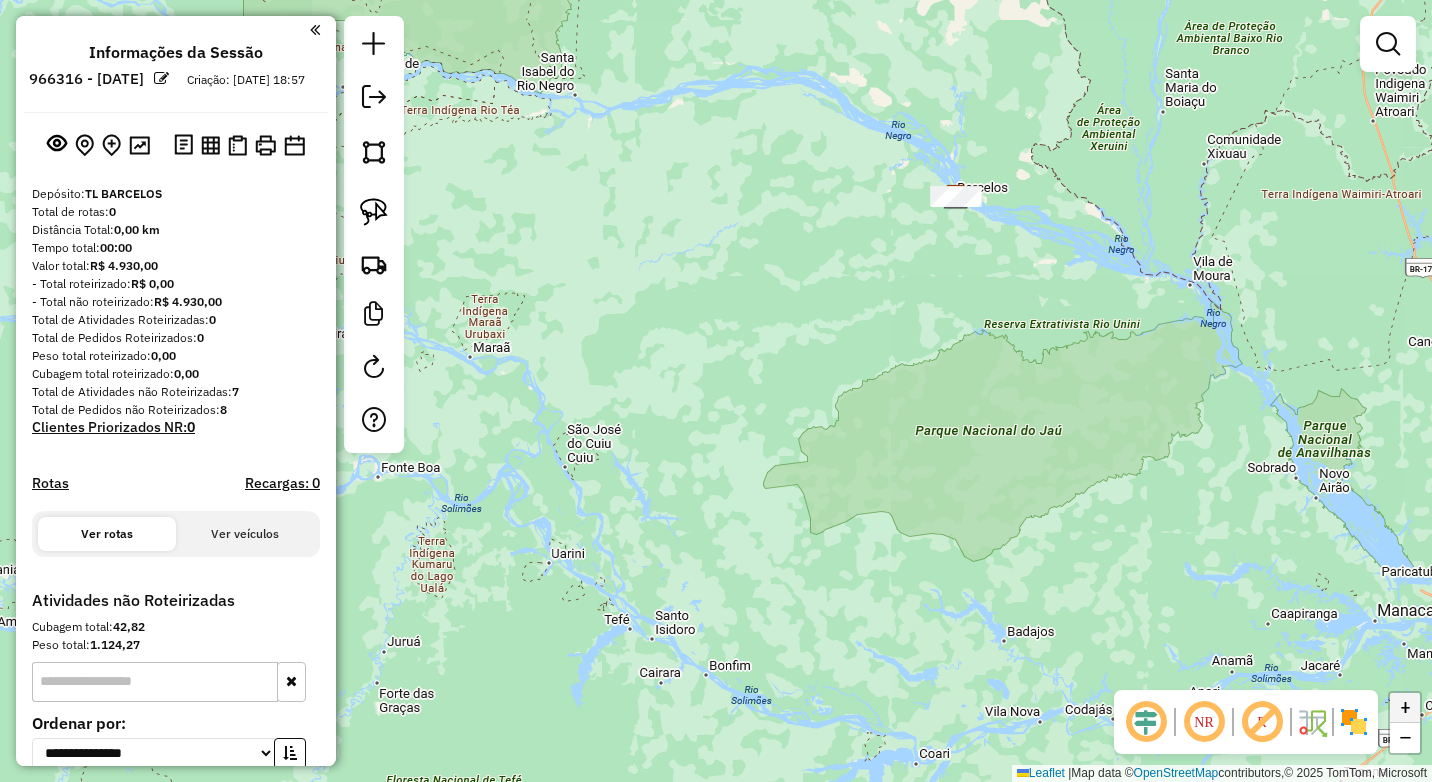 click on "+" 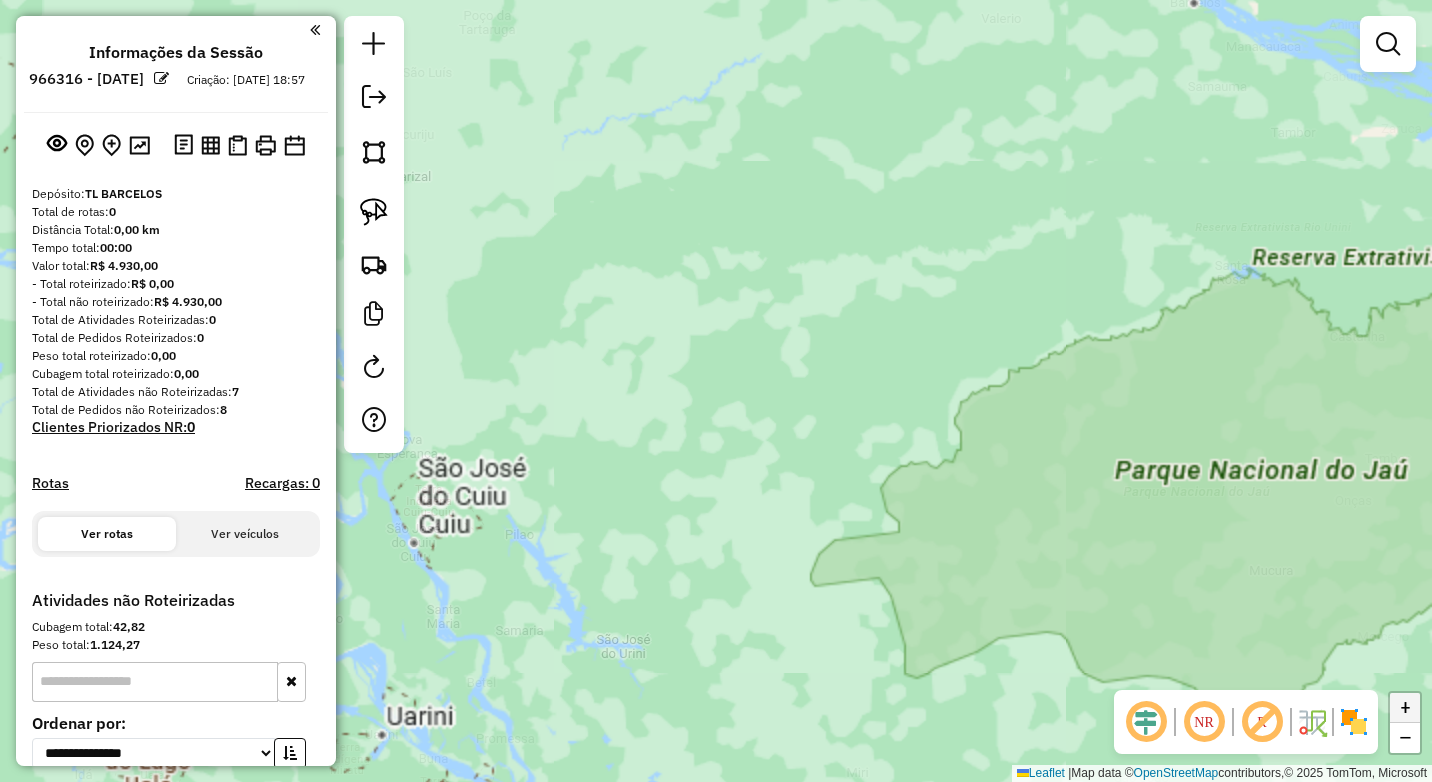 click on "+" 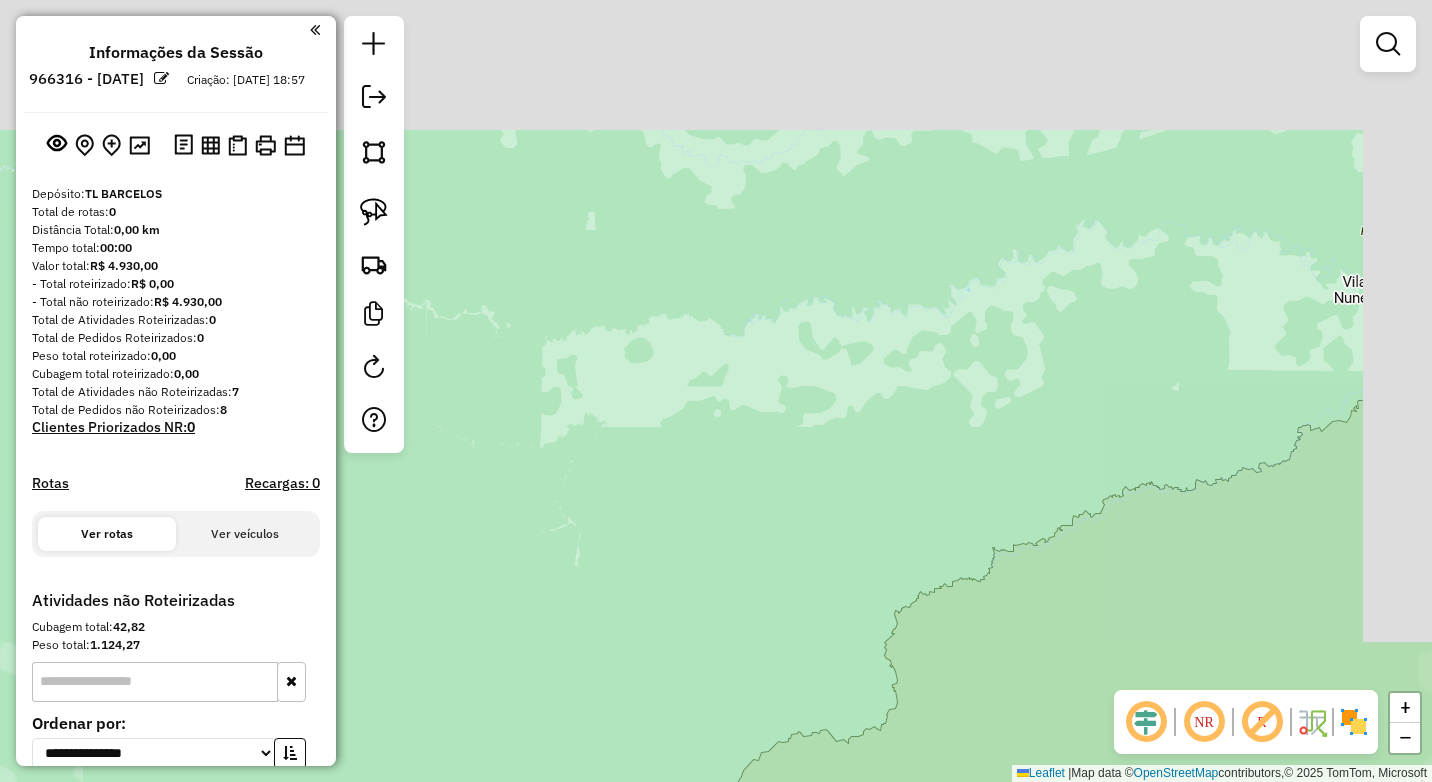 drag, startPoint x: 938, startPoint y: 546, endPoint x: 1096, endPoint y: 406, distance: 211.10187 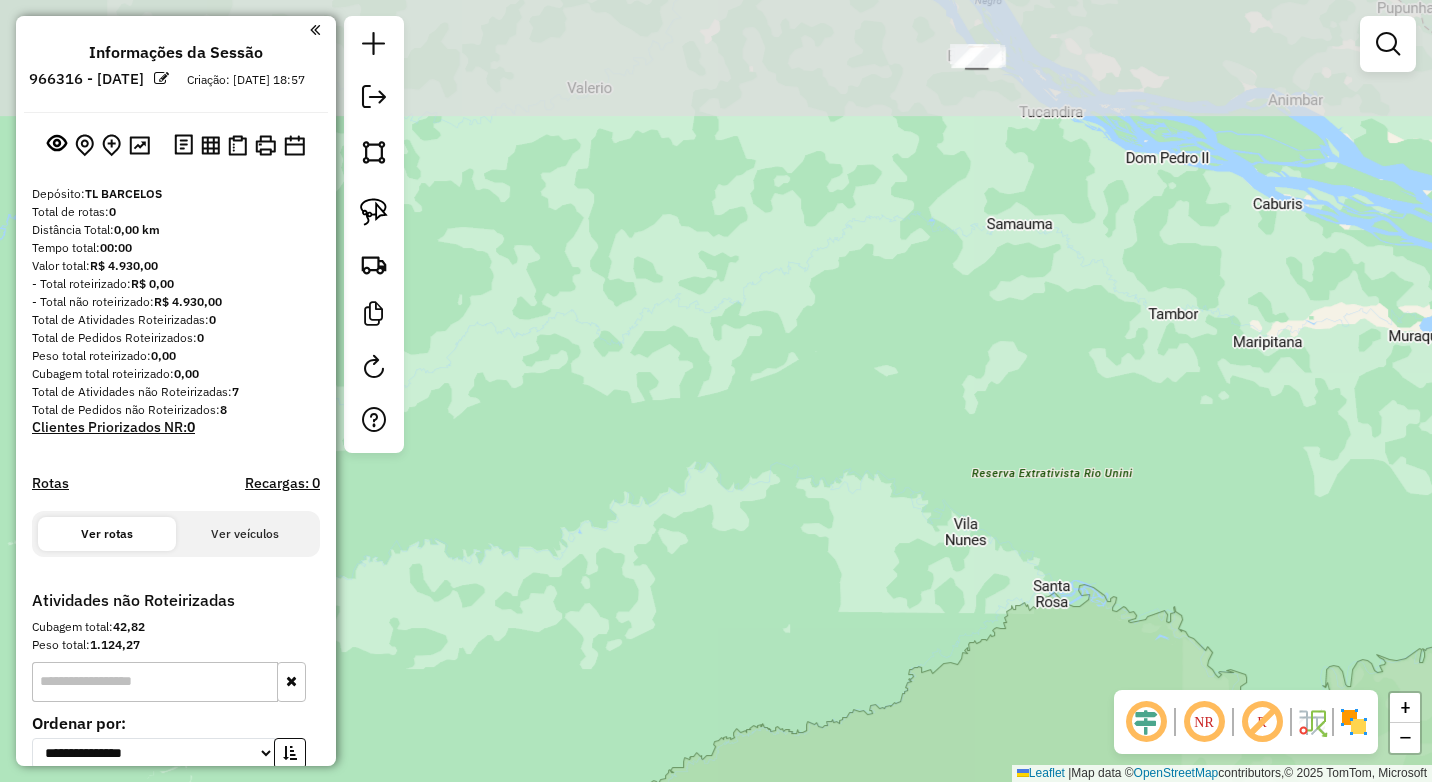 drag, startPoint x: 1095, startPoint y: 439, endPoint x: 978, endPoint y: 593, distance: 193.40372 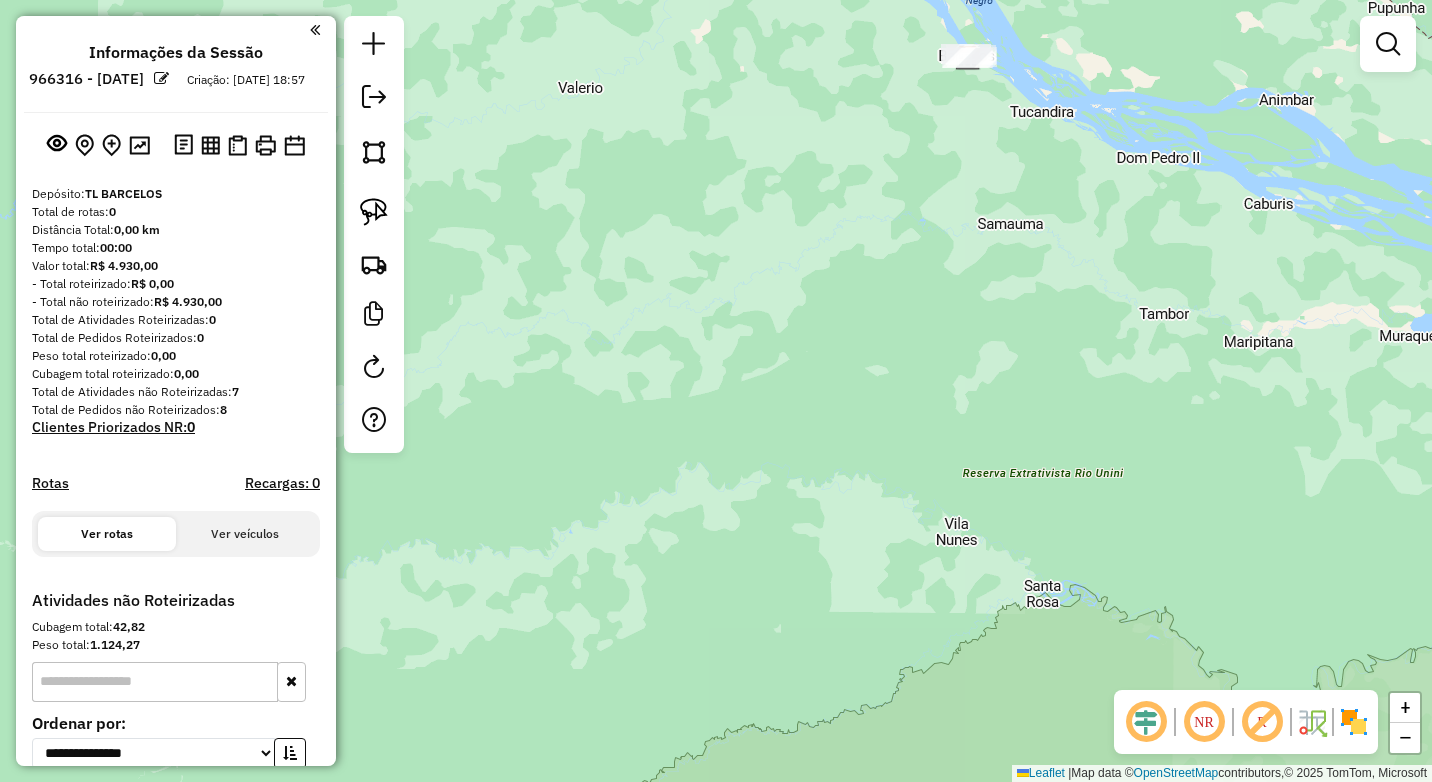 drag, startPoint x: 929, startPoint y: 644, endPoint x: 823, endPoint y: 625, distance: 107.68937 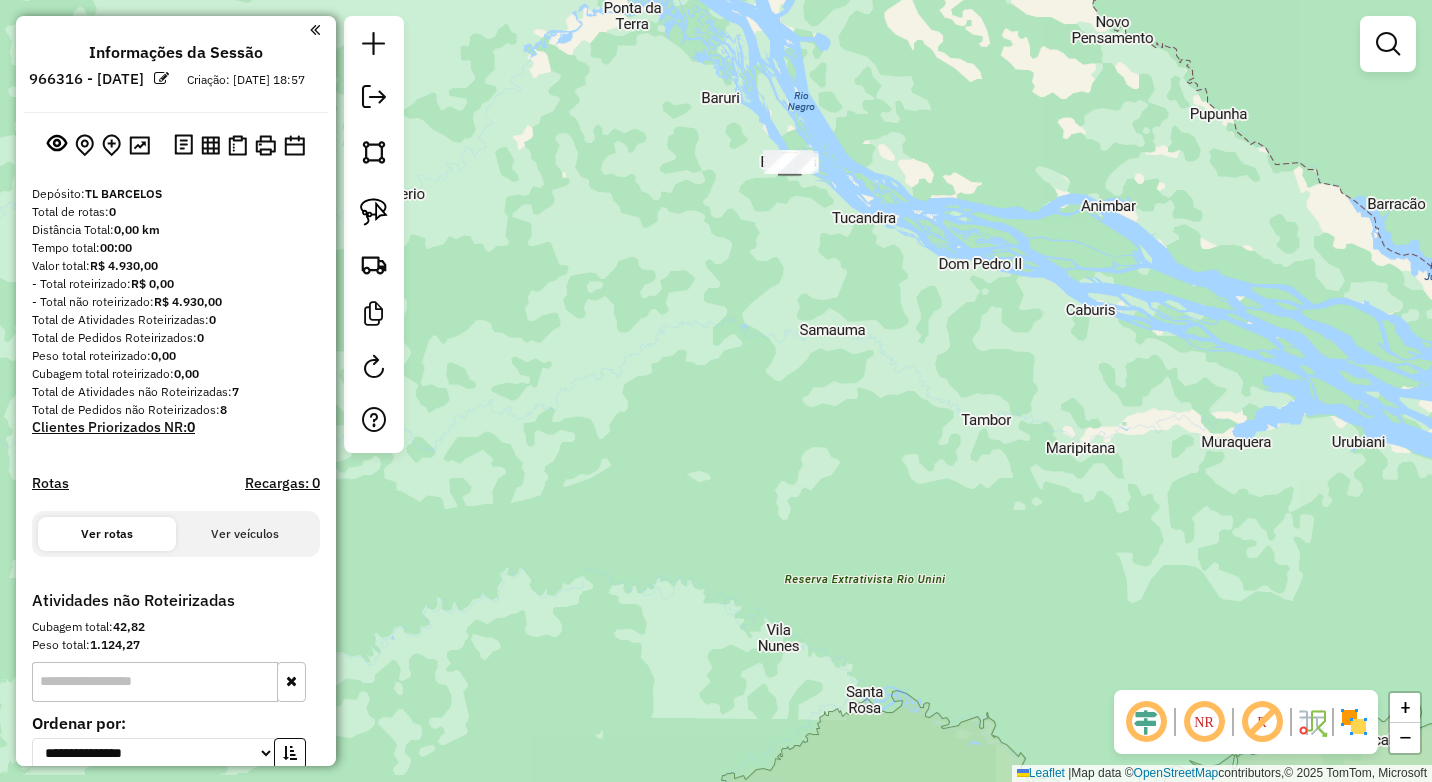 drag, startPoint x: 1058, startPoint y: 454, endPoint x: 1040, endPoint y: 581, distance: 128.26924 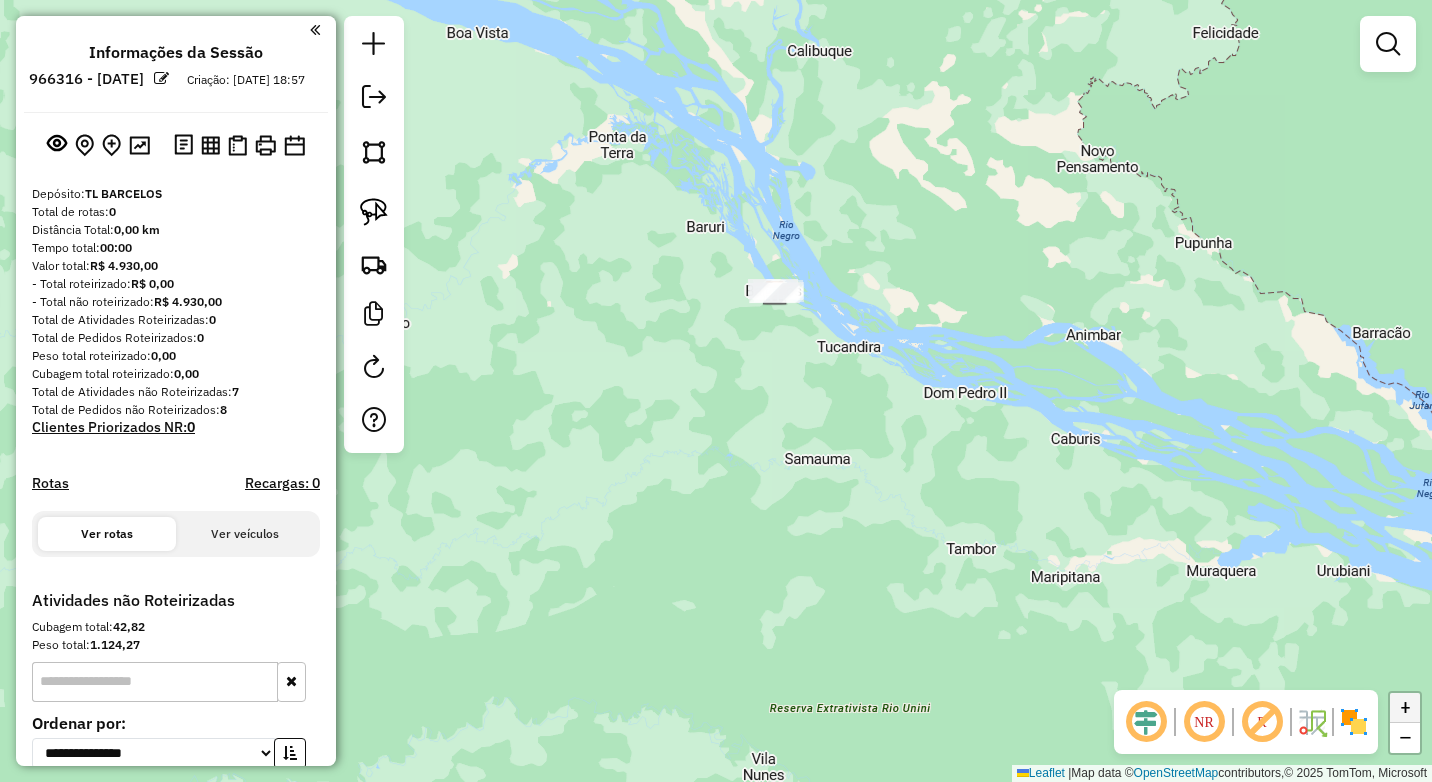 click on "+" 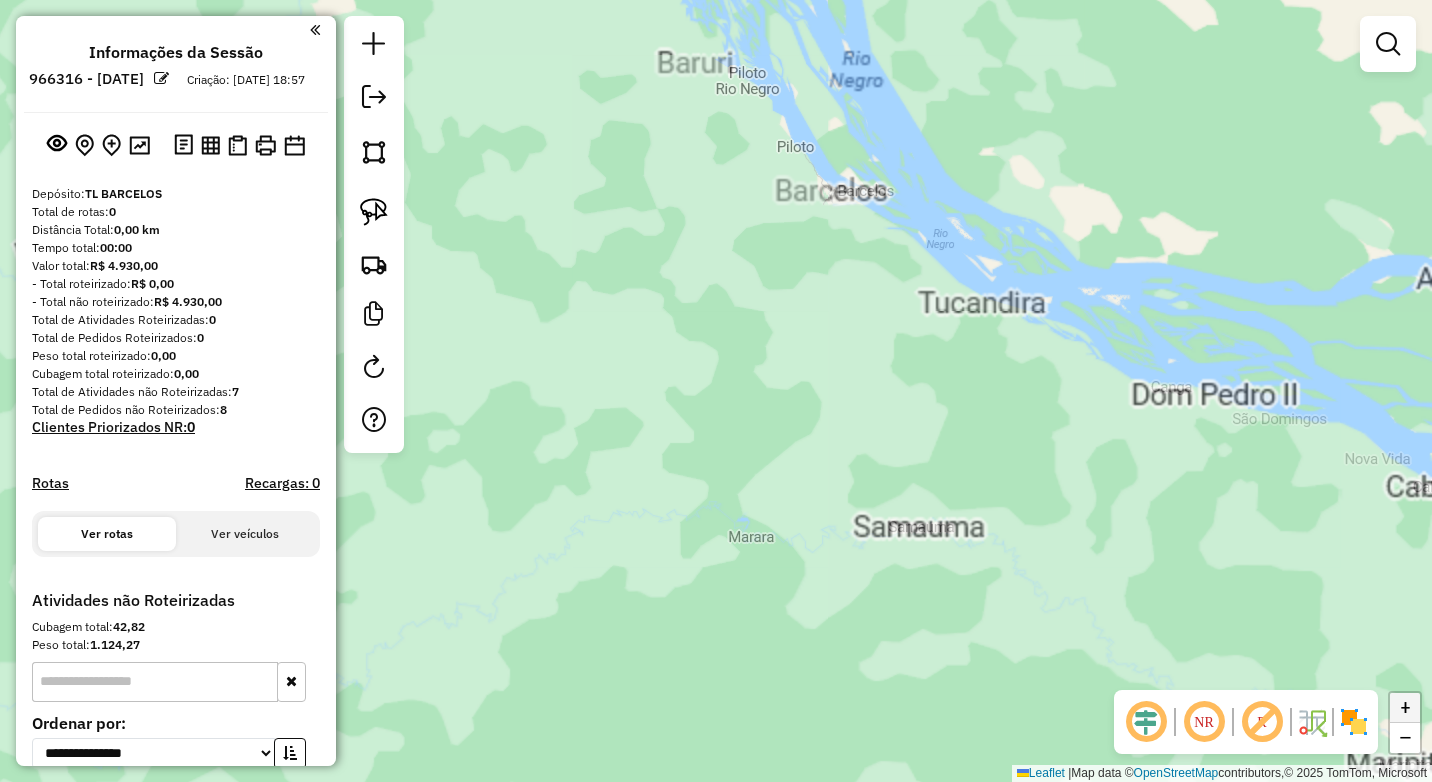 click on "+" 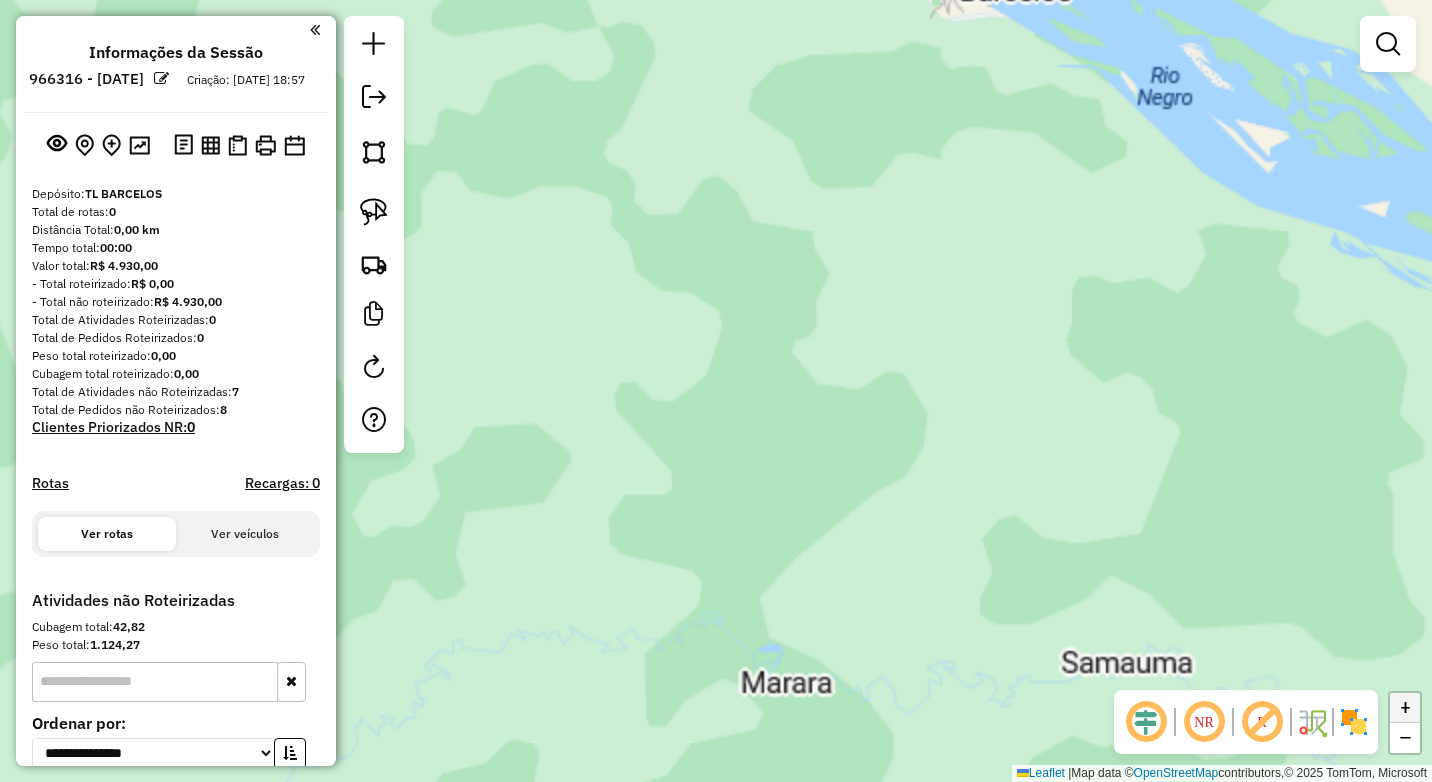click on "+" 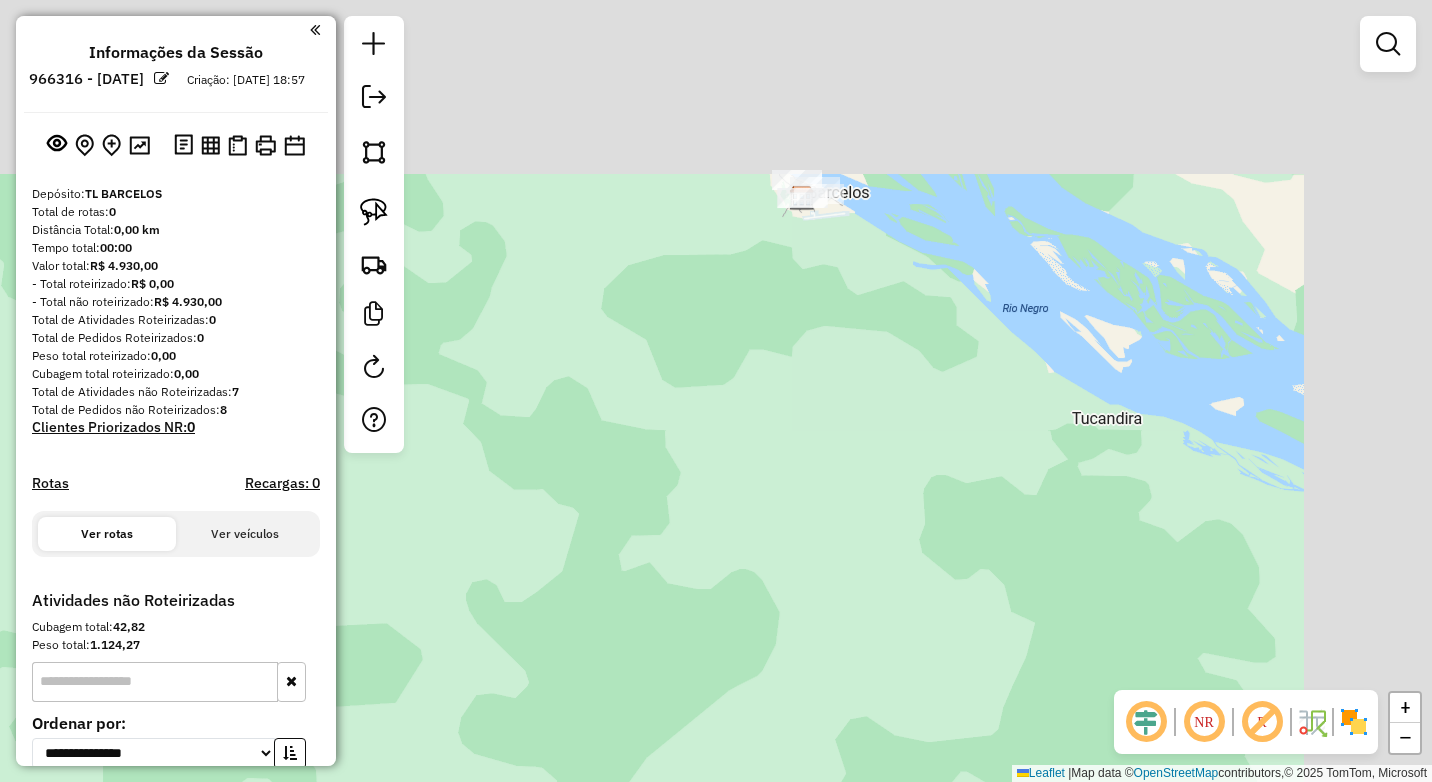 drag, startPoint x: 1108, startPoint y: 439, endPoint x: 998, endPoint y: 604, distance: 198.30531 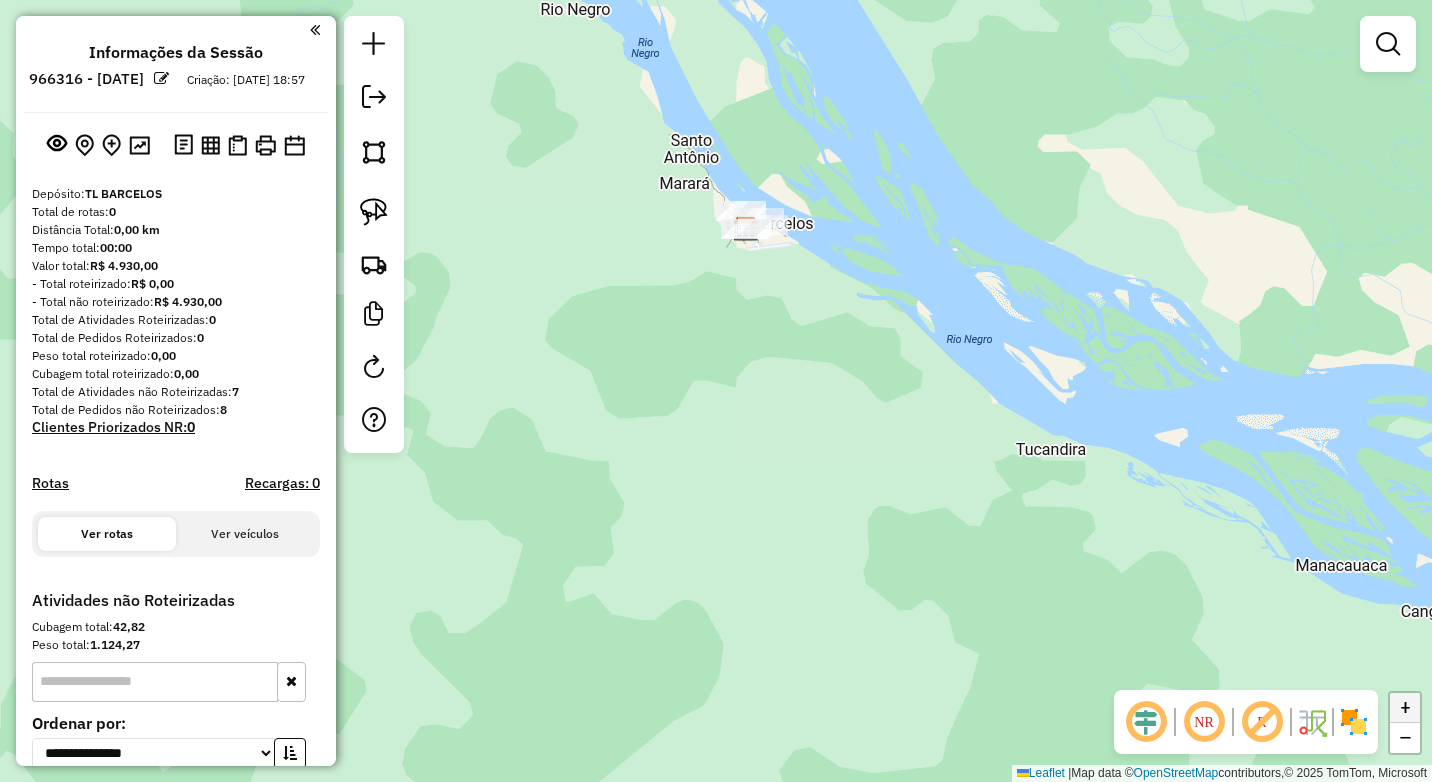 click on "+" 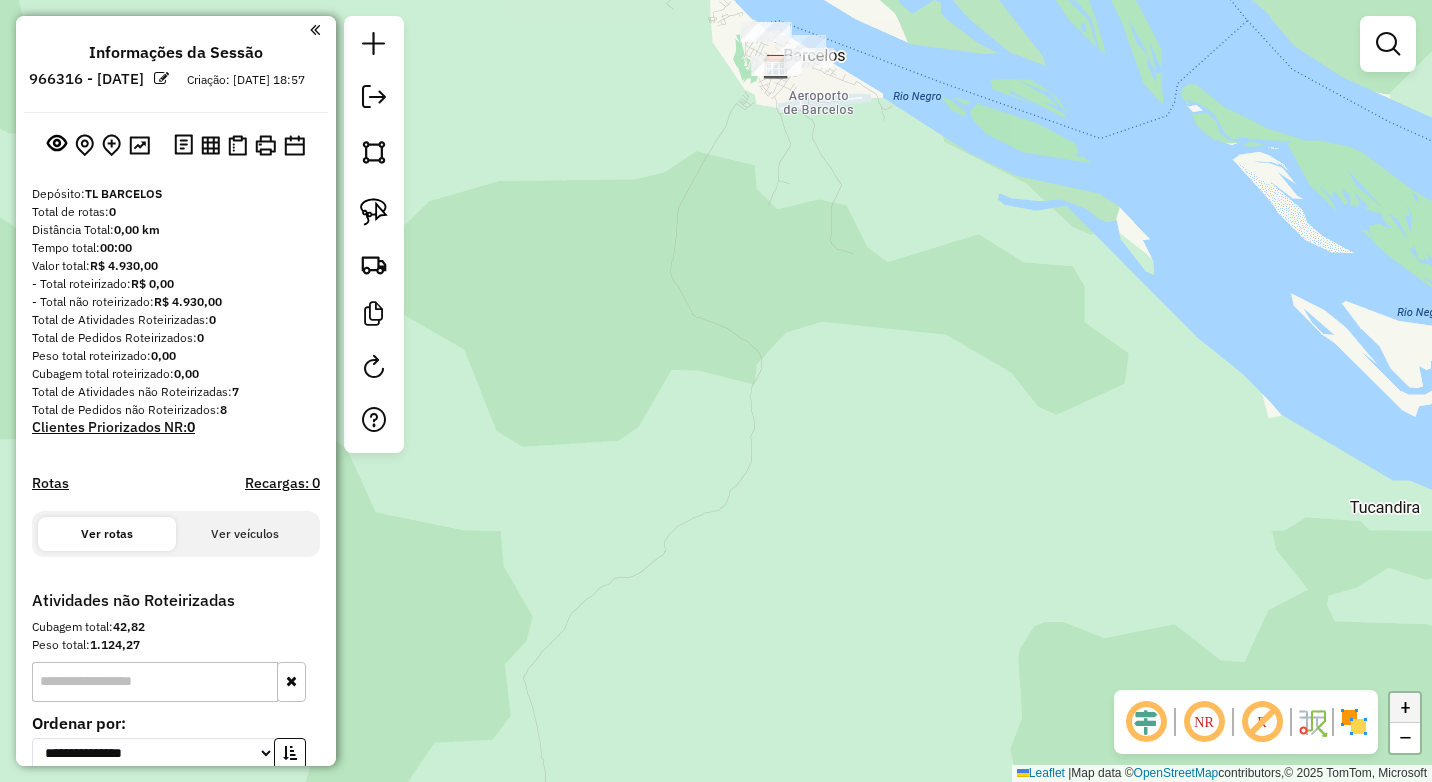 click on "+" 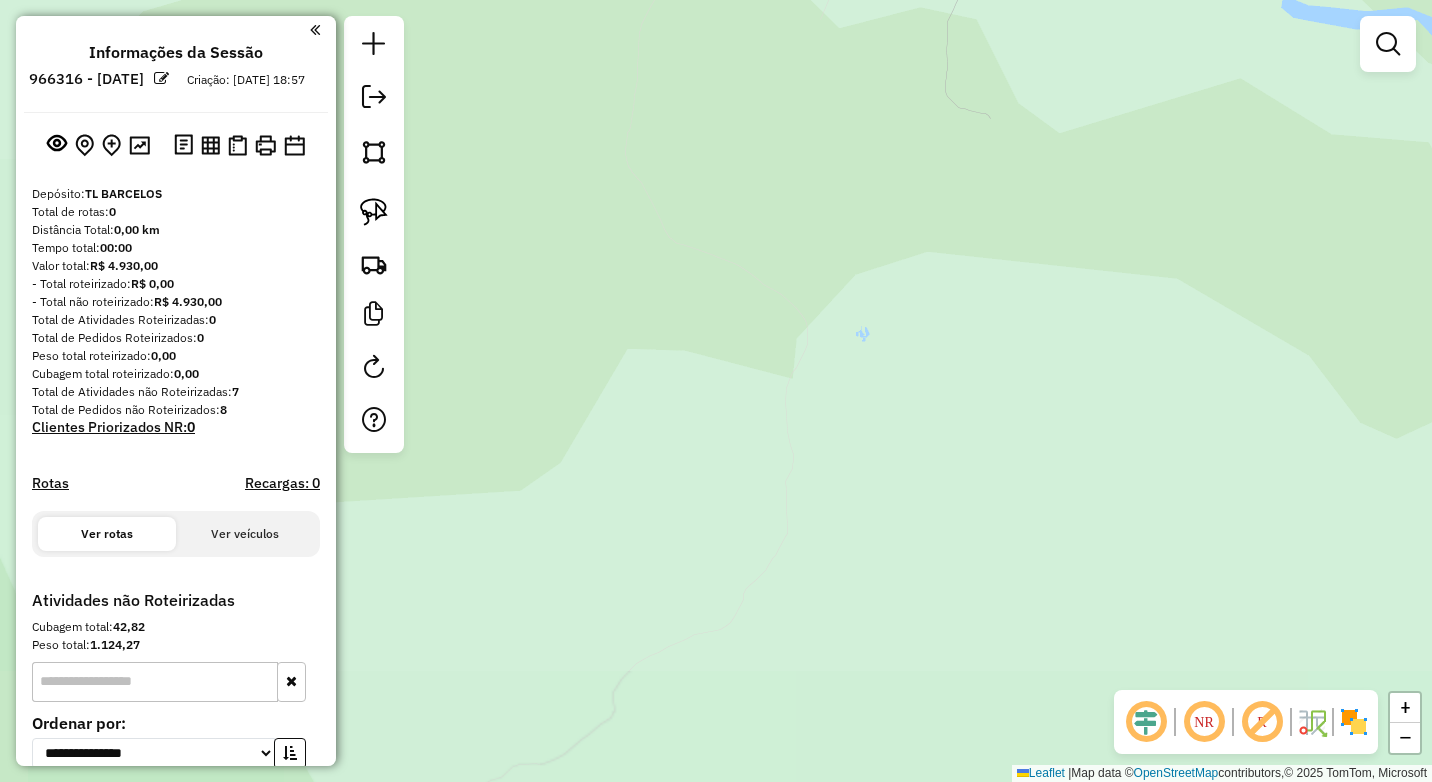 drag, startPoint x: 1106, startPoint y: 341, endPoint x: 877, endPoint y: 677, distance: 406.61652 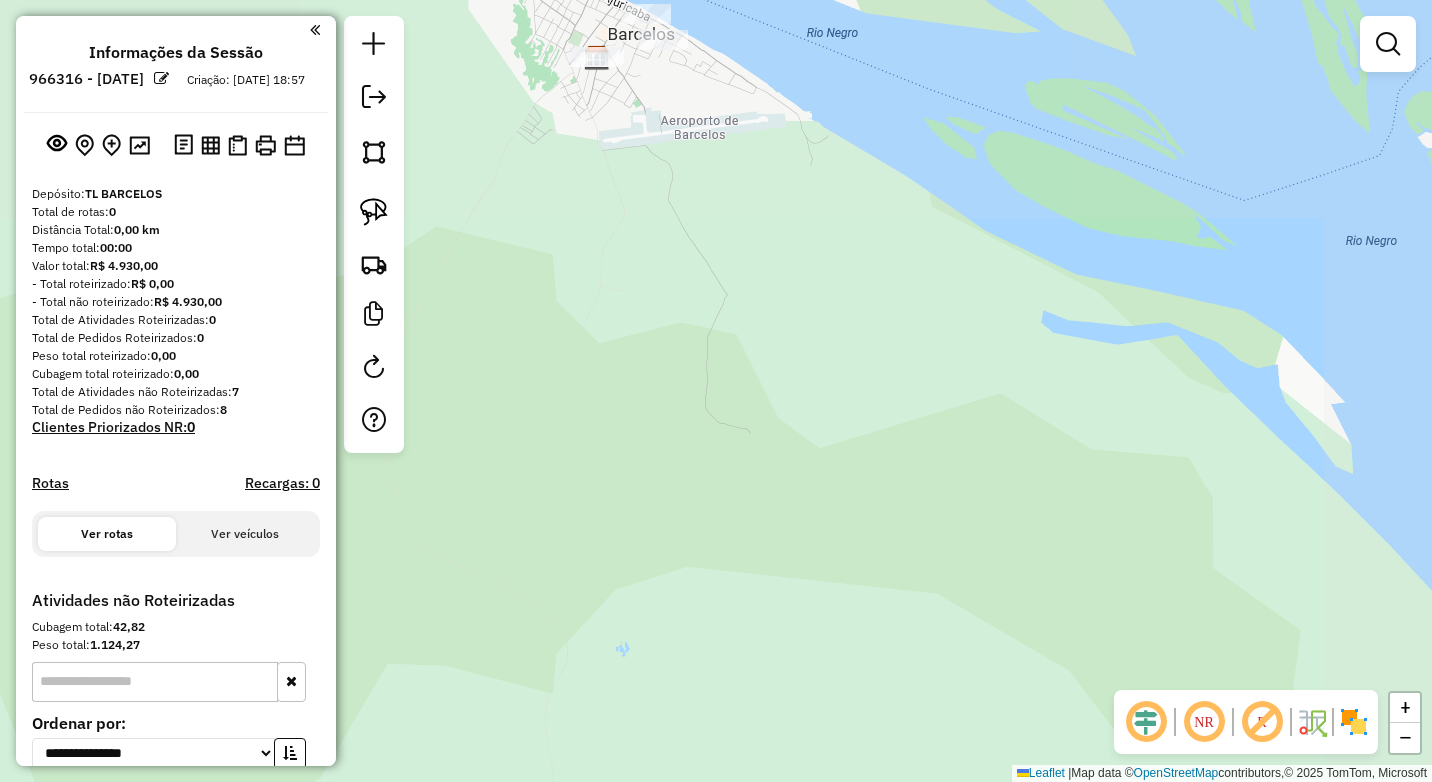 drag, startPoint x: 885, startPoint y: 460, endPoint x: 879, endPoint y: 539, distance: 79.22752 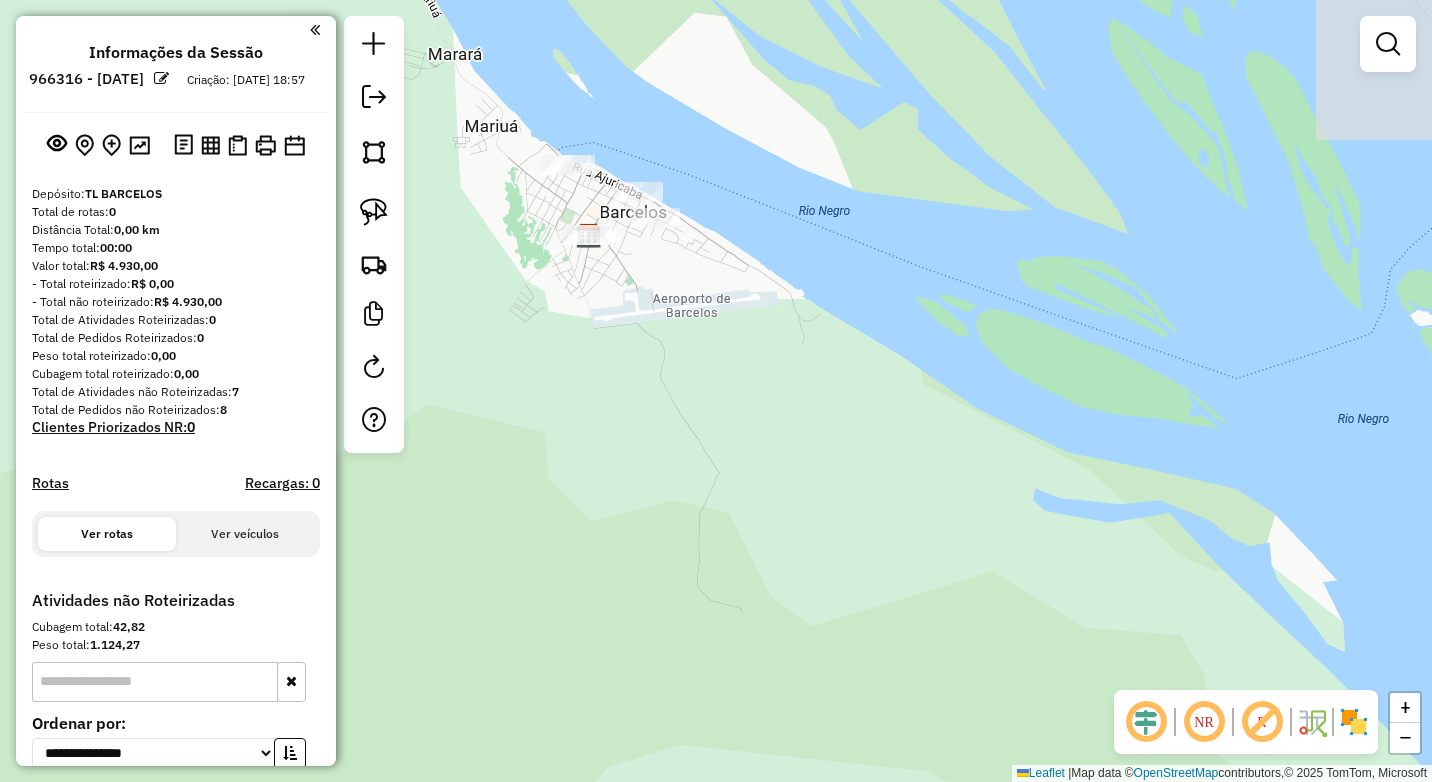 drag, startPoint x: 867, startPoint y: 354, endPoint x: 837, endPoint y: 488, distance: 137.31715 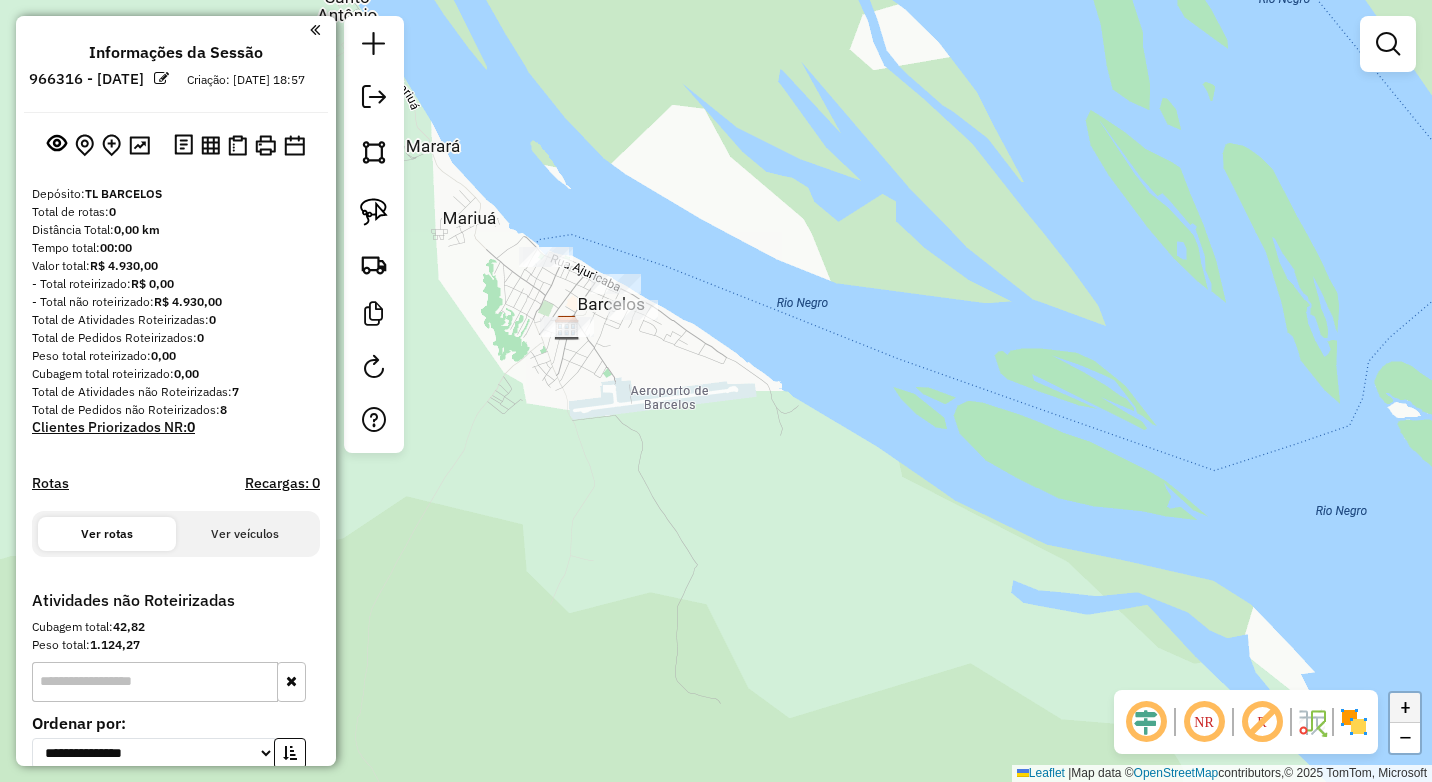 drag, startPoint x: 1412, startPoint y: 706, endPoint x: 1232, endPoint y: 605, distance: 206.4001 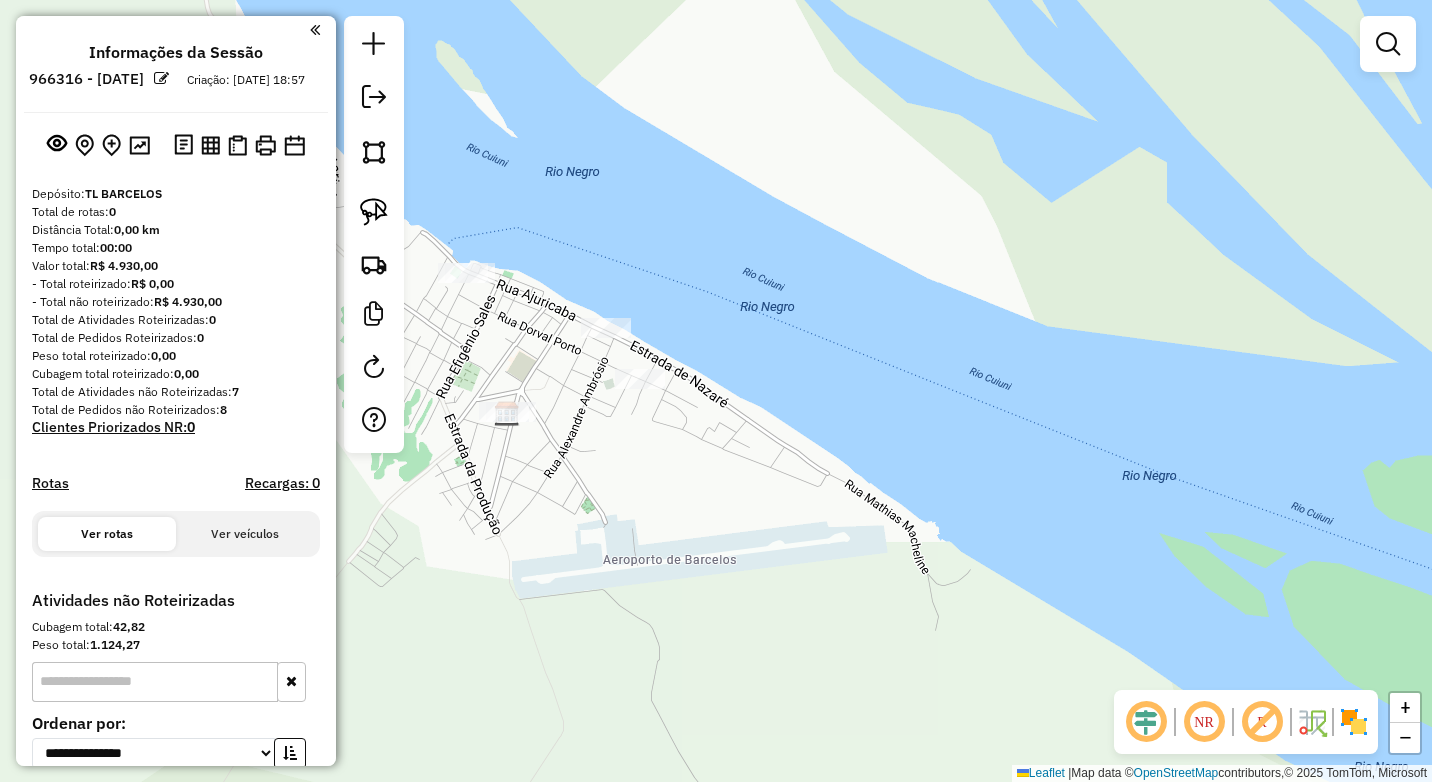 drag, startPoint x: 539, startPoint y: 313, endPoint x: 619, endPoint y: 458, distance: 165.60495 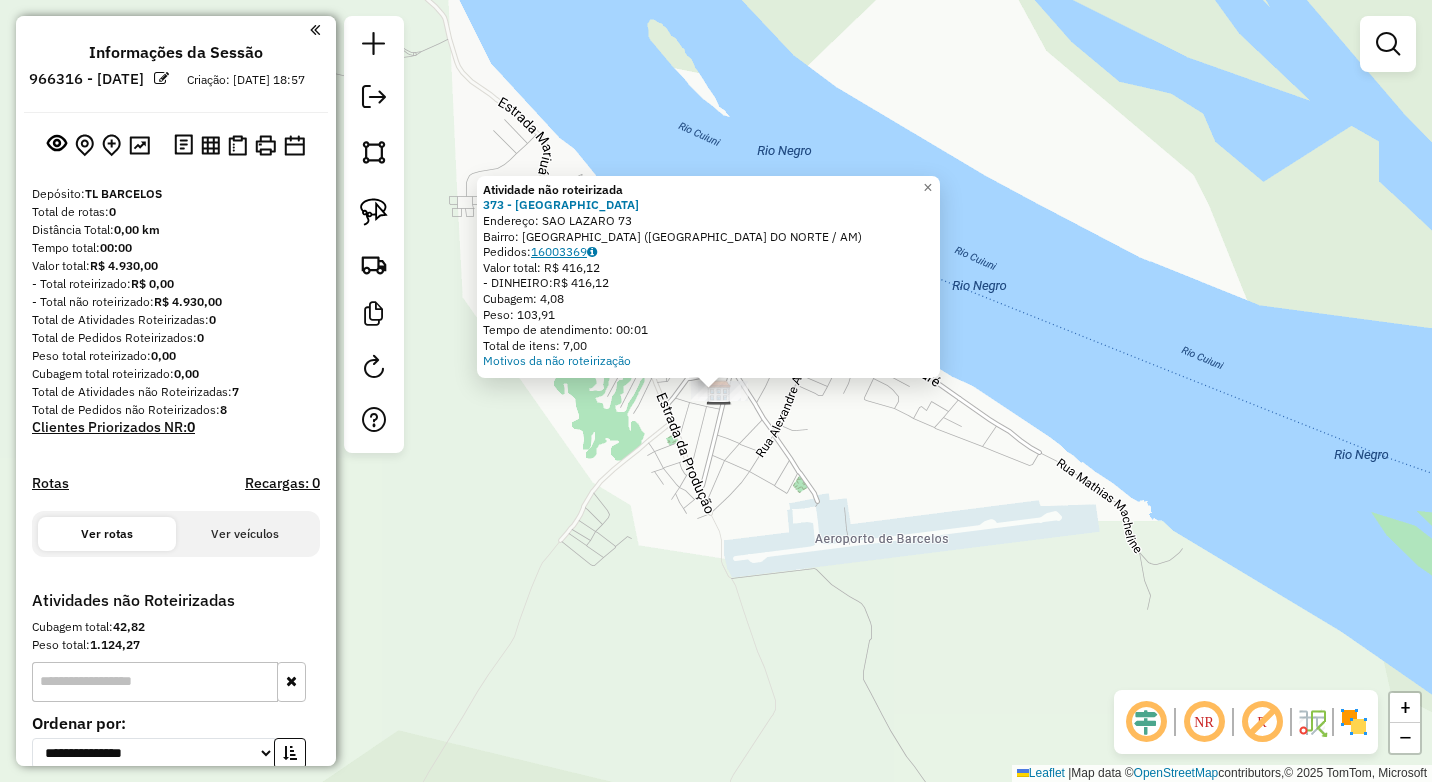 click 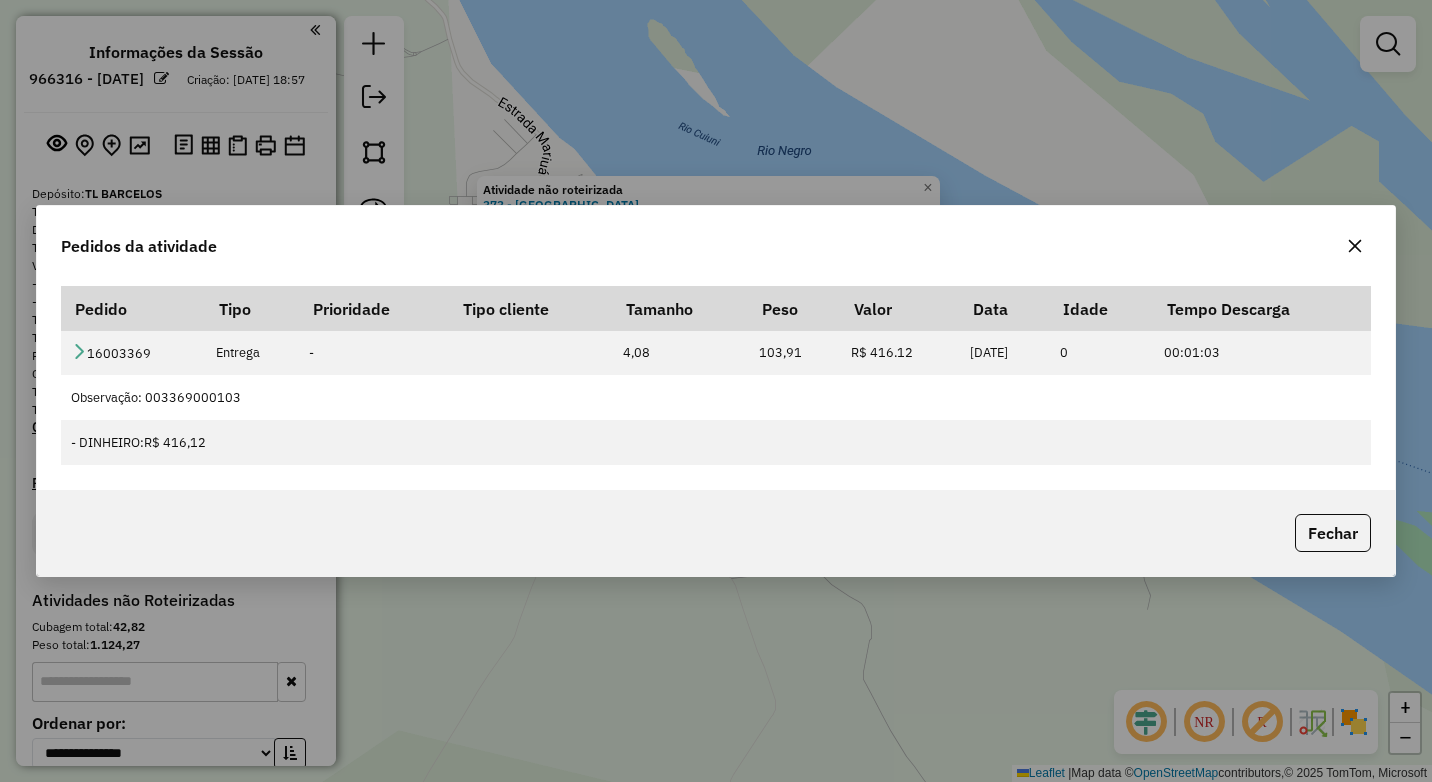 click on "Pedidos da atividade Pedido Tipo Prioridade Tipo cliente Tamanho Peso Valor Data Idade Tempo Descarga  16003369  Entrega   -   4,08 103,91 R$ 416.12 17/07/2025 0 00:01:03  Observação: 003369000103   - DINHEIRO:  R$ 416,12   Fechar" 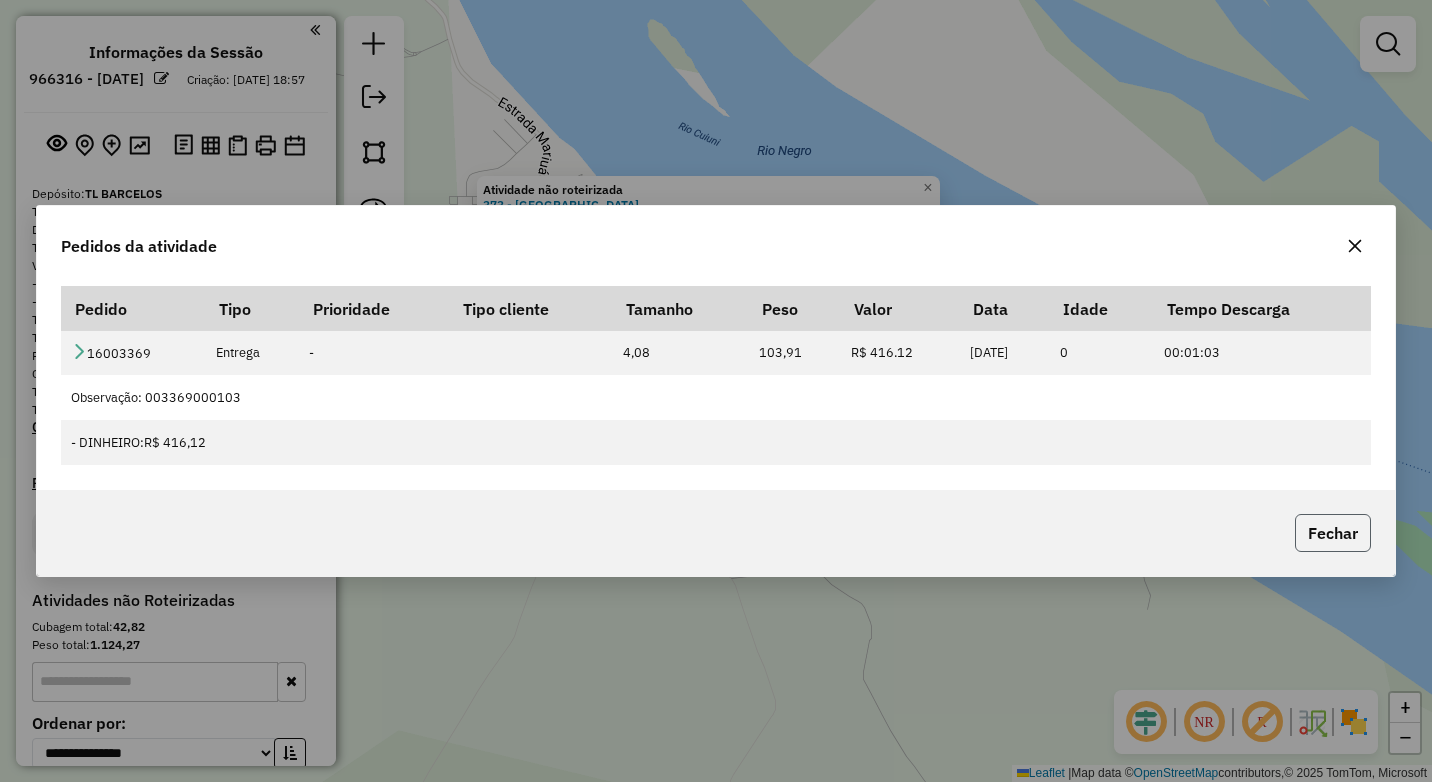 click on "Fechar" 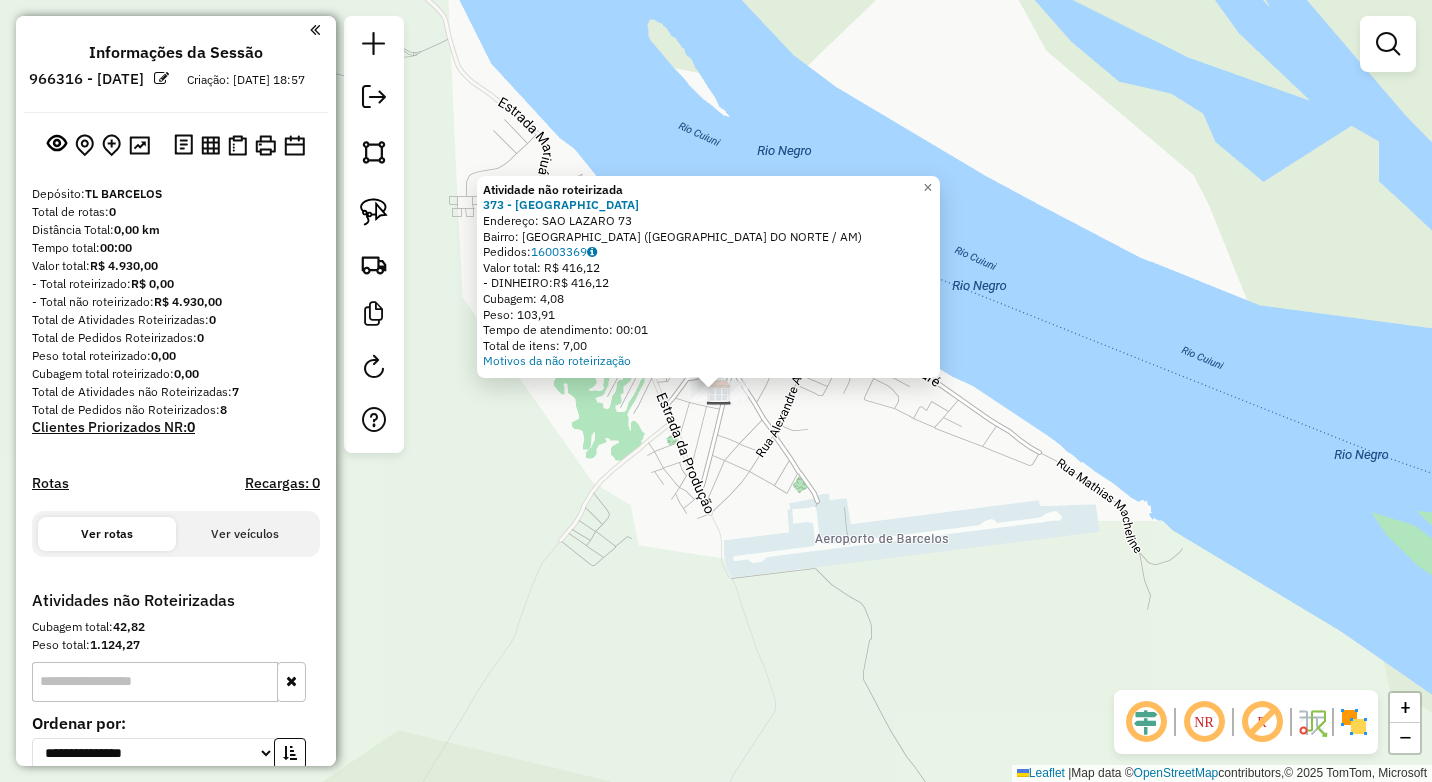 click 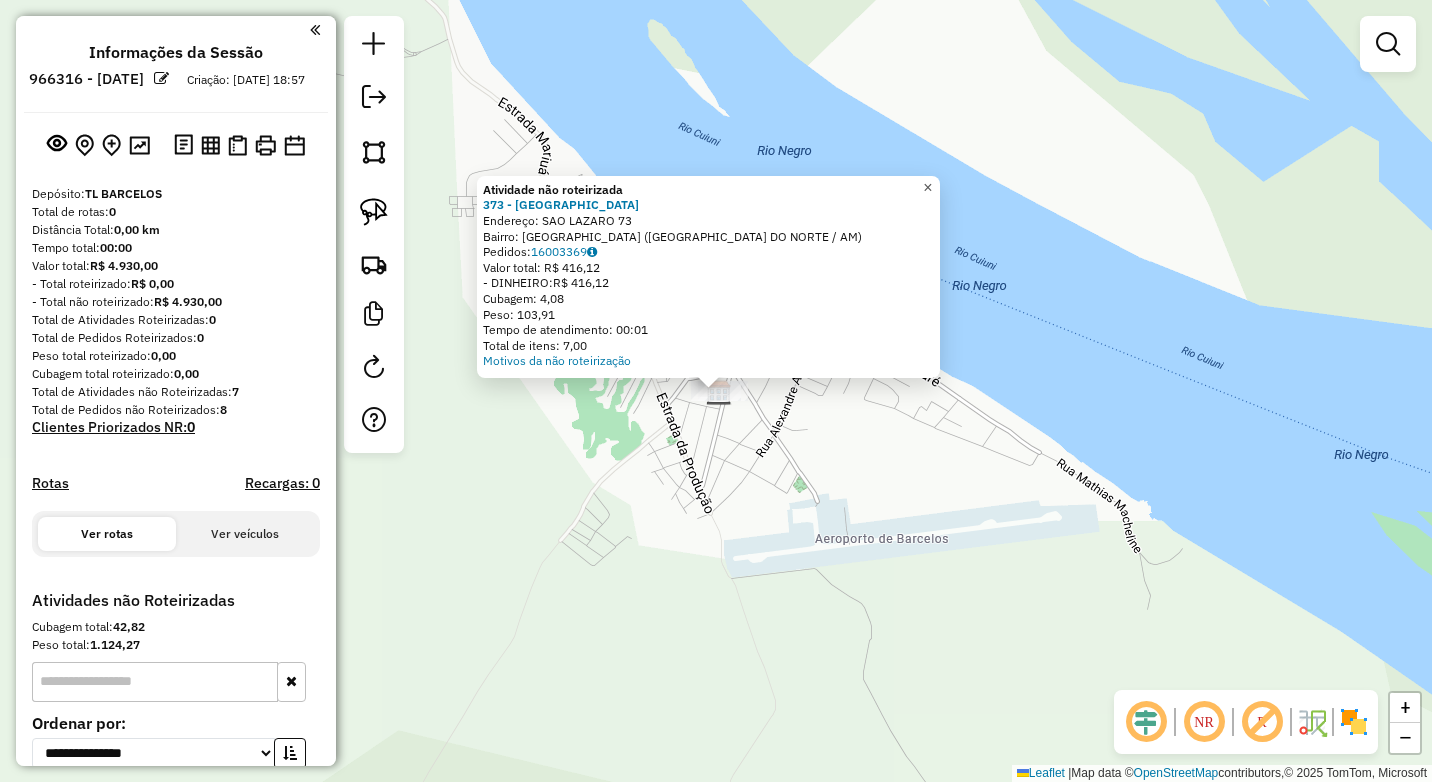 click on "×" 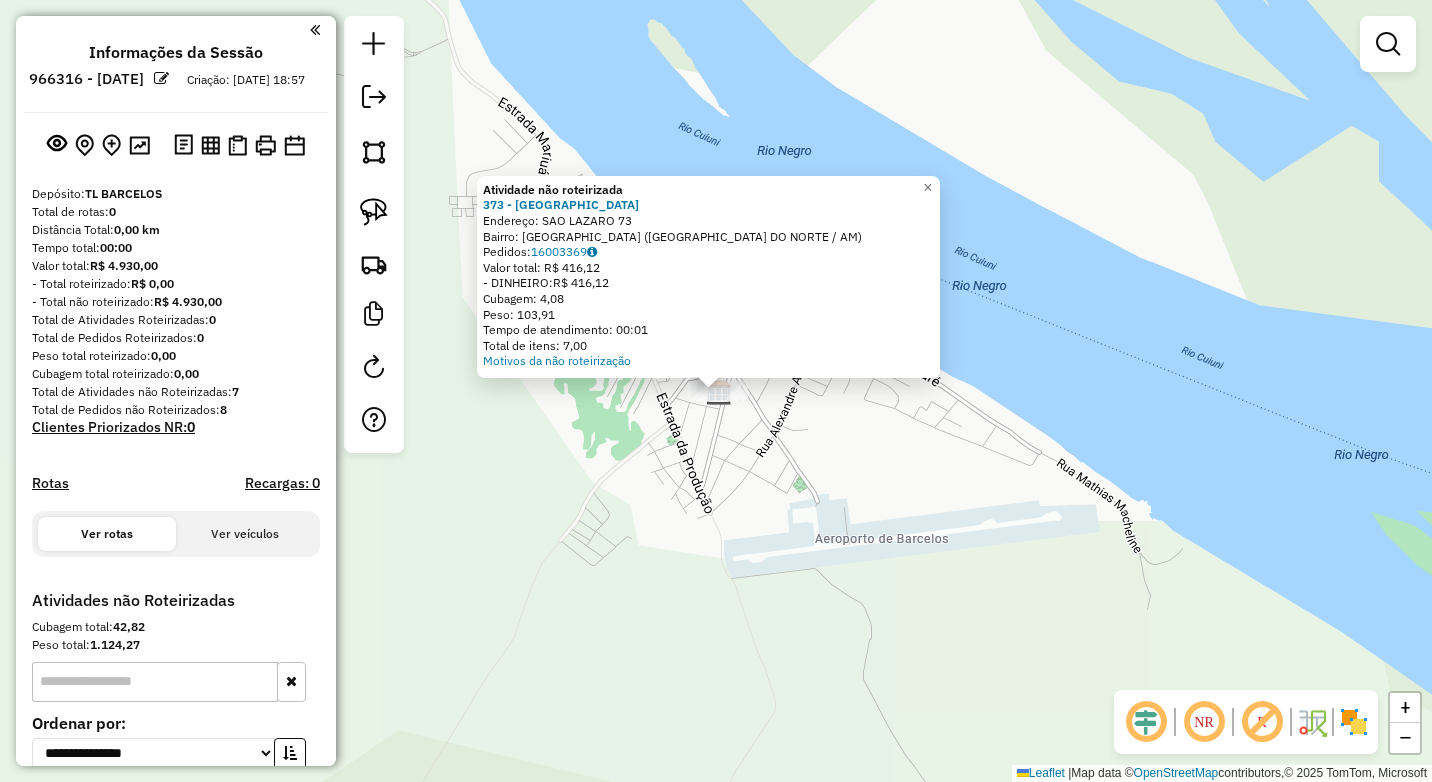 click 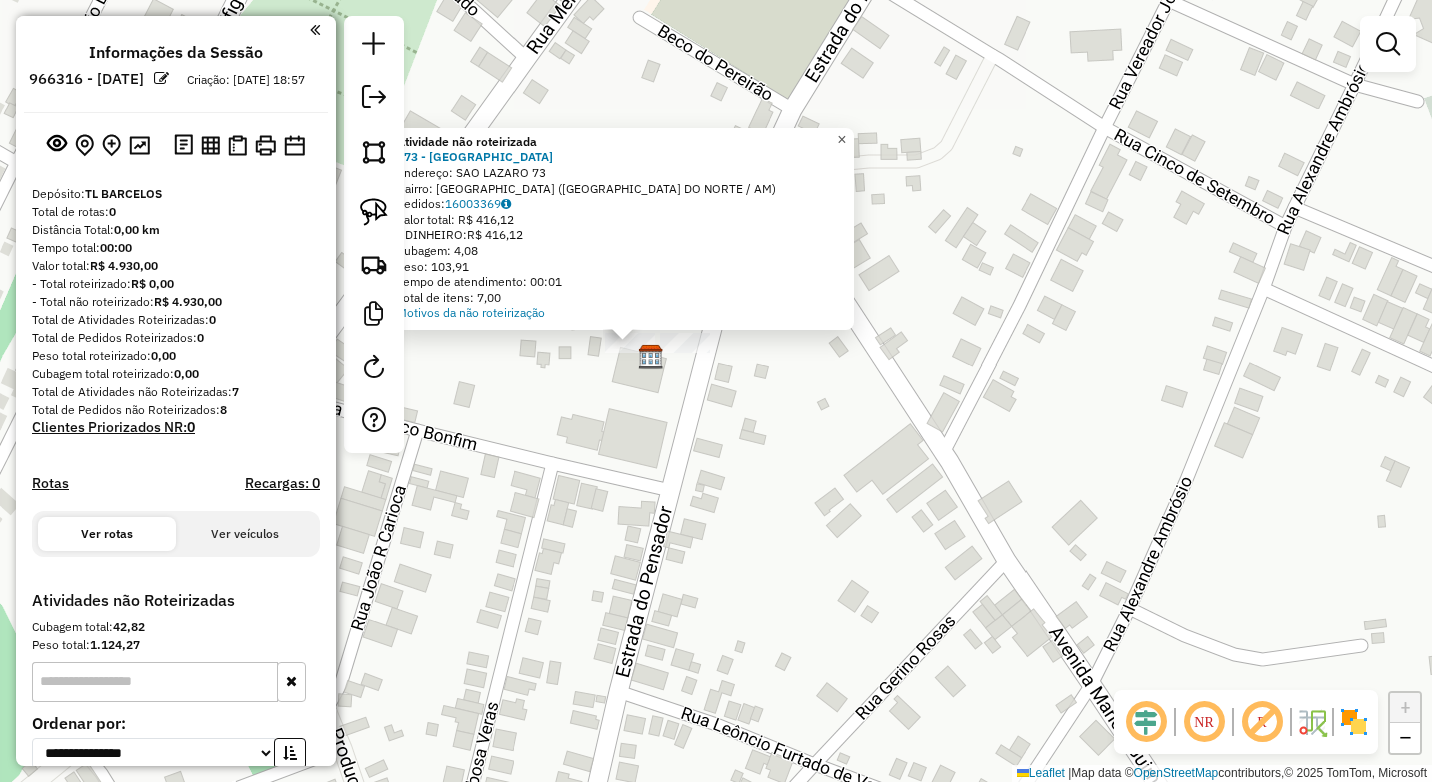 click on "×" 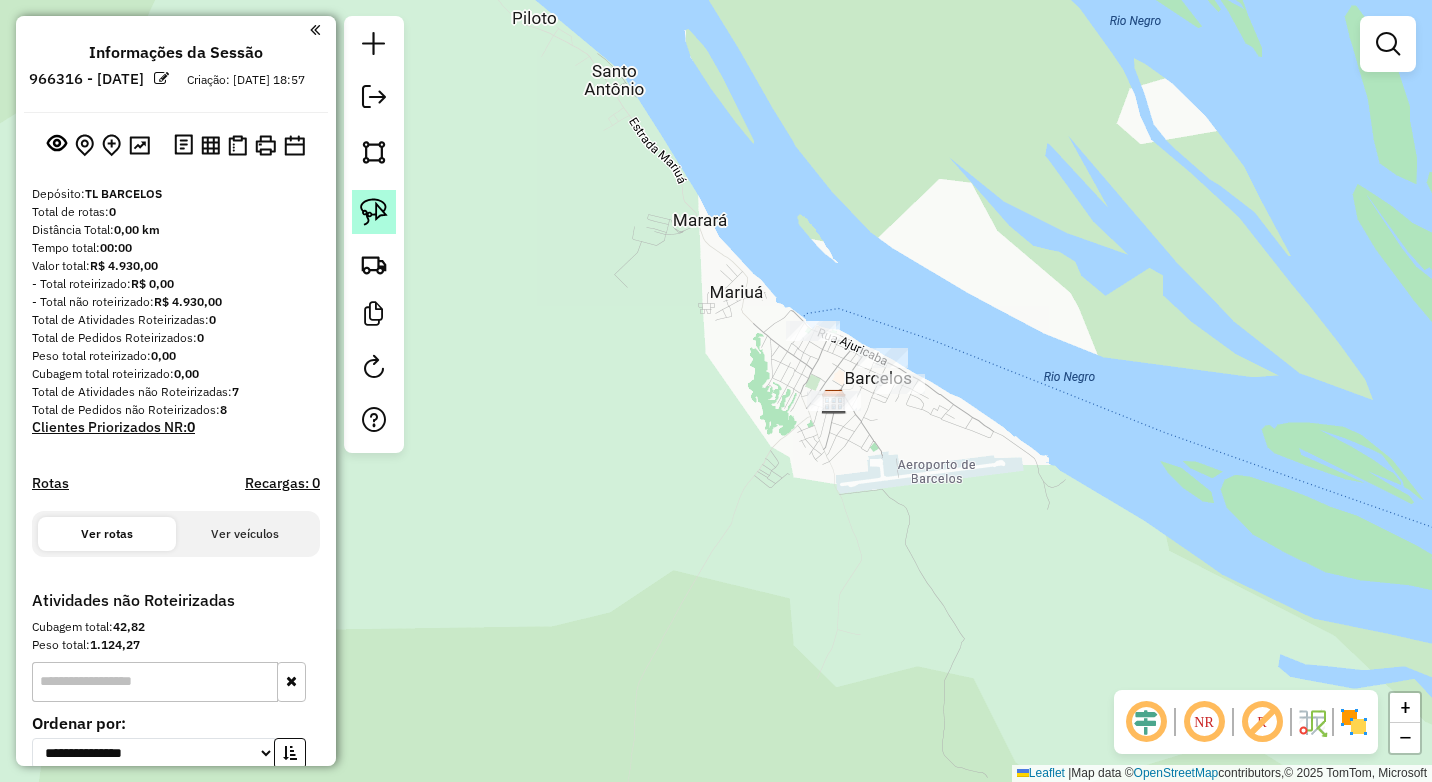 click 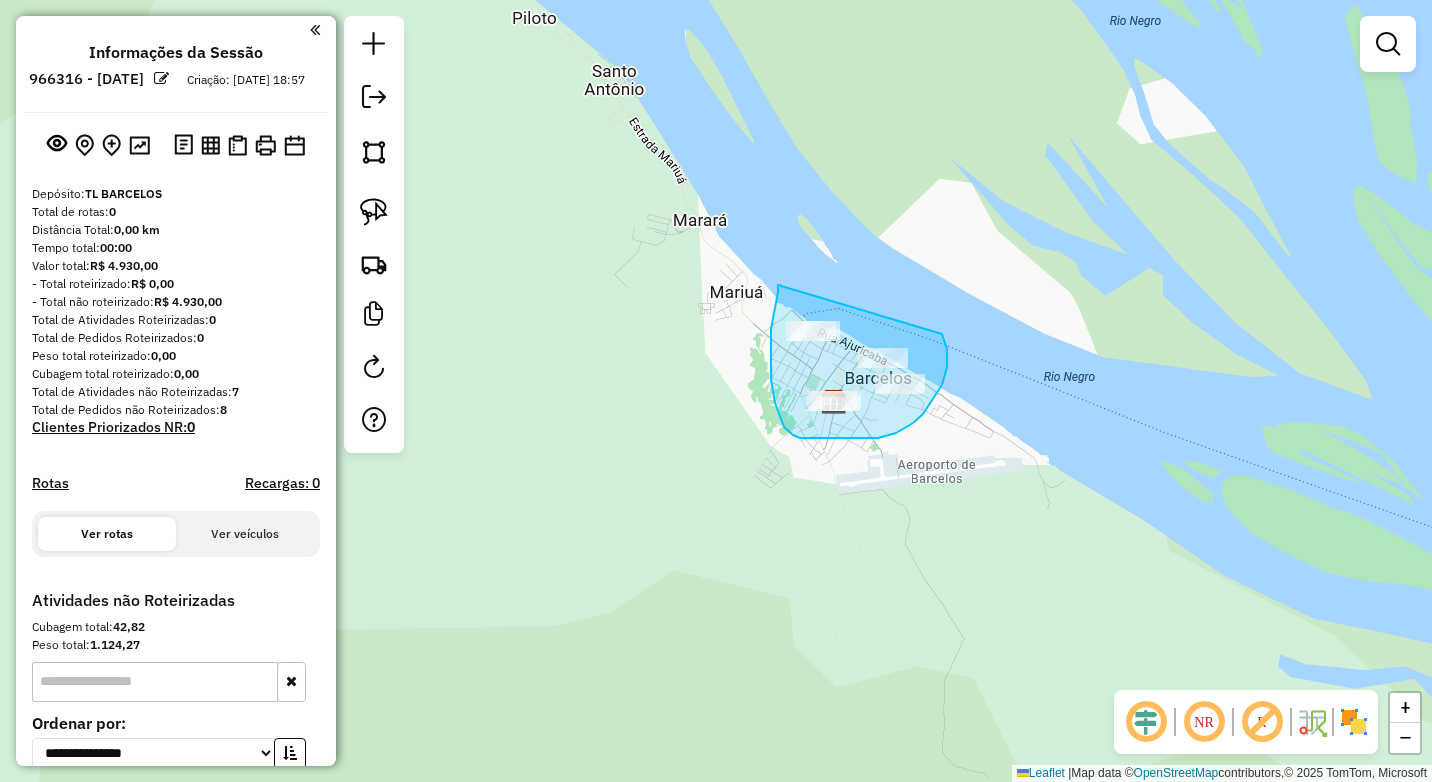 drag, startPoint x: 778, startPoint y: 285, endPoint x: 942, endPoint y: 334, distance: 171.16367 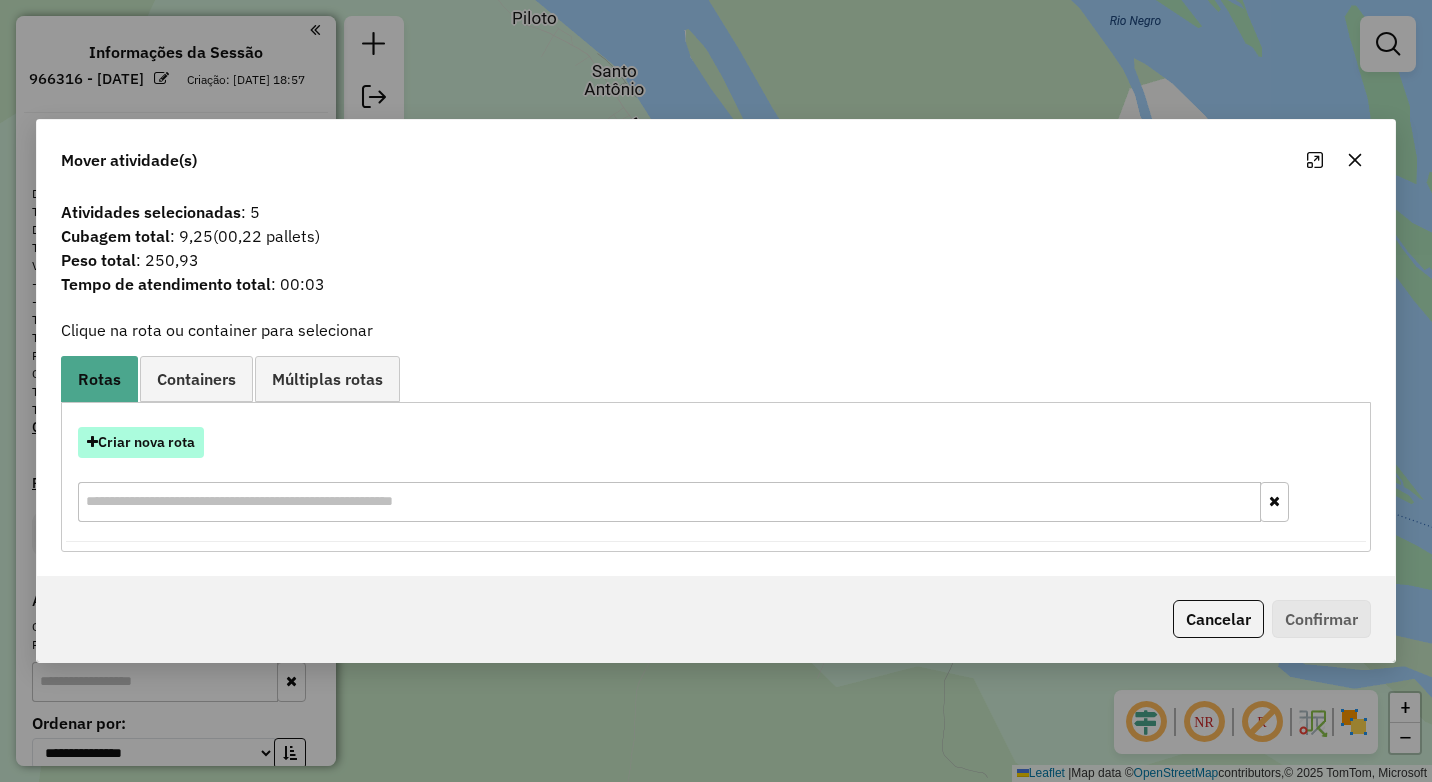 click on "Criar nova rota" at bounding box center (141, 442) 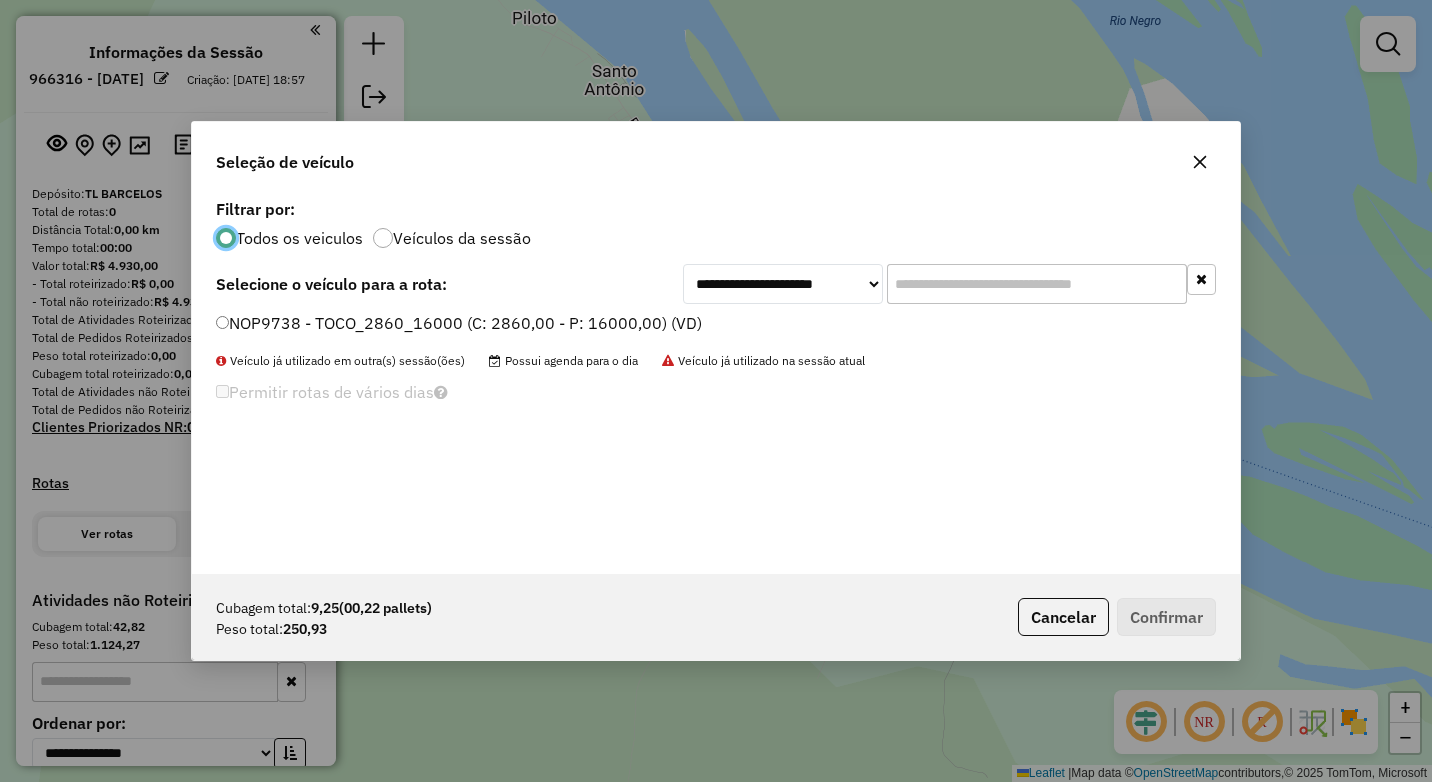 scroll, scrollTop: 11, scrollLeft: 6, axis: both 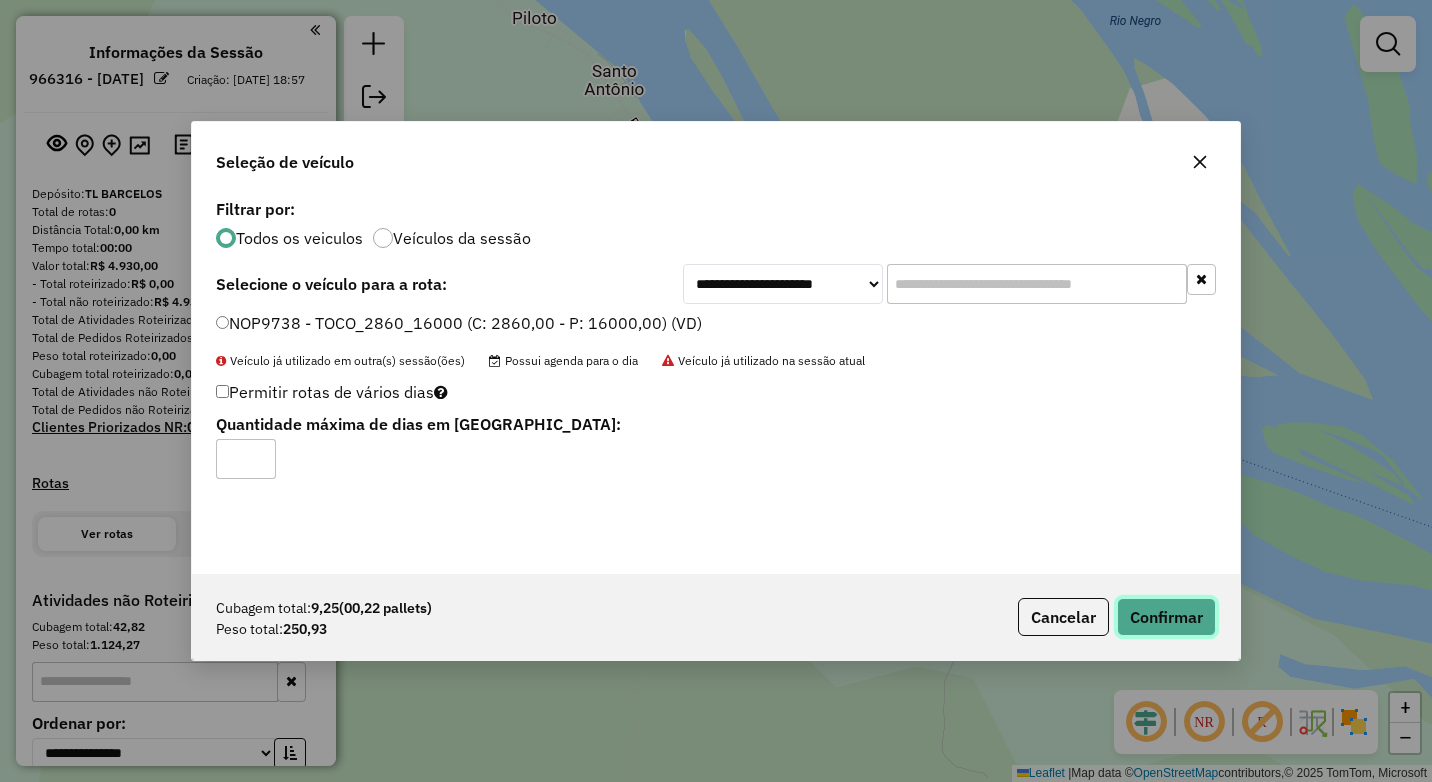 click on "Confirmar" 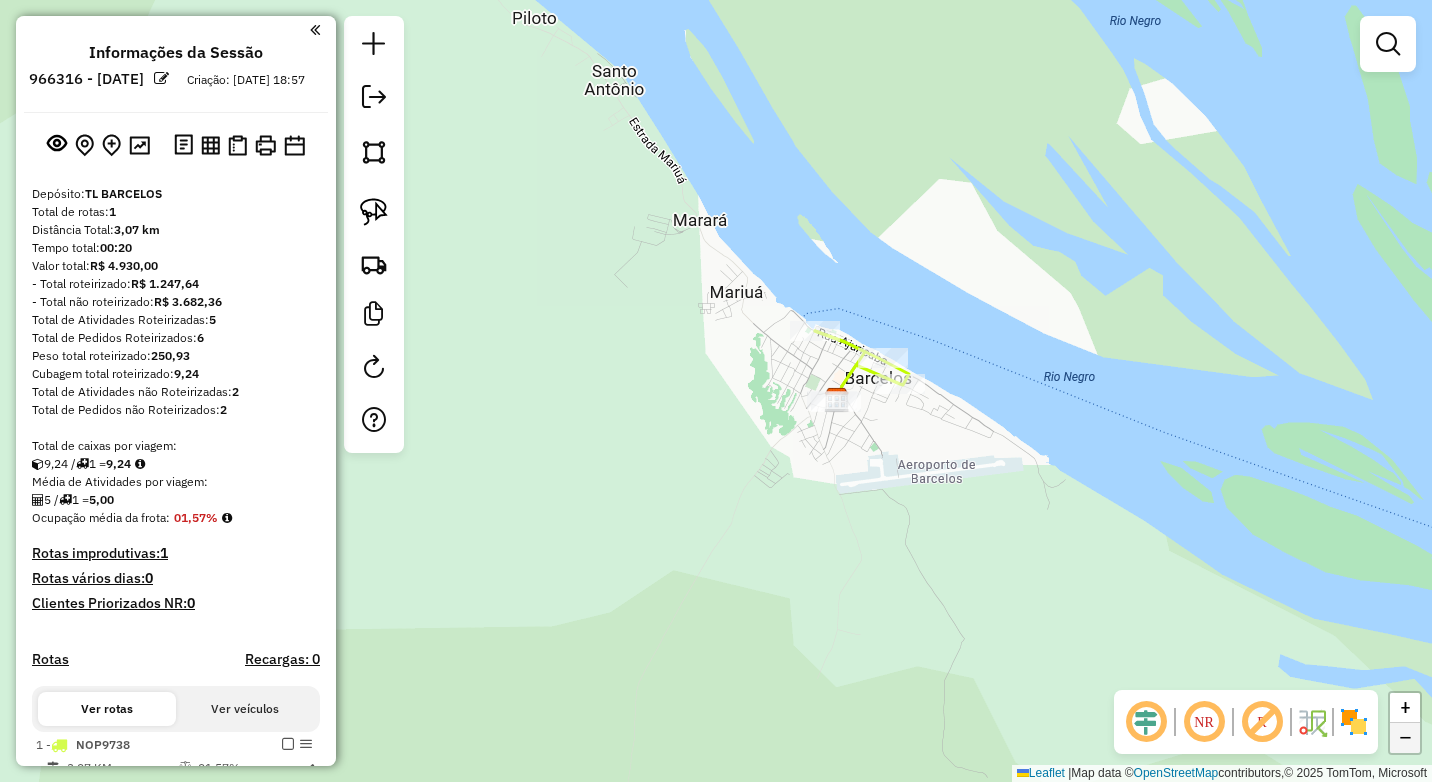 click on "−" 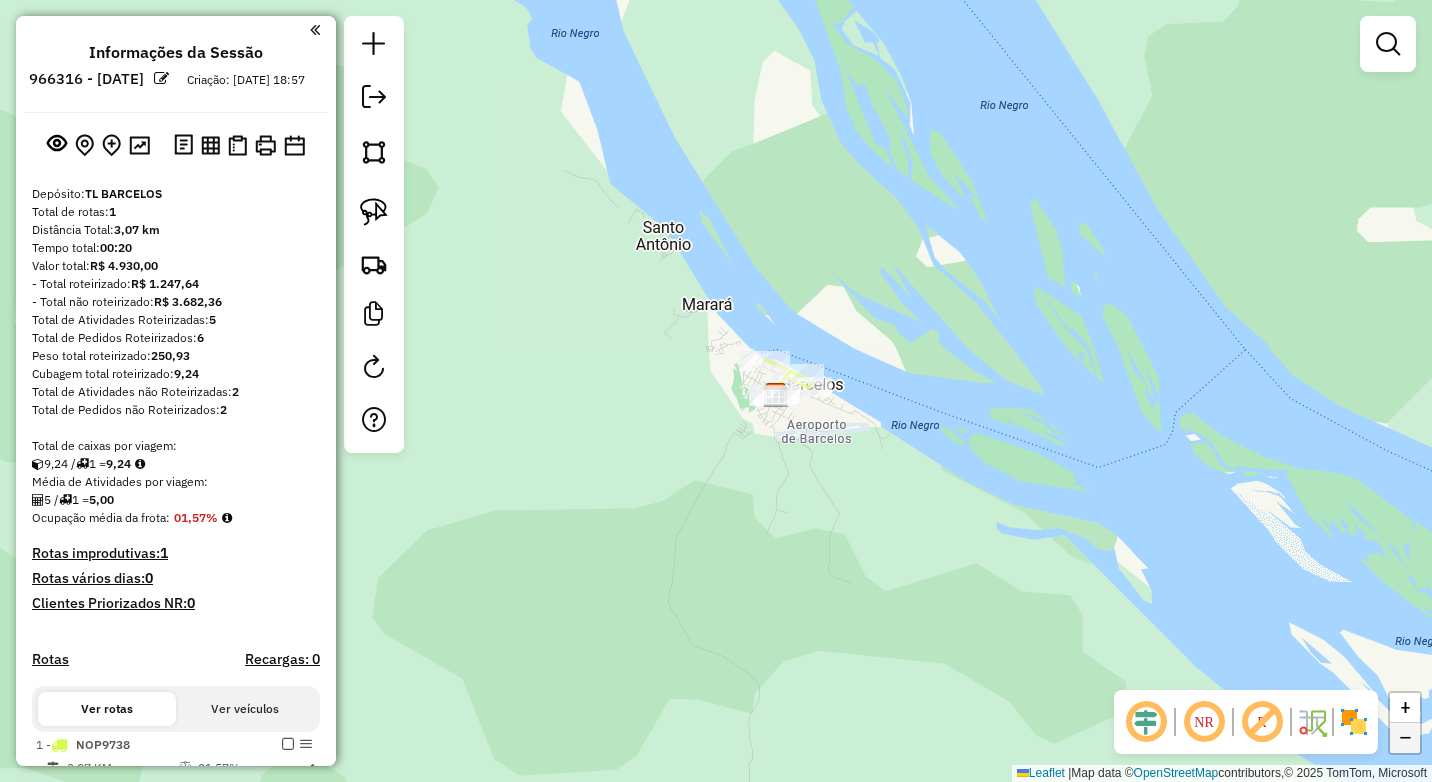 click on "−" 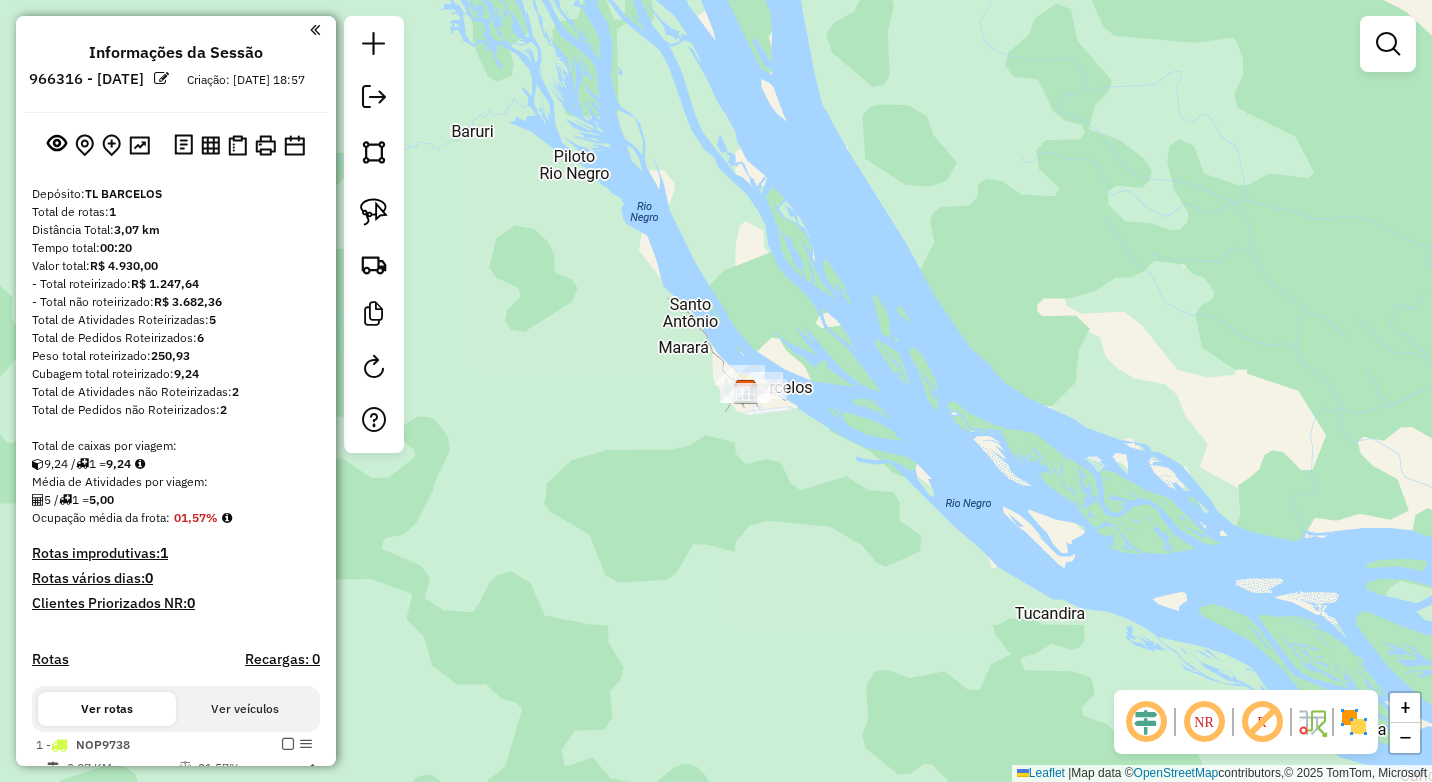 drag, startPoint x: 1234, startPoint y: 532, endPoint x: 1023, endPoint y: 432, distance: 233.49733 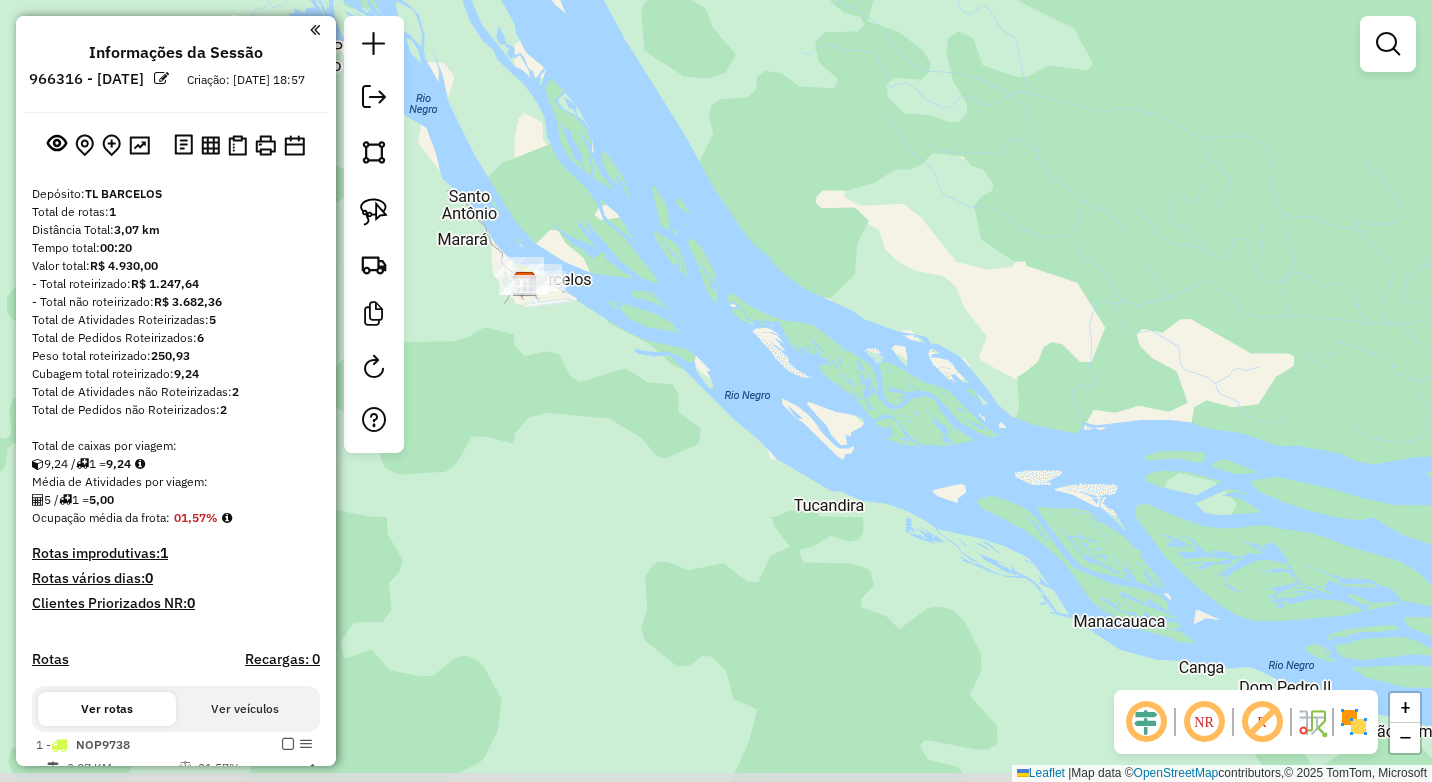 drag, startPoint x: 1251, startPoint y: 563, endPoint x: 959, endPoint y: 399, distance: 334.90298 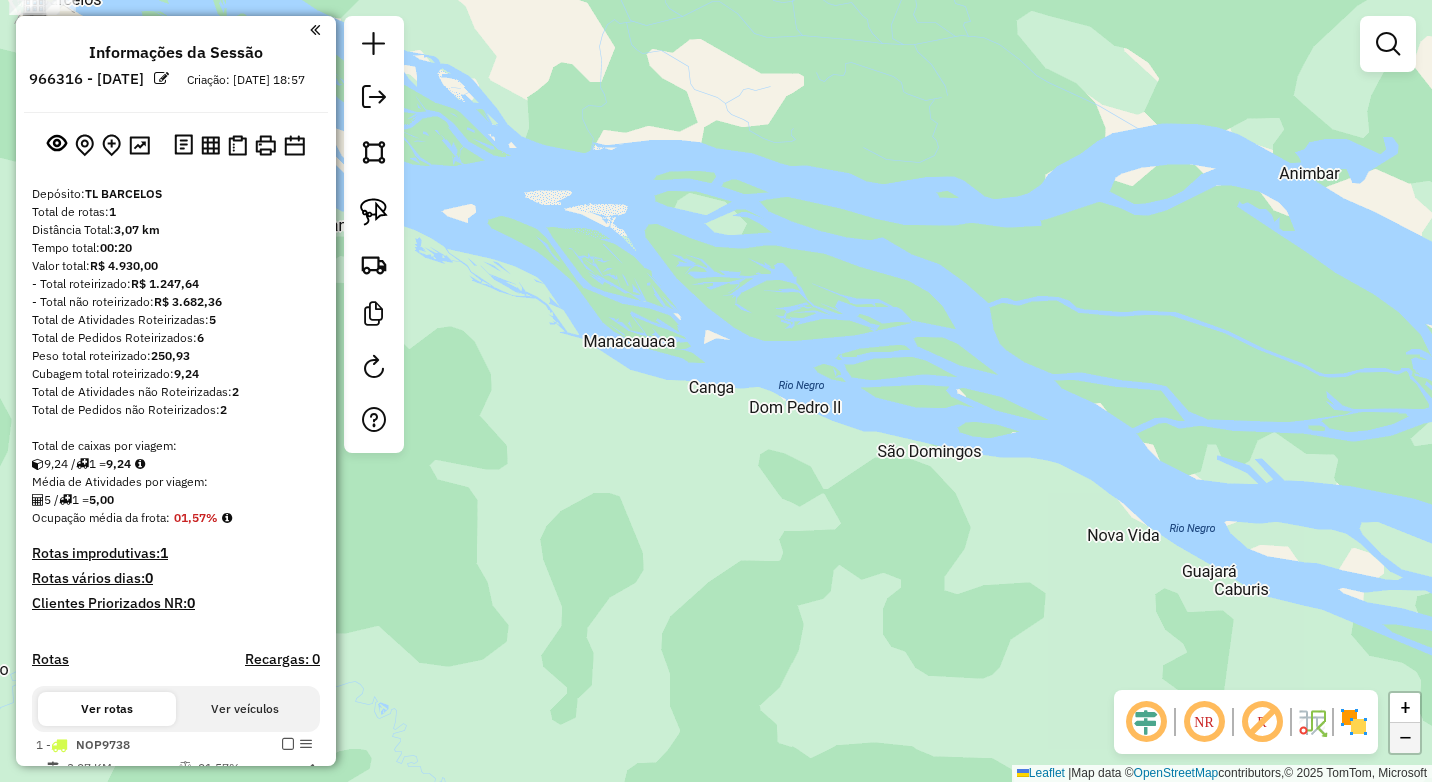 click on "−" 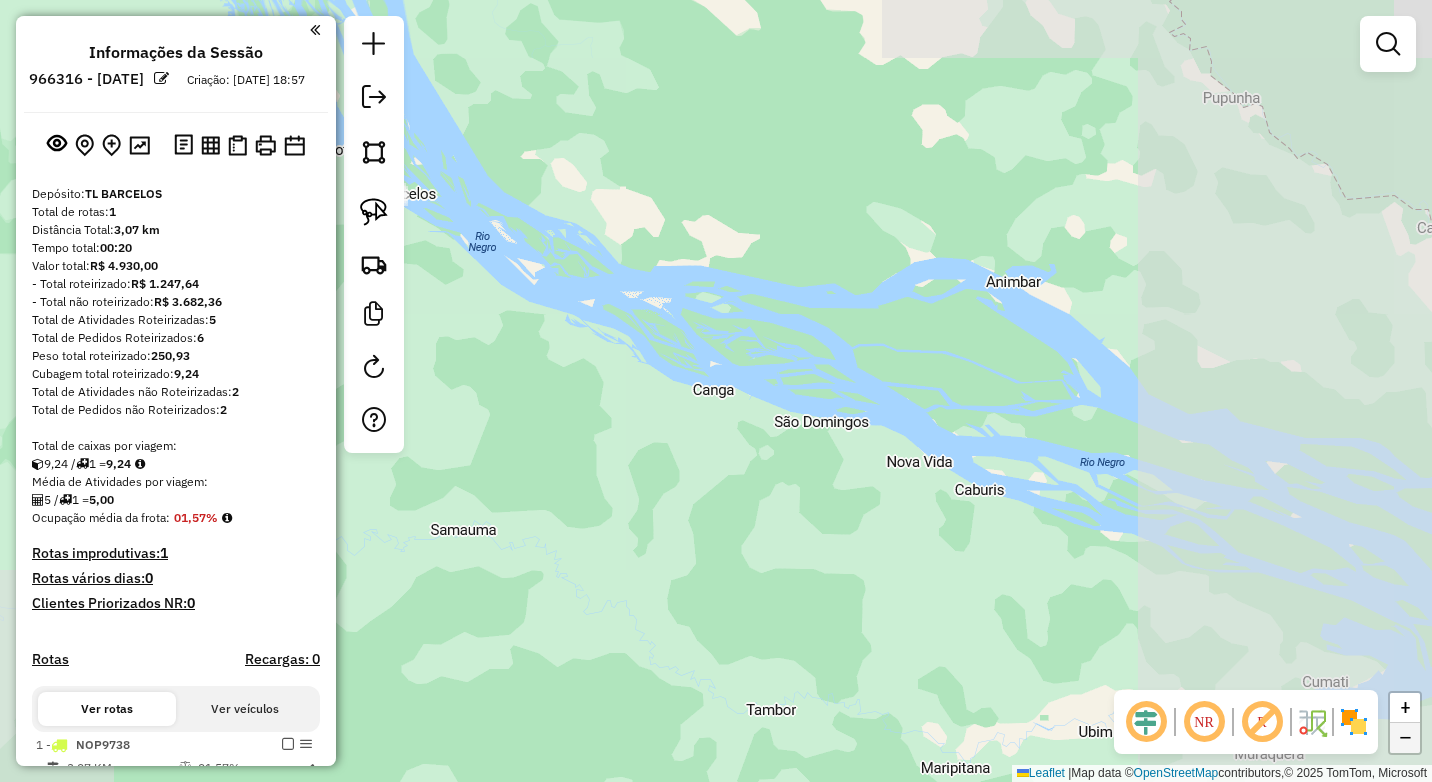 click on "−" 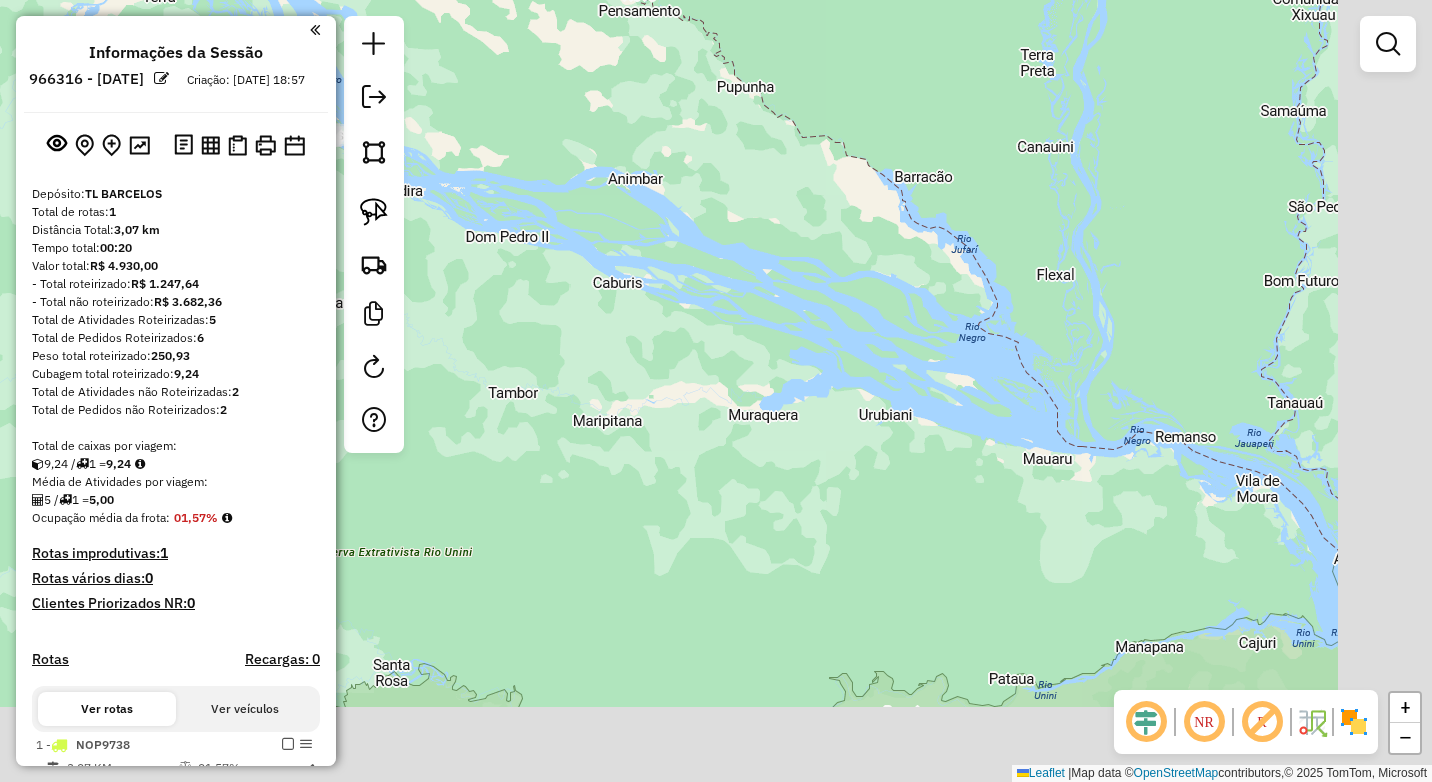 drag, startPoint x: 1213, startPoint y: 592, endPoint x: 1050, endPoint y: 435, distance: 226.31393 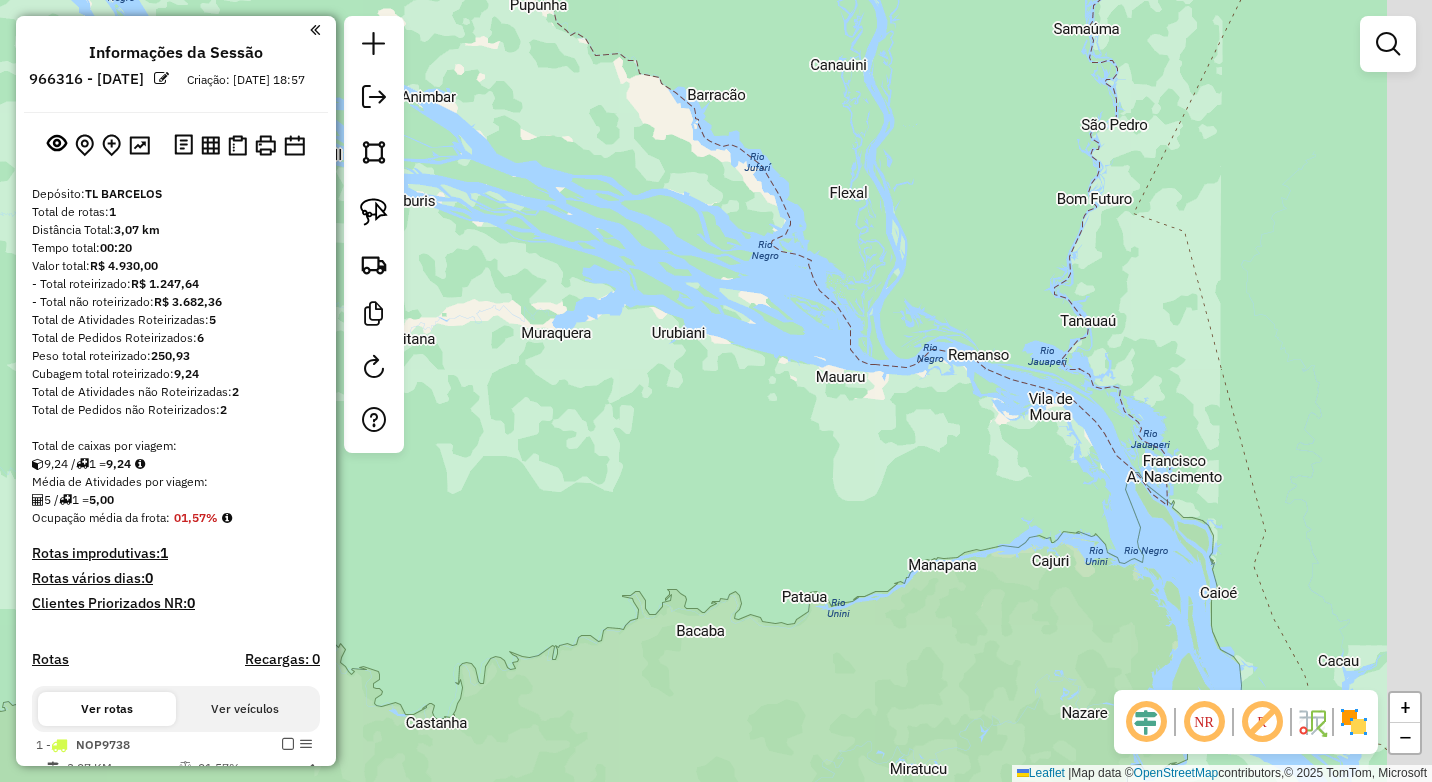 drag, startPoint x: 964, startPoint y: 407, endPoint x: 936, endPoint y: 391, distance: 32.24903 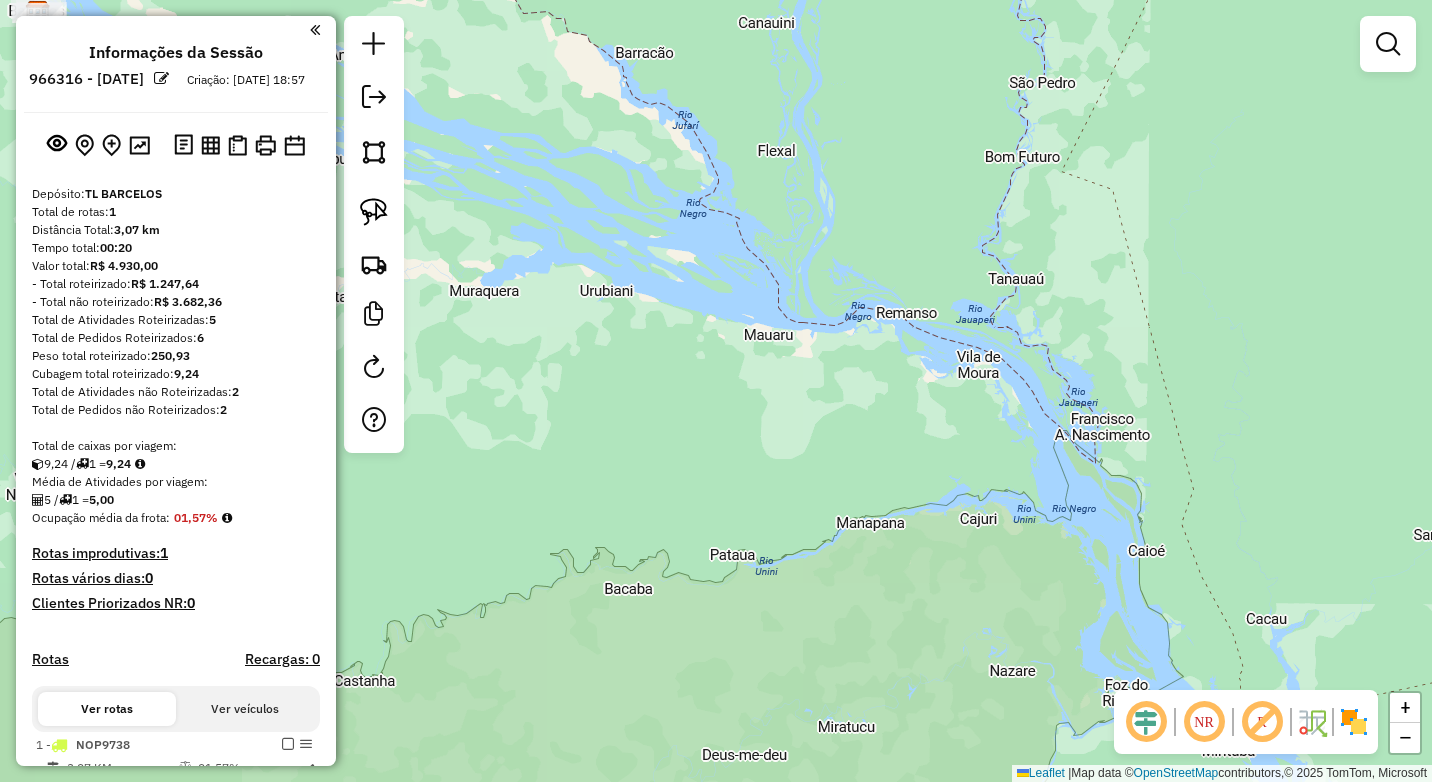 drag, startPoint x: 1318, startPoint y: 567, endPoint x: 1043, endPoint y: 336, distance: 359.1462 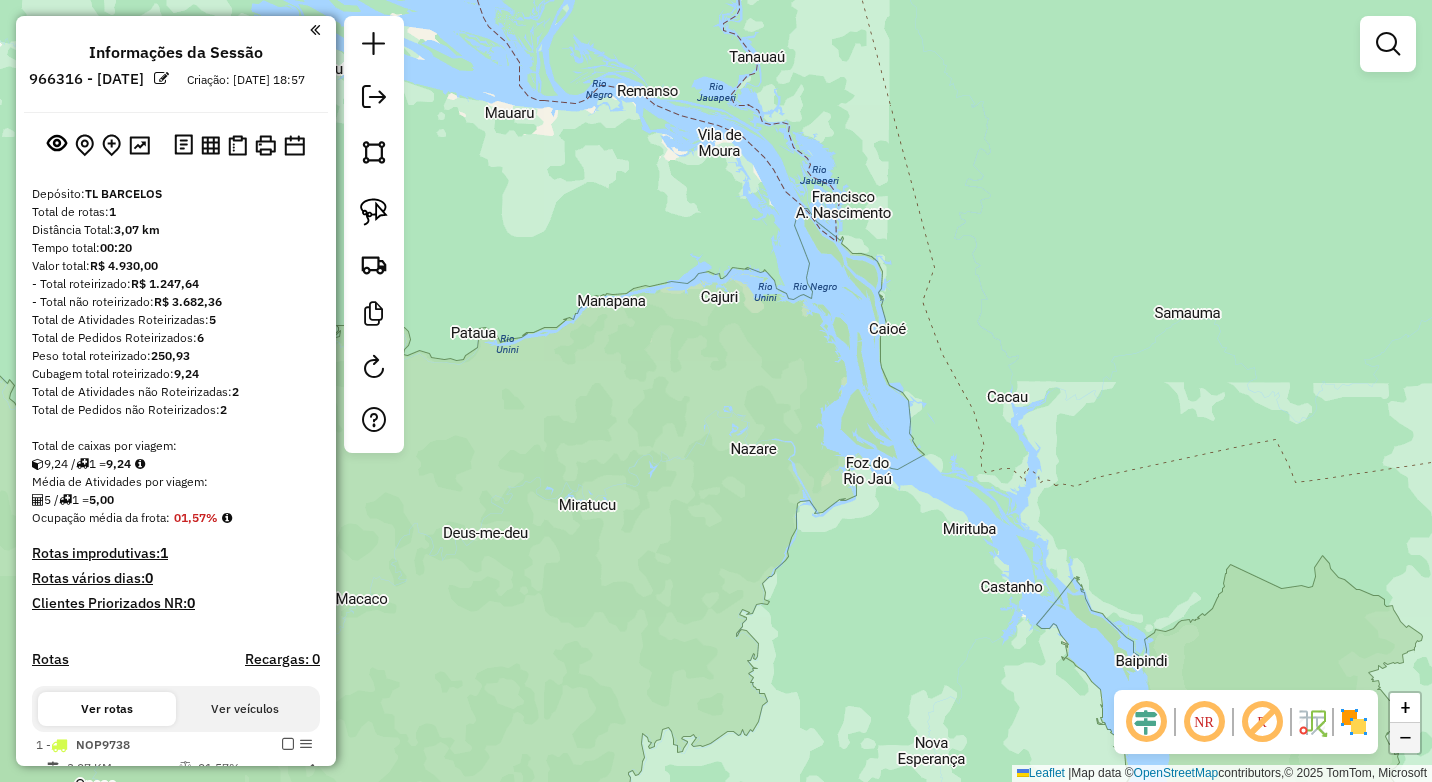 click on "−" 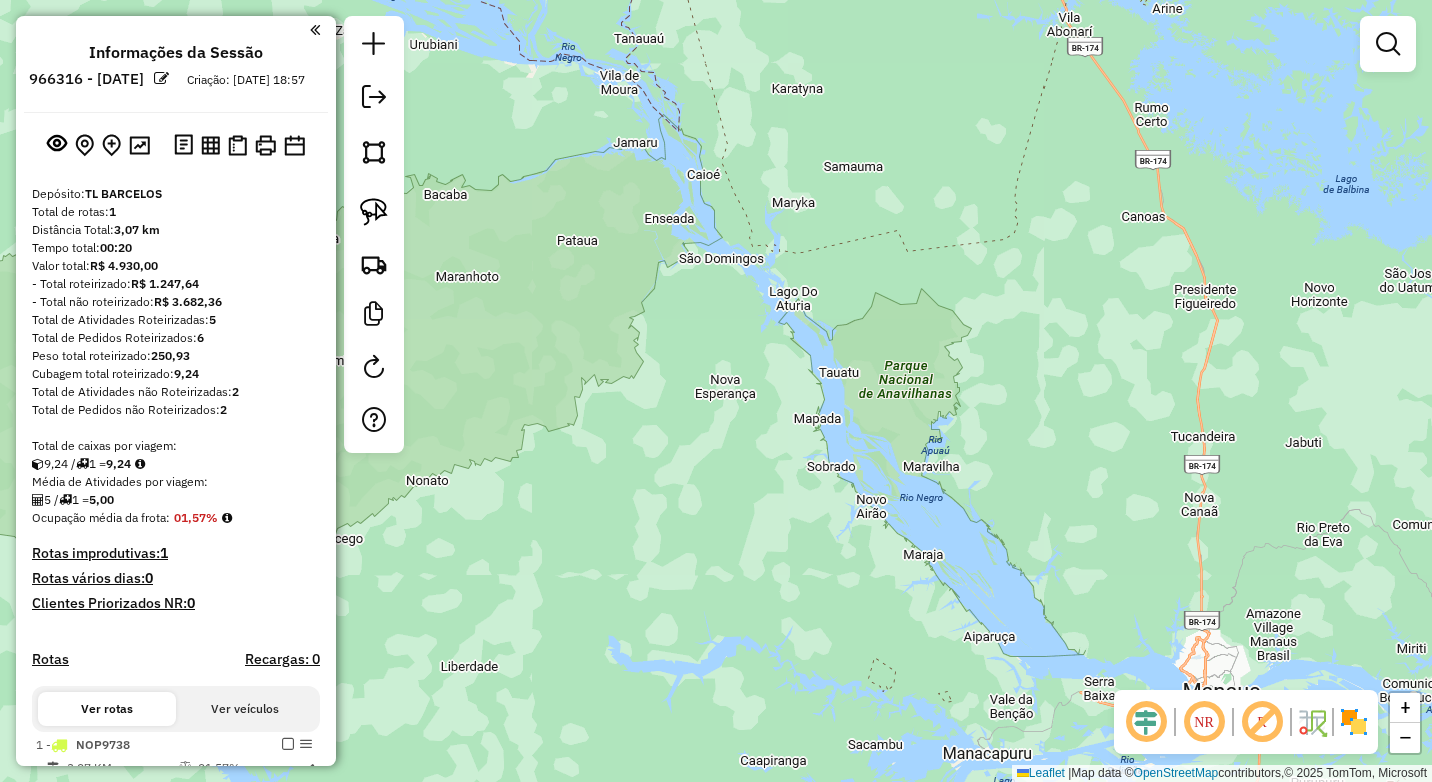 drag, startPoint x: 1065, startPoint y: 524, endPoint x: 966, endPoint y: 337, distance: 211.58922 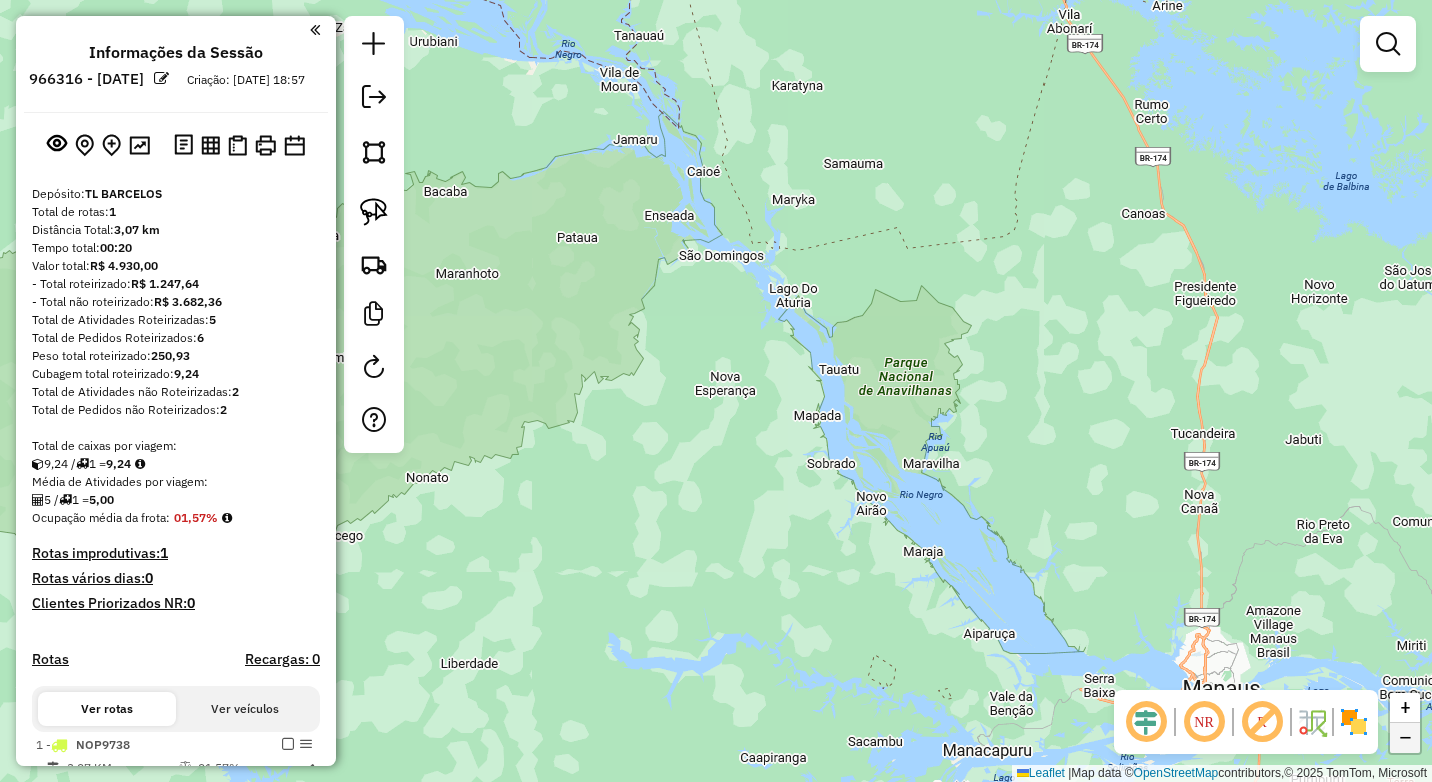 click on "−" 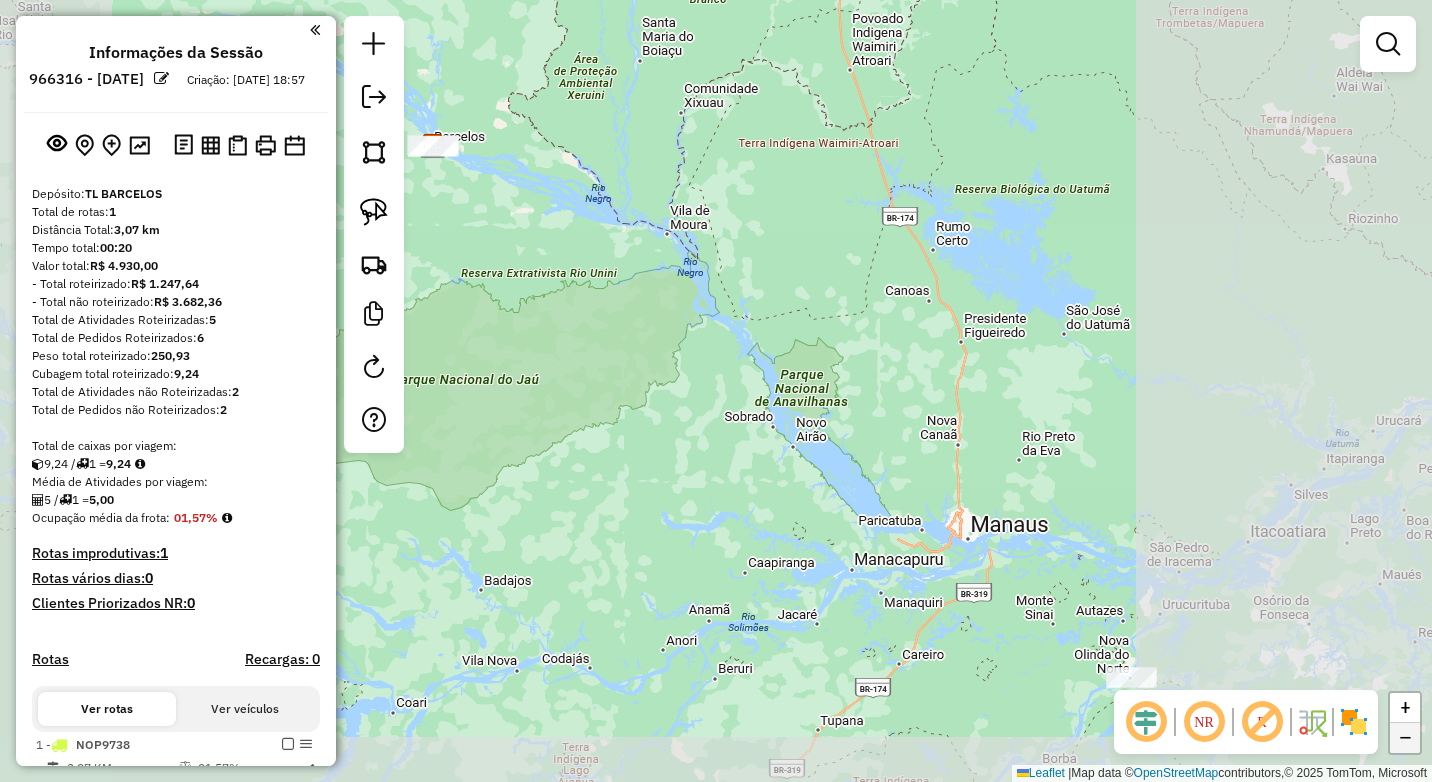 click on "−" 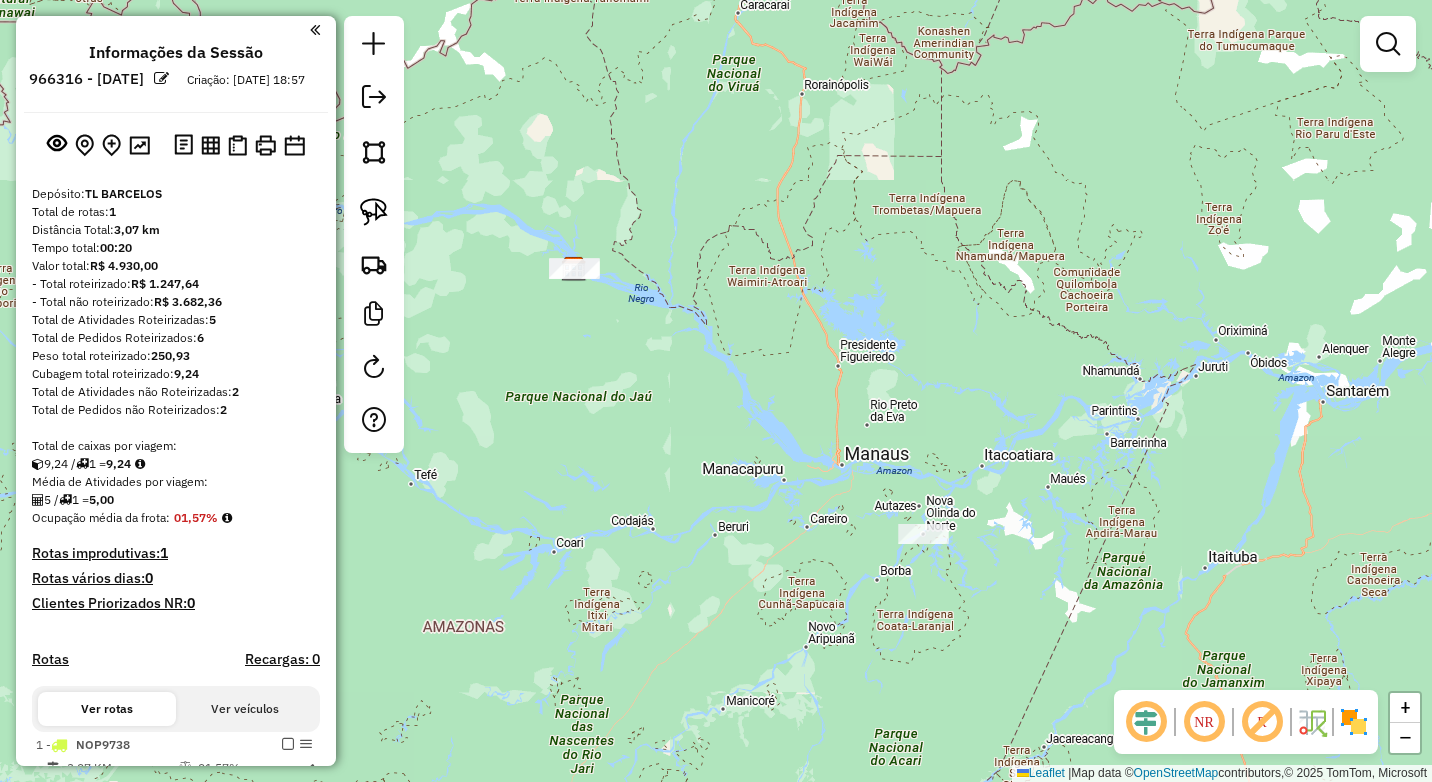 drag, startPoint x: 1195, startPoint y: 585, endPoint x: 1054, endPoint y: 445, distance: 198.69826 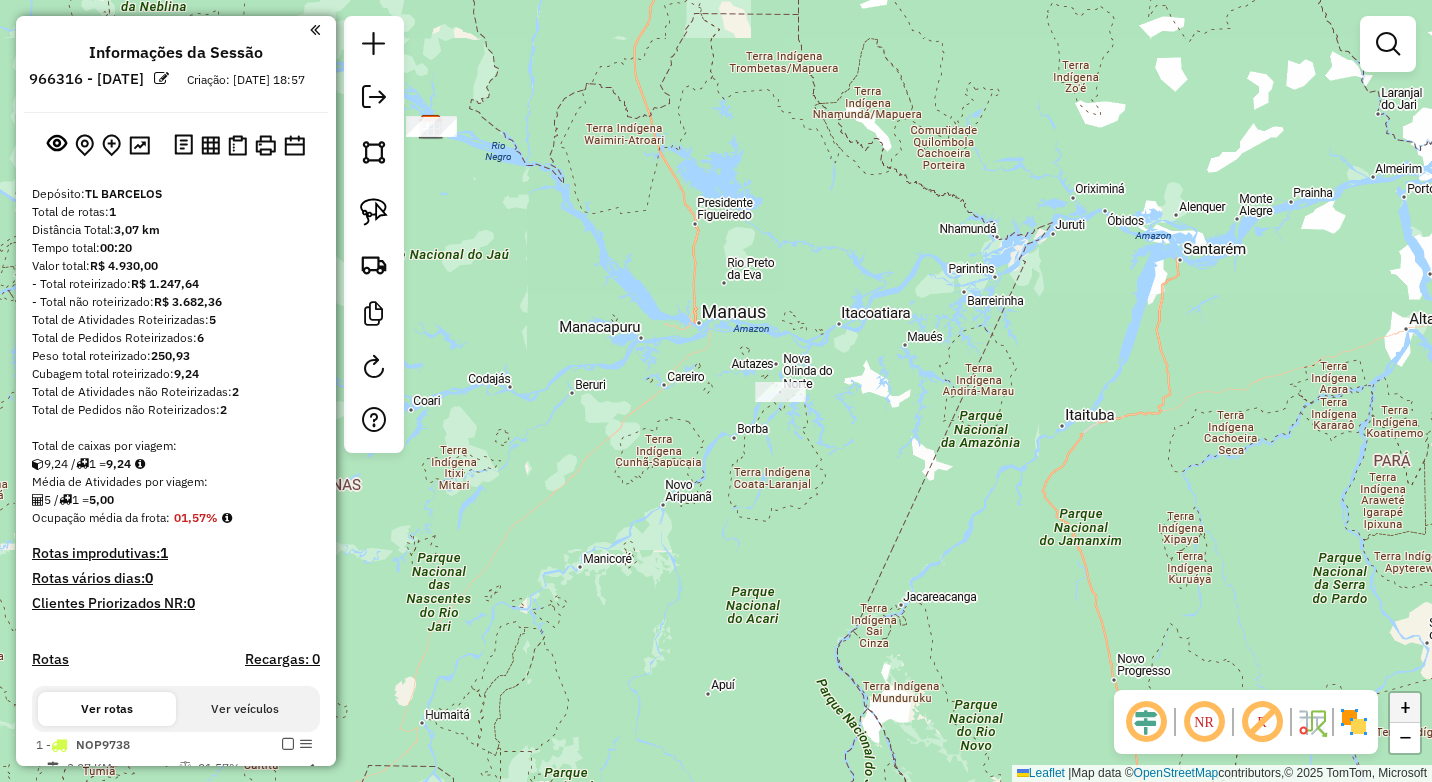 click on "+" 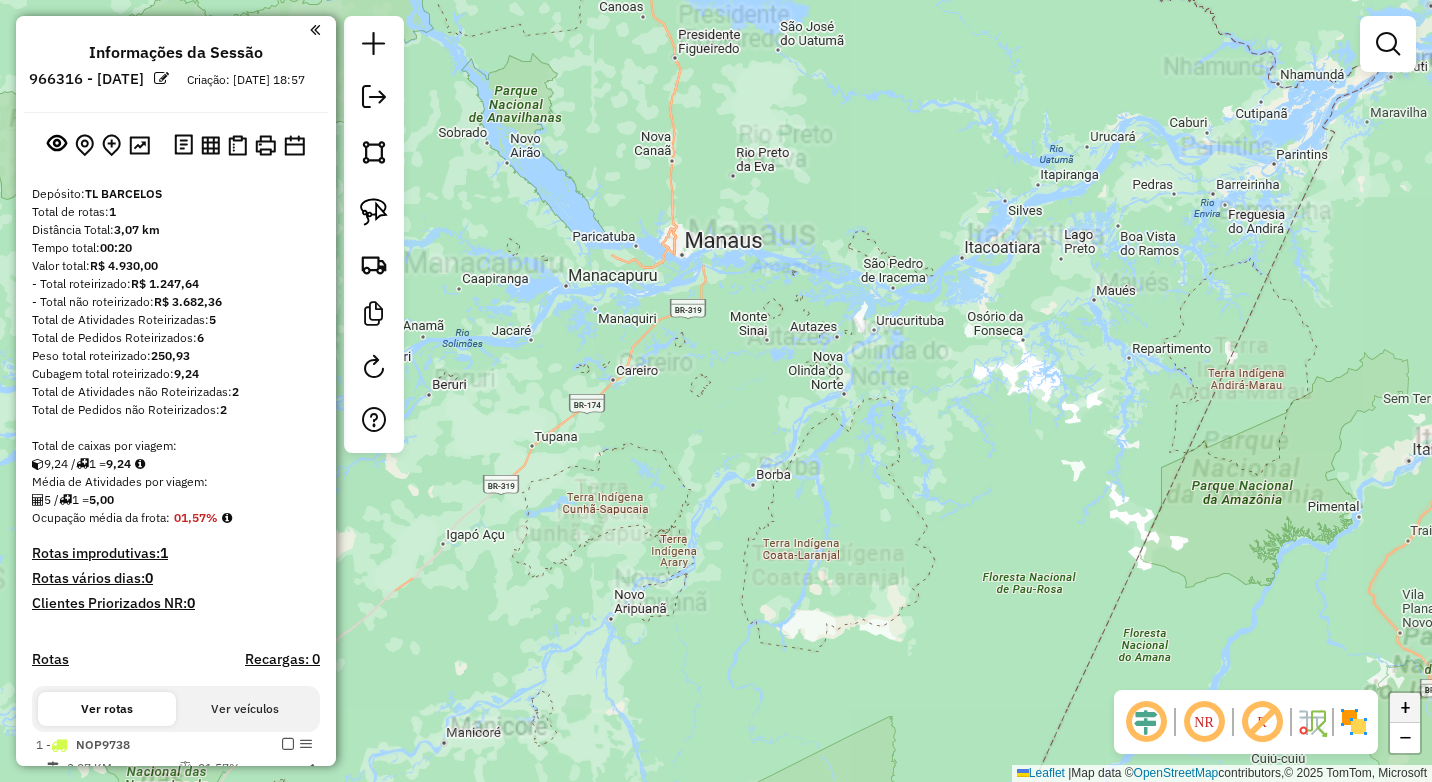 click on "+" 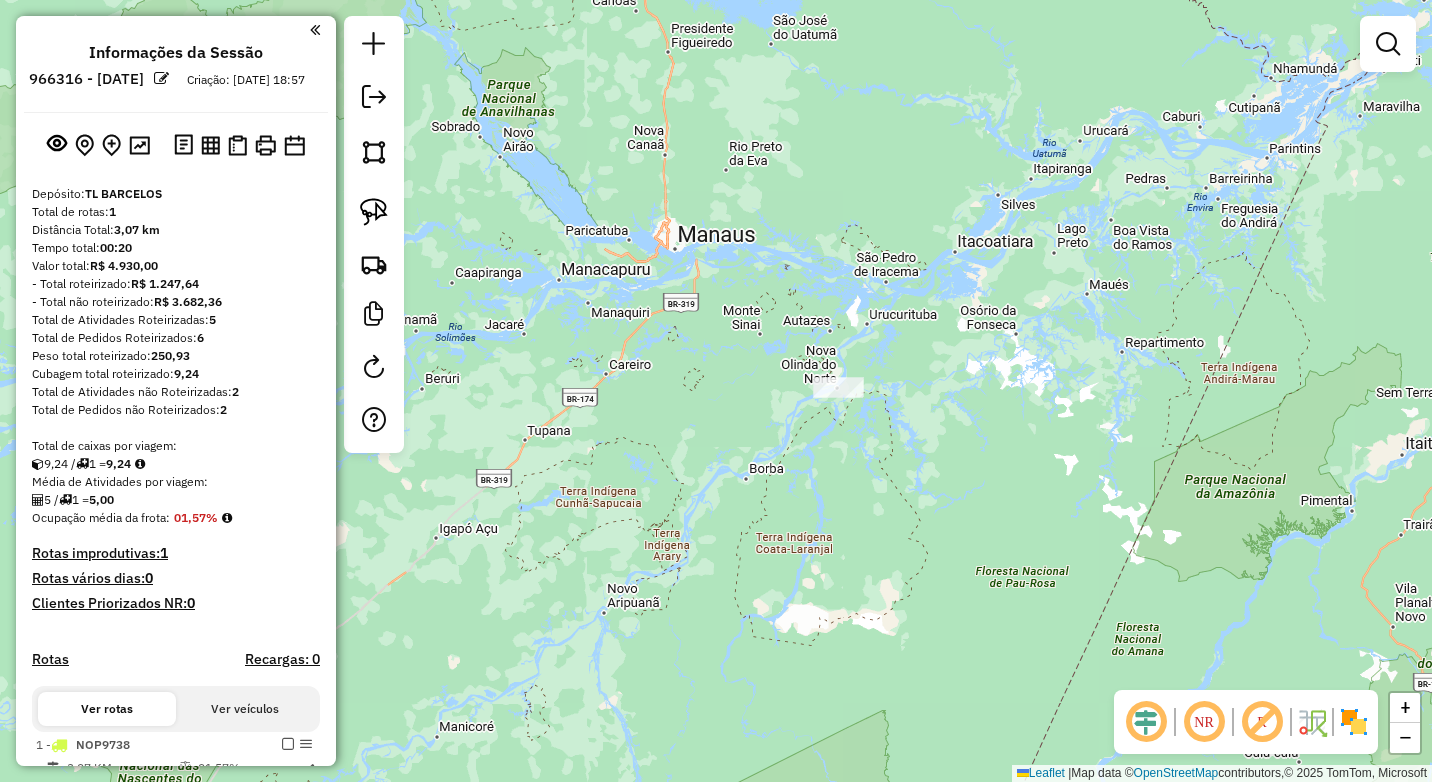 drag, startPoint x: 1264, startPoint y: 587, endPoint x: 1115, endPoint y: 478, distance: 184.61311 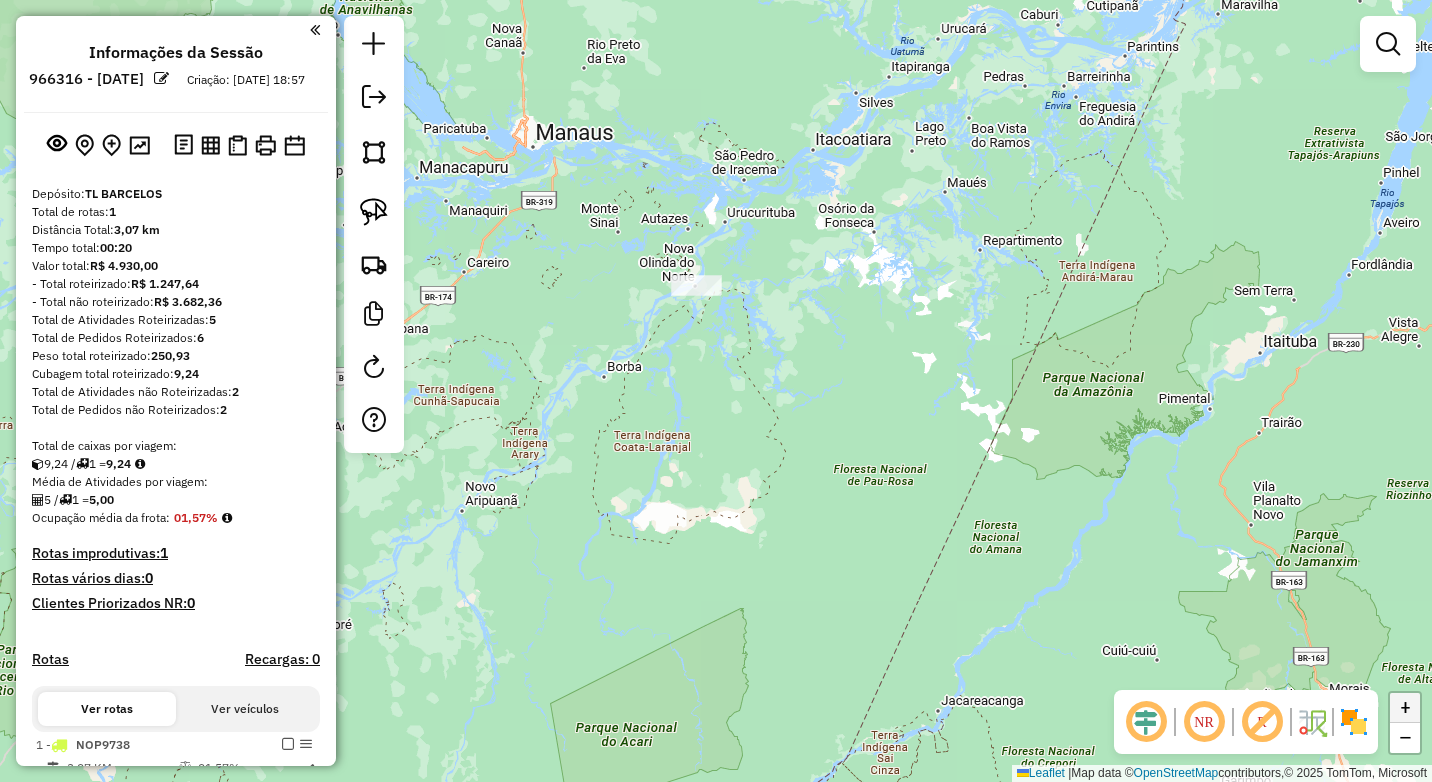 click on "+" 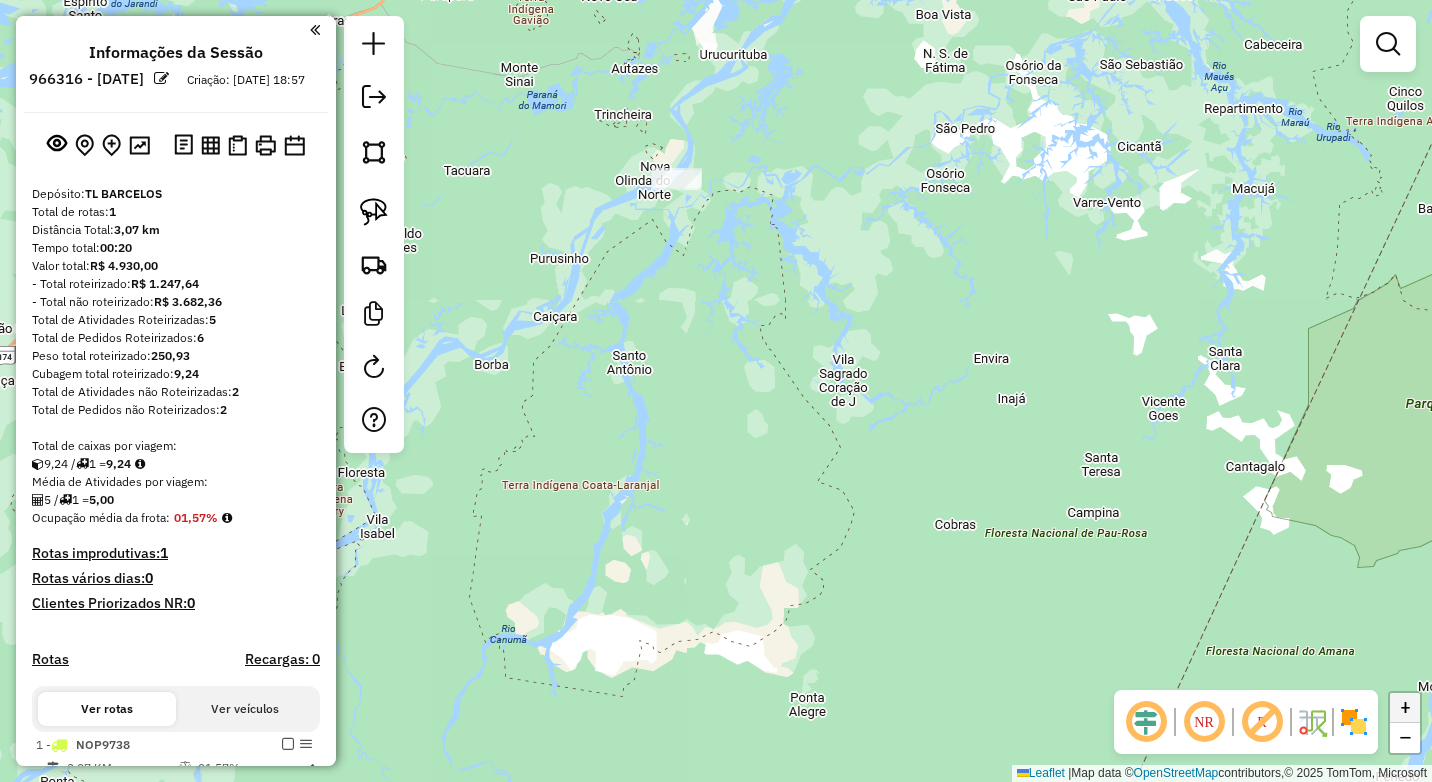 click on "+" 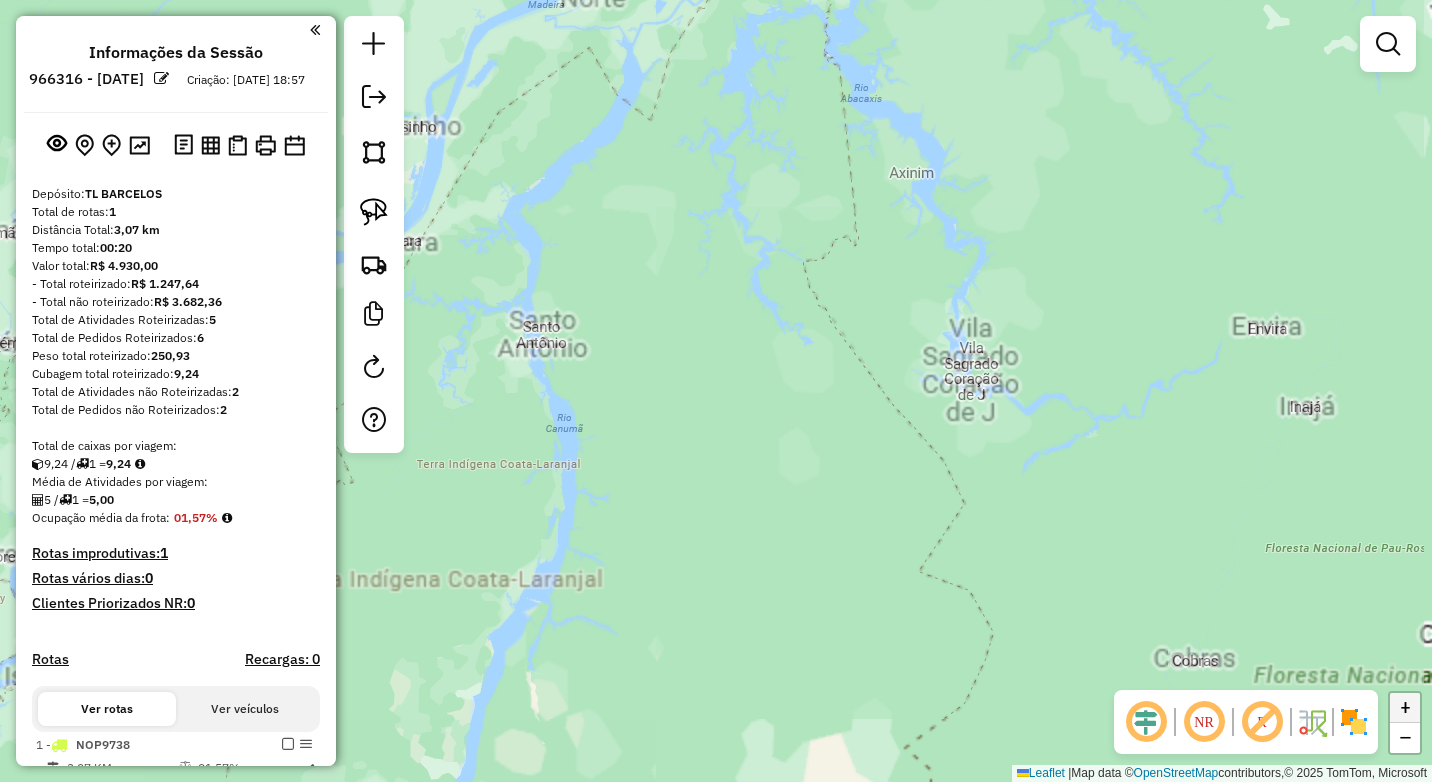 click on "+" 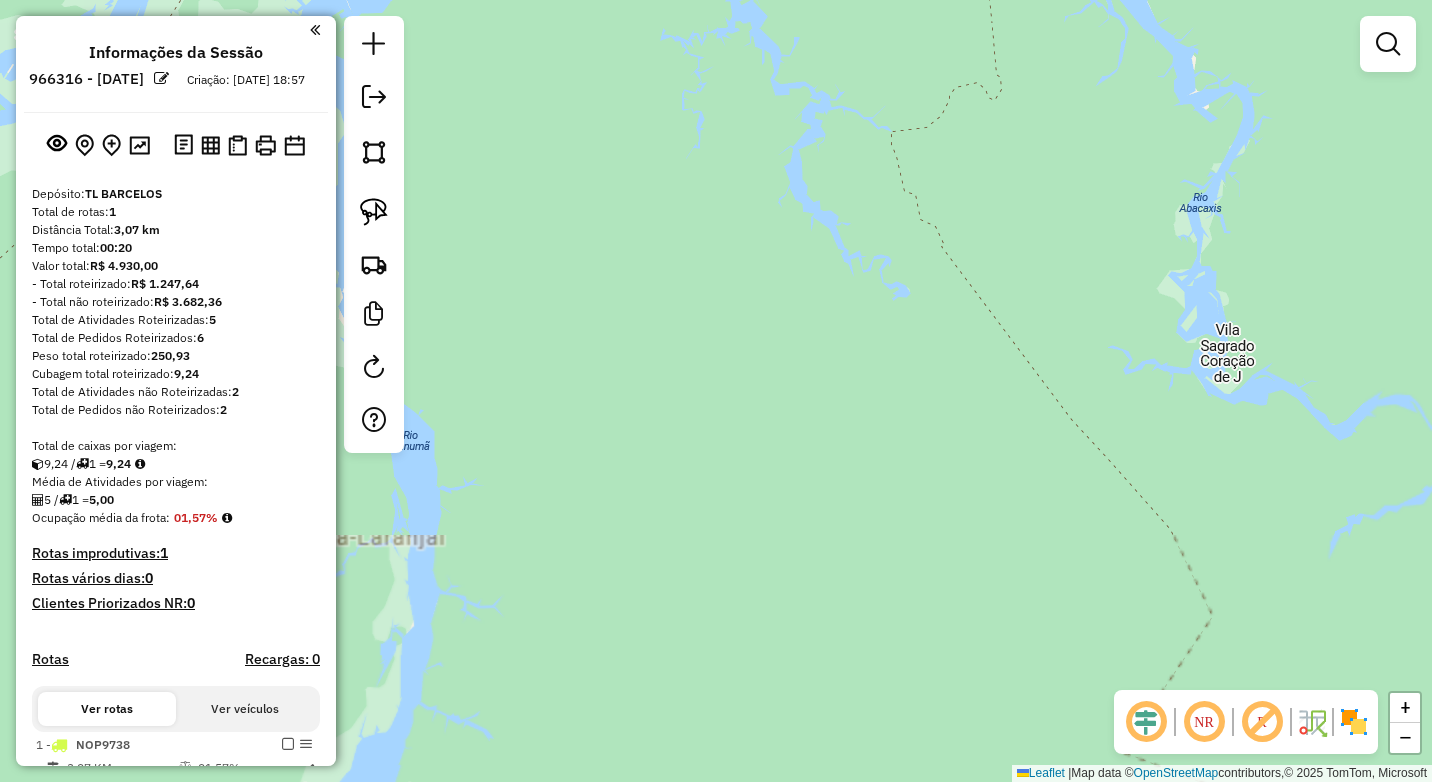click on "Janela de atendimento Grade de atendimento Capacidade Transportadoras Veículos Cliente Pedidos  Rotas Selecione os dias de semana para filtrar as janelas de atendimento  Seg   Ter   Qua   Qui   Sex   Sáb   Dom  Informe o período da janela de atendimento: De: Até:  Filtrar exatamente a janela do cliente  Considerar janela de atendimento padrão  Selecione os dias de semana para filtrar as grades de atendimento  Seg   Ter   Qua   Qui   Sex   Sáb   Dom   Considerar clientes sem dia de atendimento cadastrado  Clientes fora do dia de atendimento selecionado Filtrar as atividades entre os valores definidos abaixo:  Peso mínimo:   Peso máximo:   Cubagem mínima:   Cubagem máxima:   De:   Até:  Filtrar as atividades entre o tempo de atendimento definido abaixo:  De:   Até:   Considerar capacidade total dos clientes não roteirizados Transportadora: Selecione um ou mais itens Tipo de veículo: Selecione um ou mais itens Veículo: Selecione um ou mais itens Motorista: Selecione um ou mais itens Nome: Rótulo:" 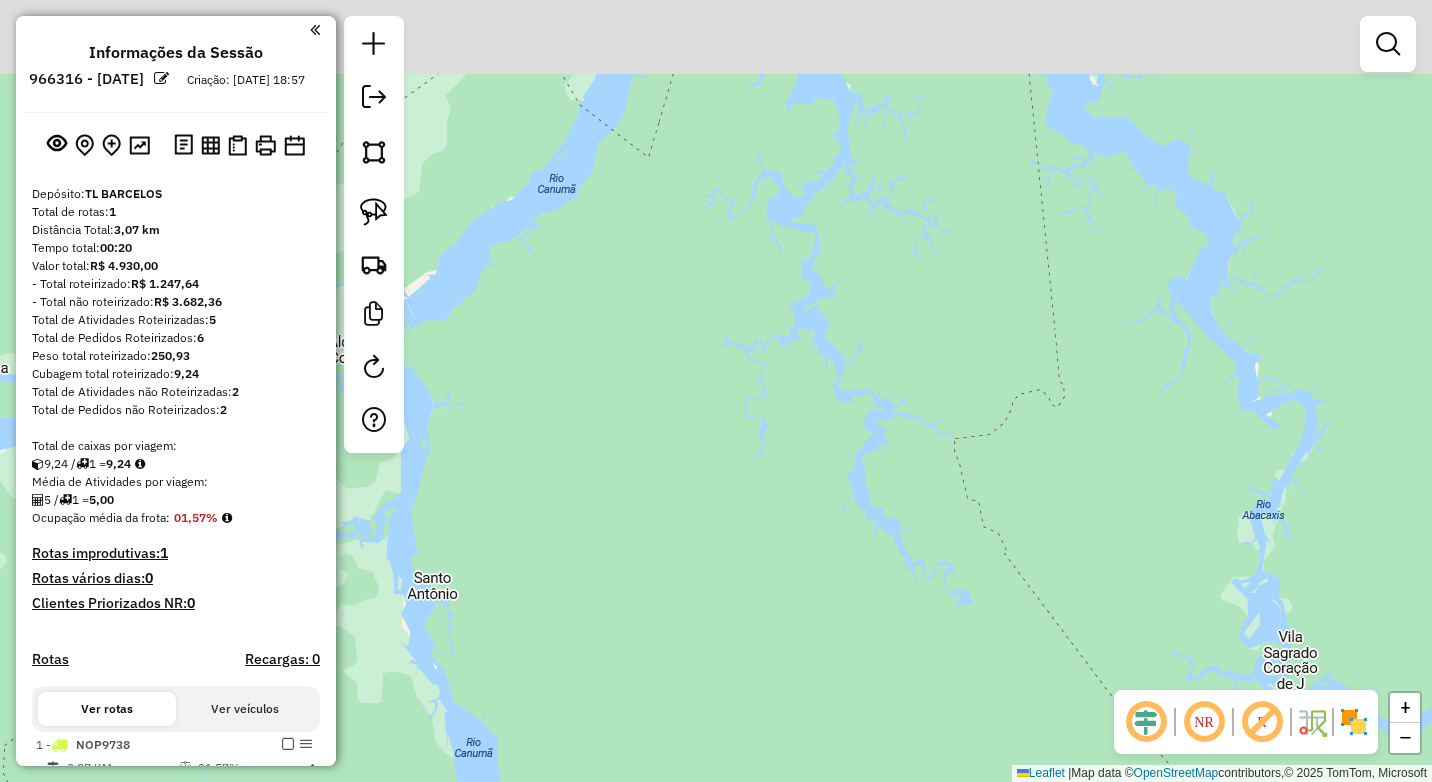 drag, startPoint x: 849, startPoint y: 535, endPoint x: 816, endPoint y: 487, distance: 58.249462 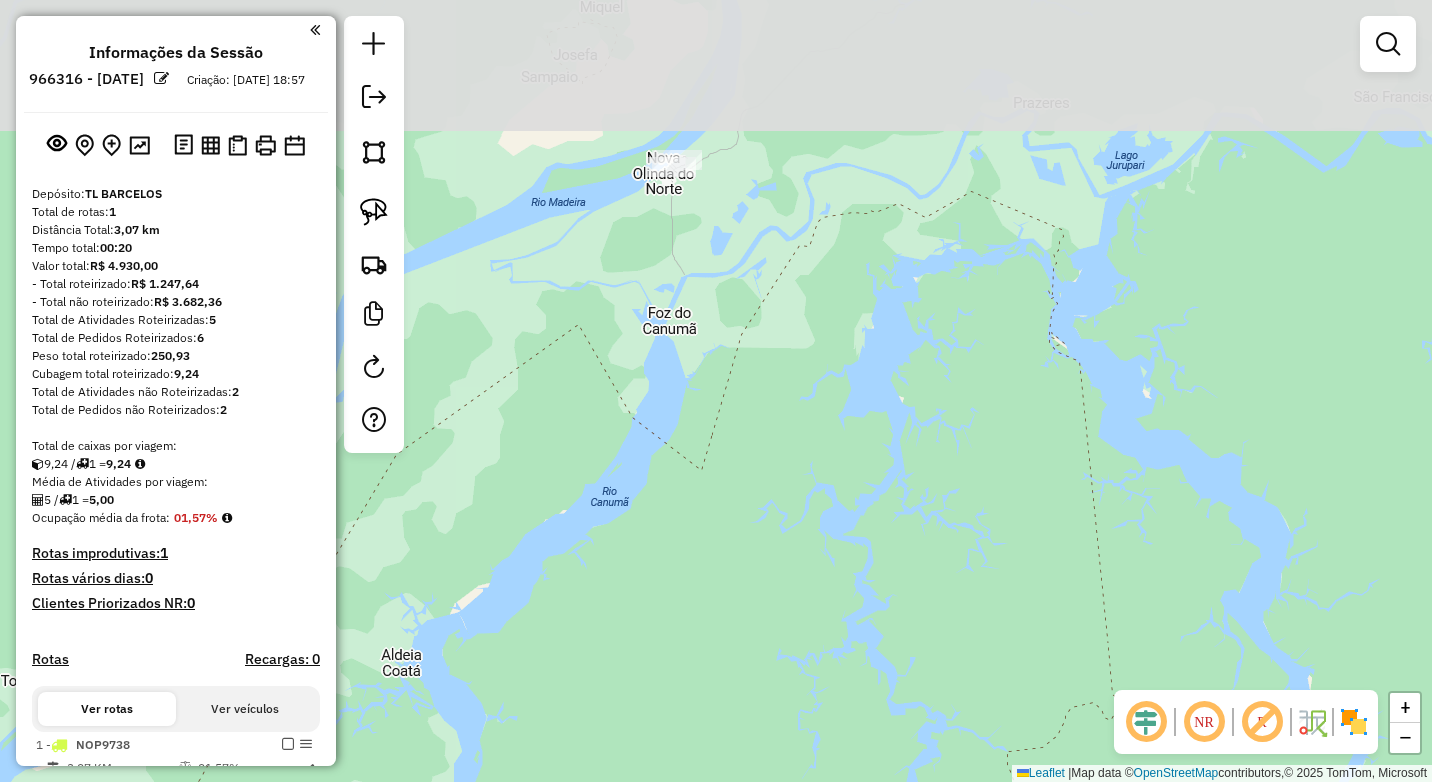 drag, startPoint x: 842, startPoint y: 548, endPoint x: 858, endPoint y: 677, distance: 129.98846 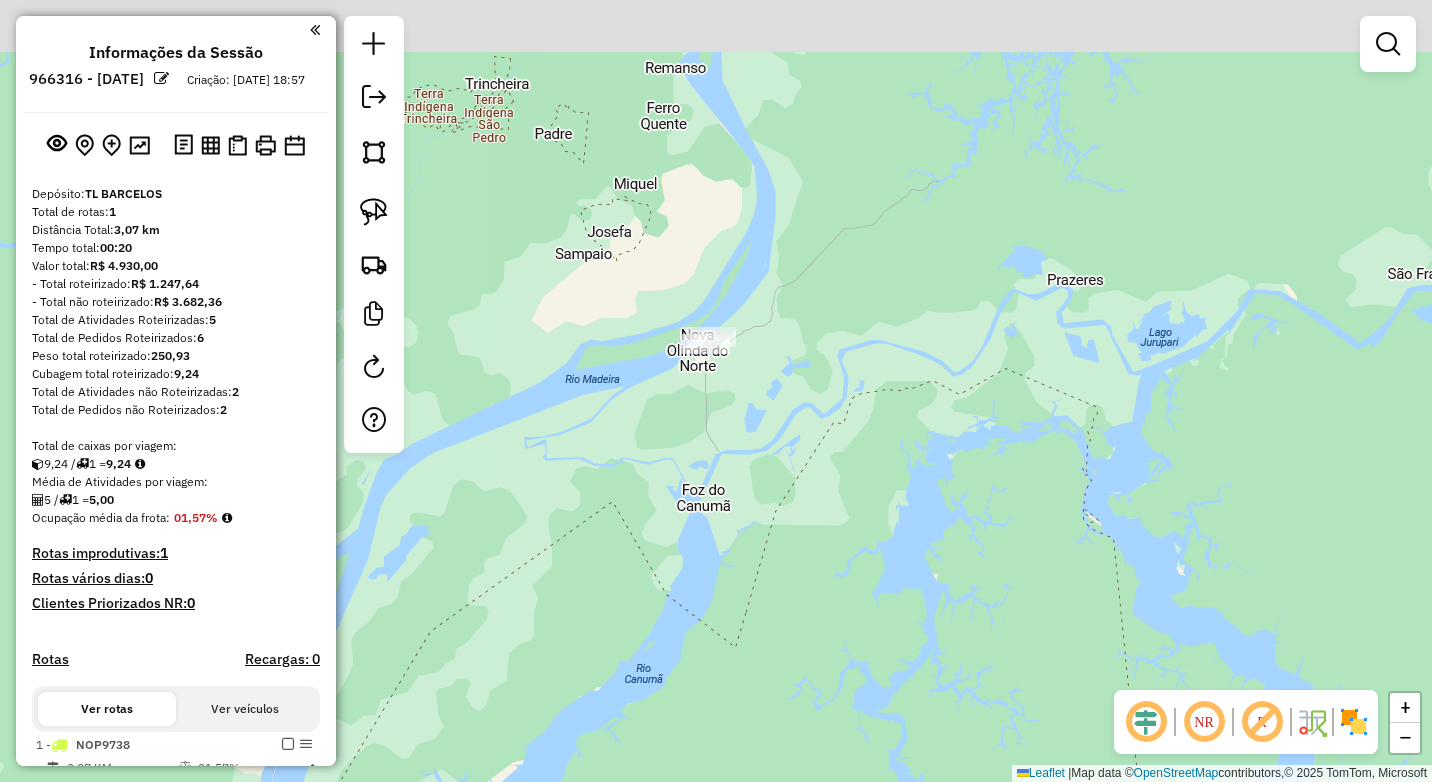 drag, startPoint x: 812, startPoint y: 550, endPoint x: 918, endPoint y: 678, distance: 166.19266 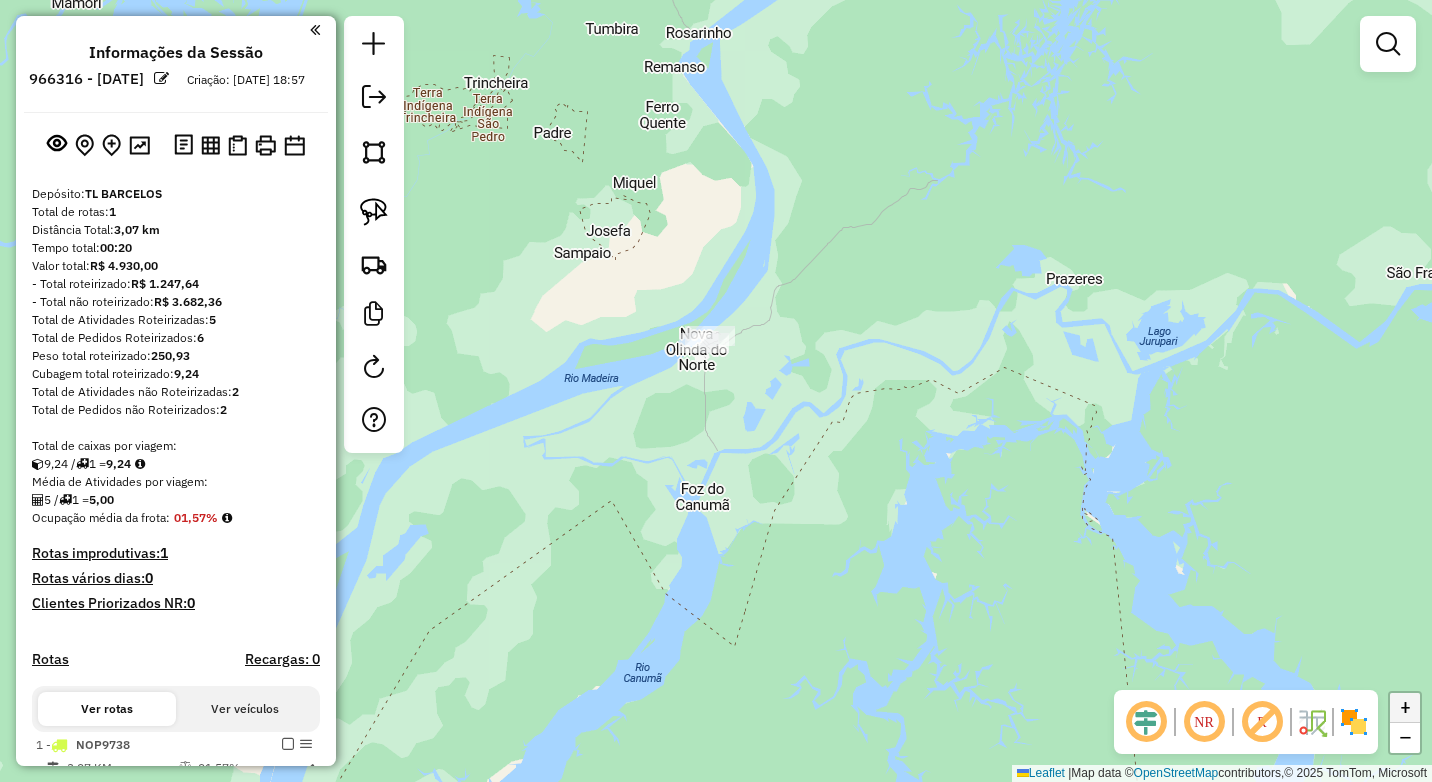click on "+" 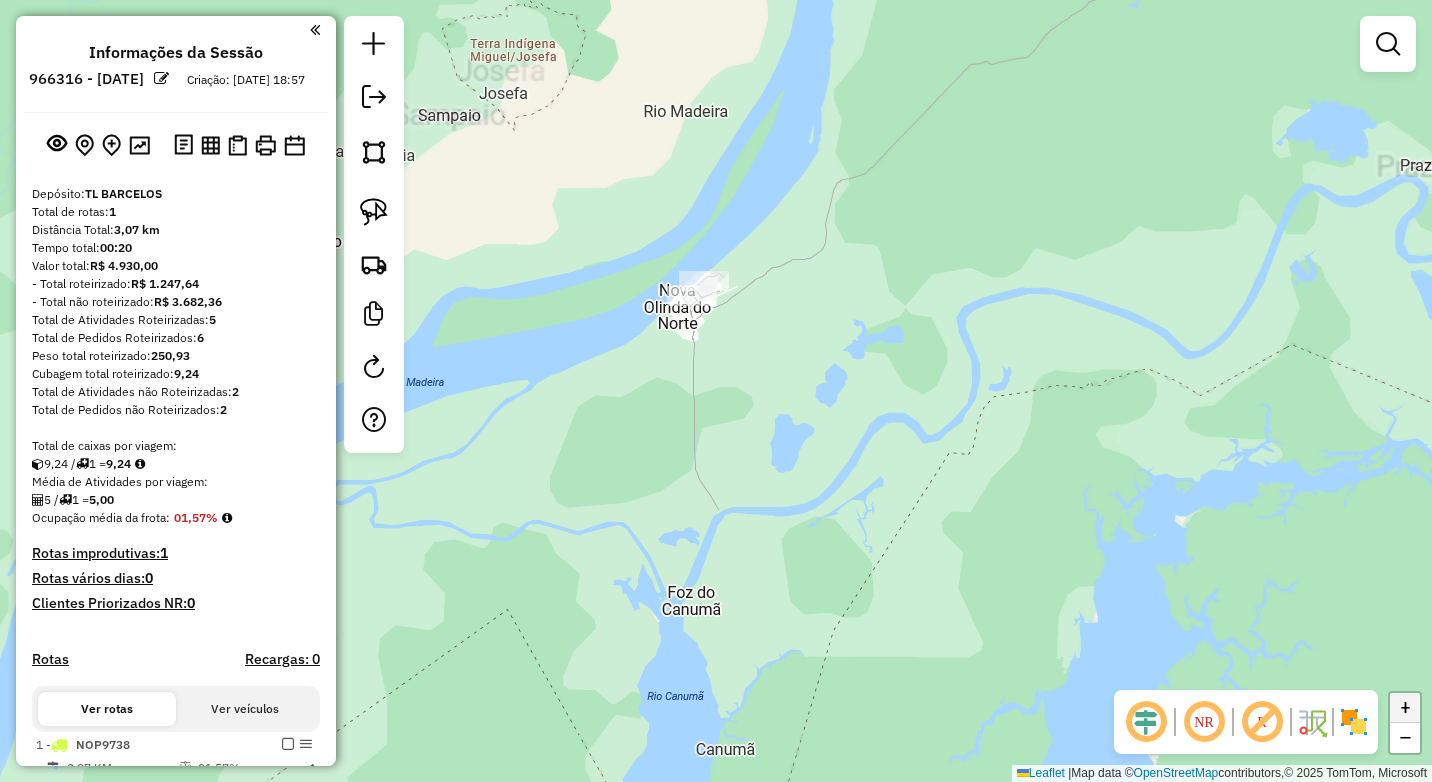 click on "+" 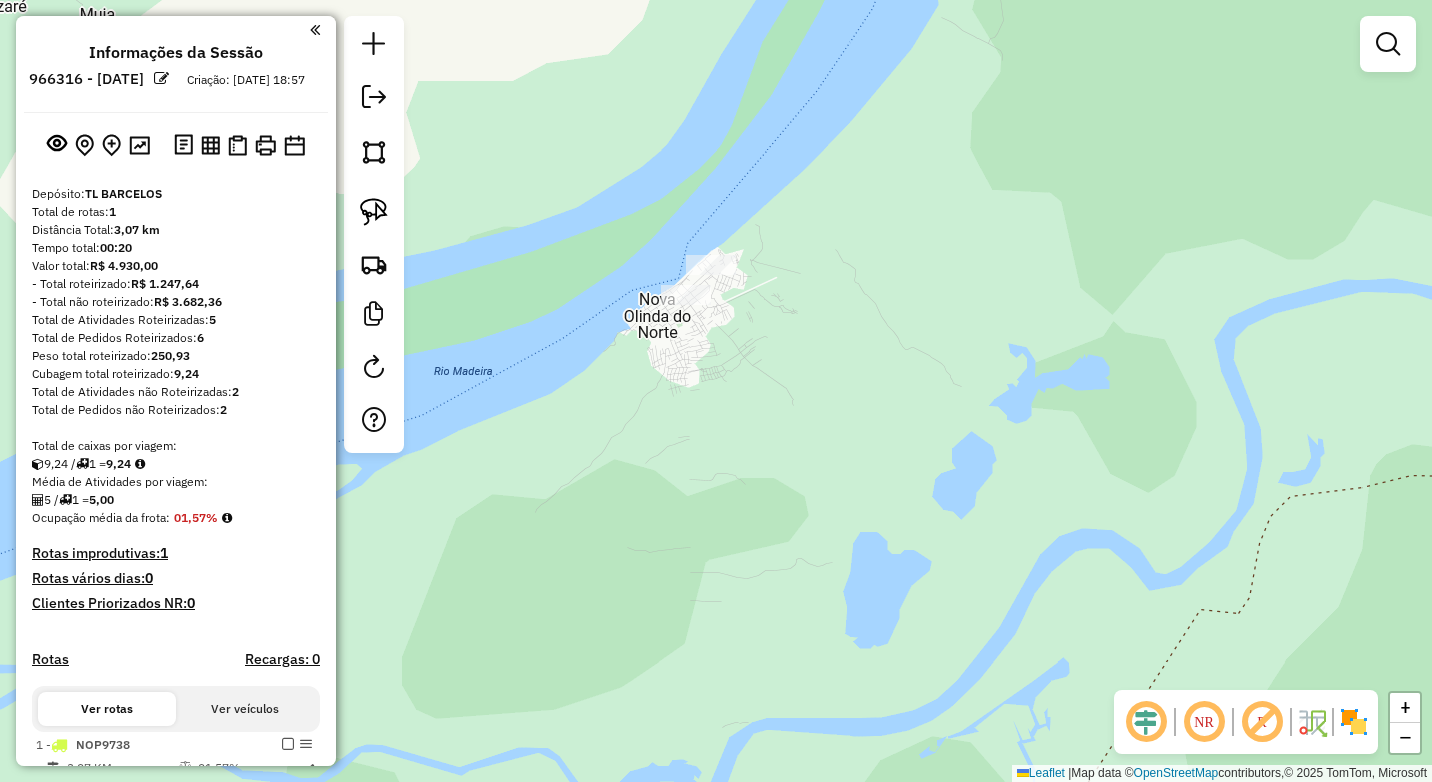 drag, startPoint x: 800, startPoint y: 463, endPoint x: 937, endPoint y: 609, distance: 200.21239 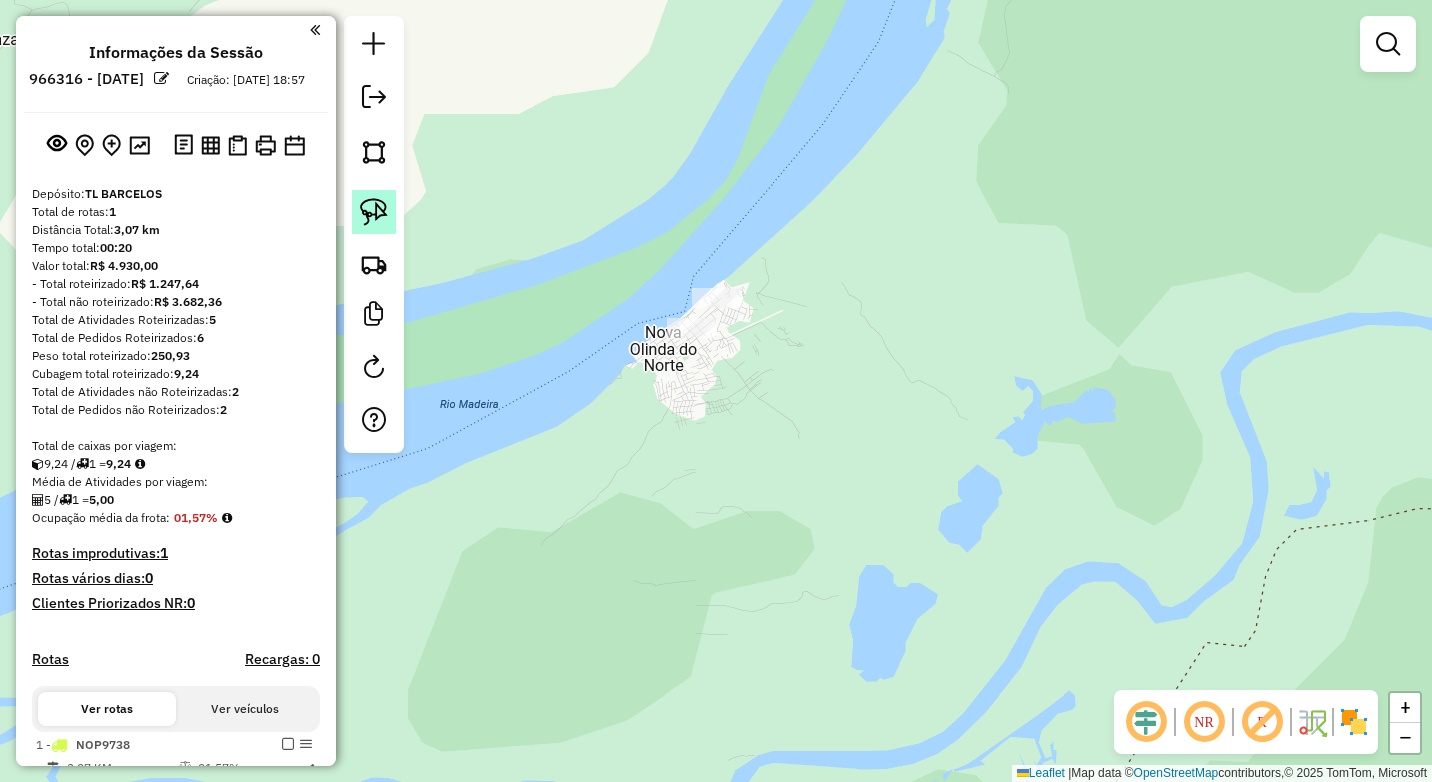 click 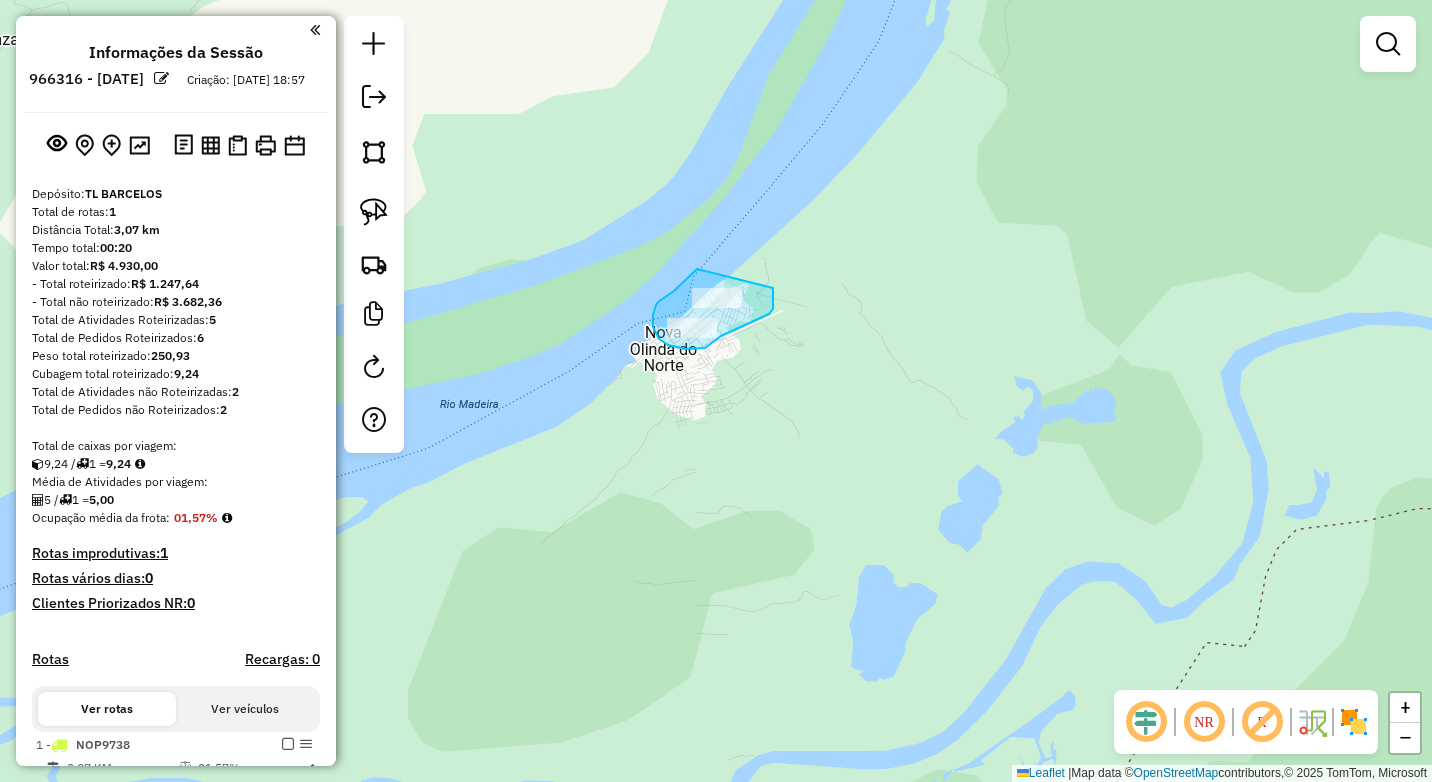 drag, startPoint x: 697, startPoint y: 269, endPoint x: 773, endPoint y: 288, distance: 78.339005 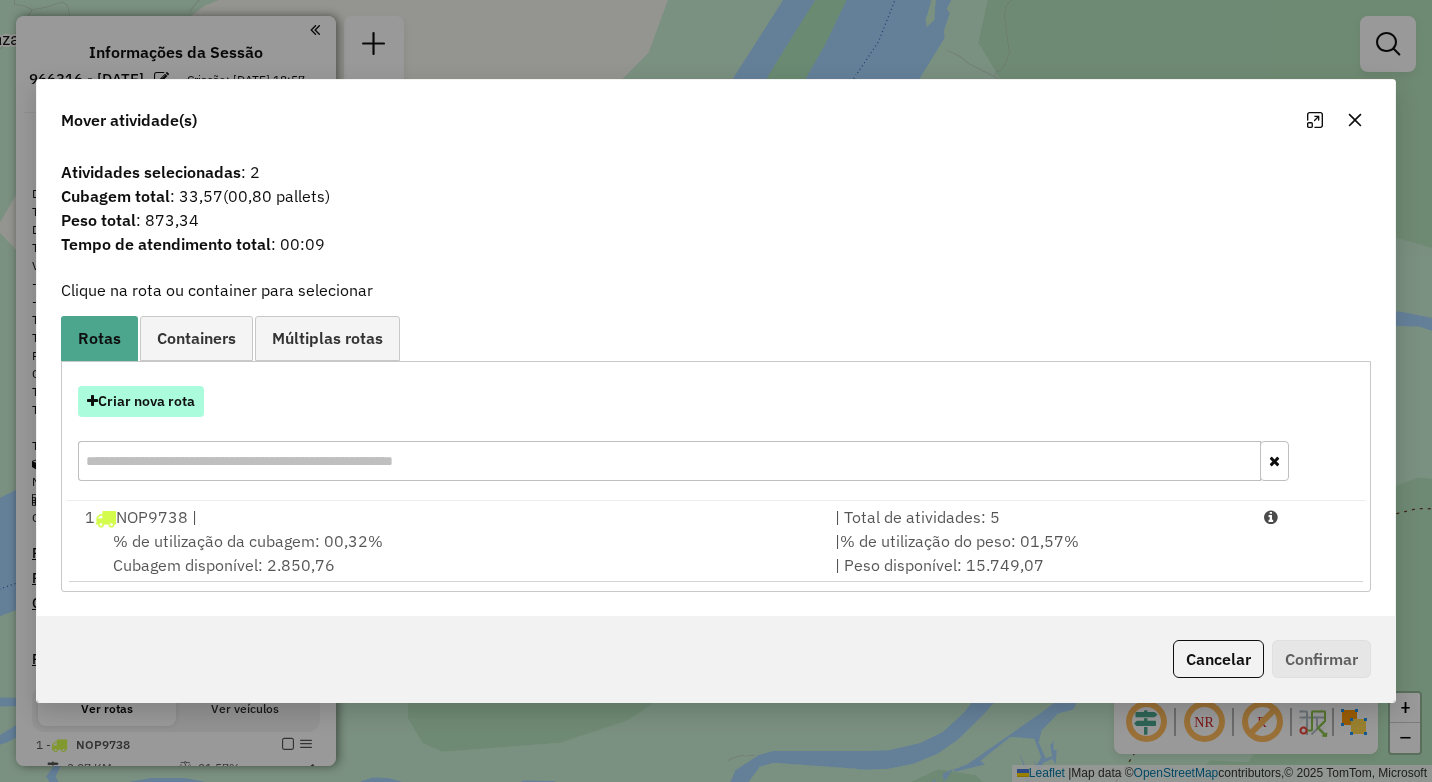 click on "Criar nova rota" at bounding box center (141, 401) 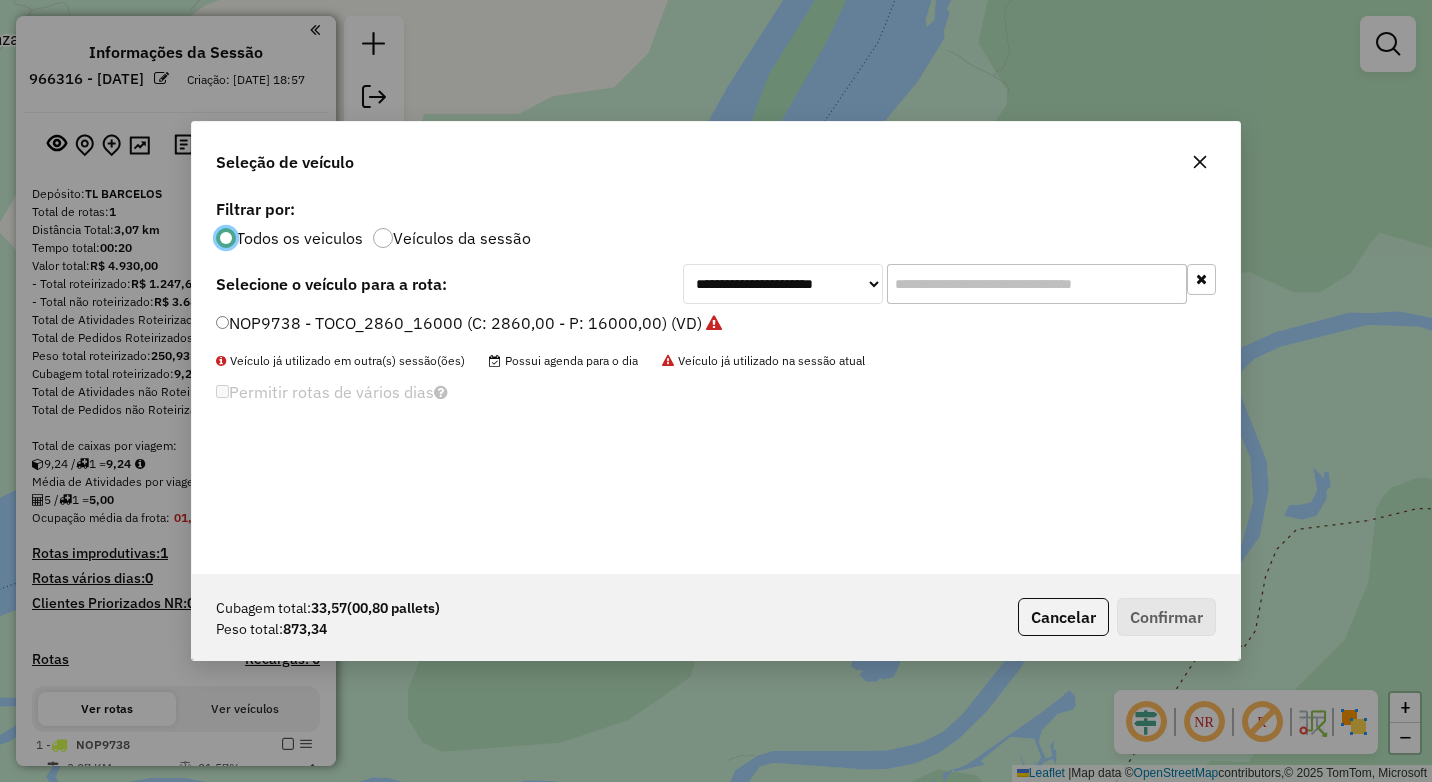 scroll, scrollTop: 11, scrollLeft: 6, axis: both 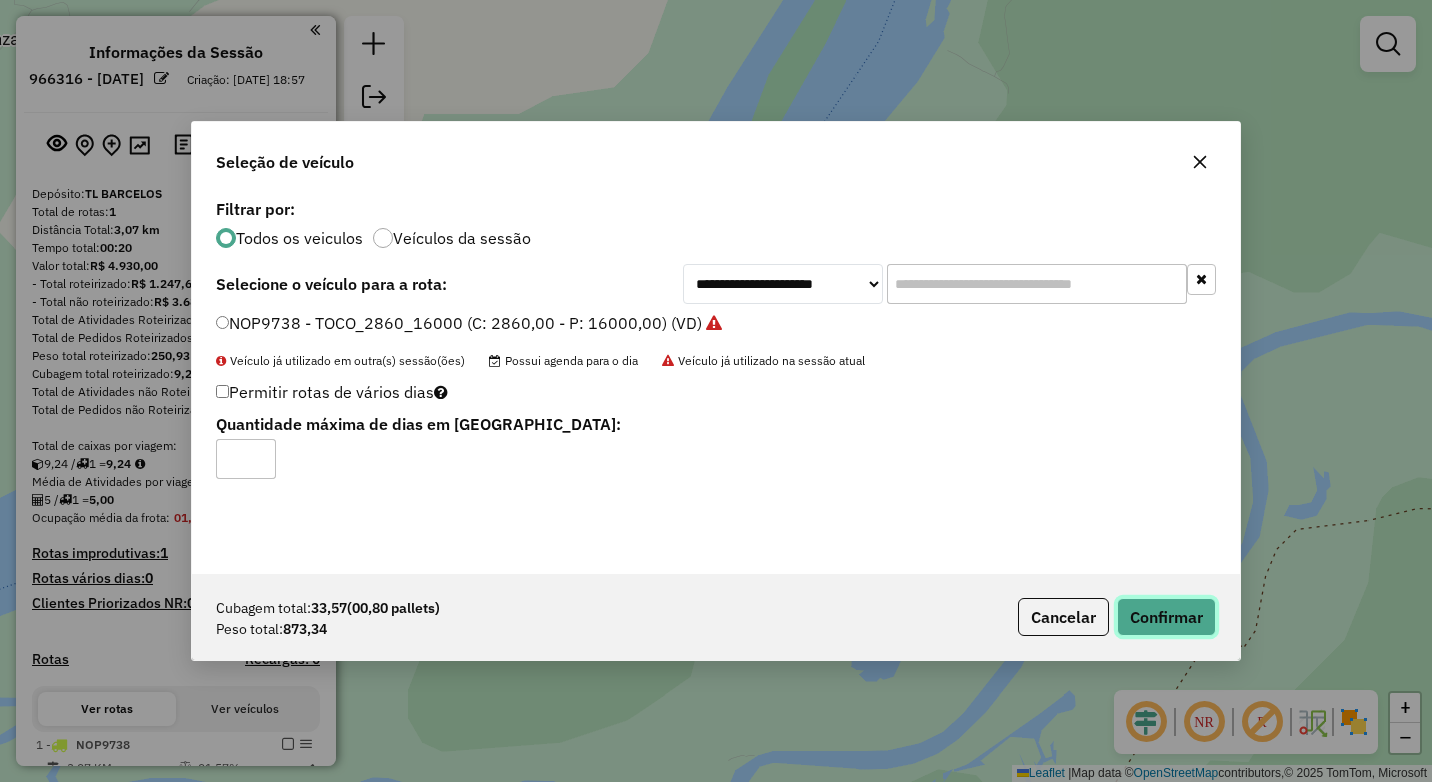 click on "Confirmar" 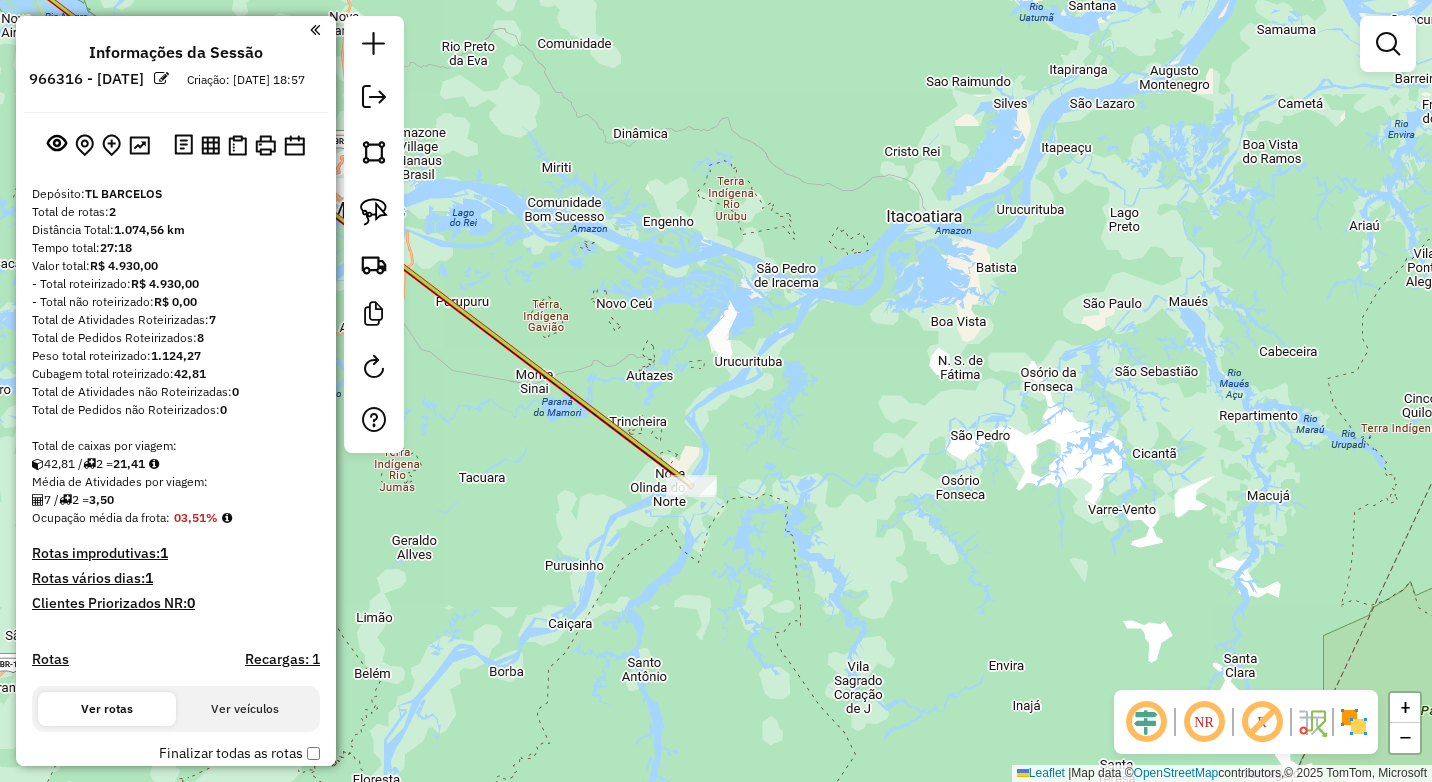 drag, startPoint x: 552, startPoint y: 542, endPoint x: 893, endPoint y: 629, distance: 351.92328 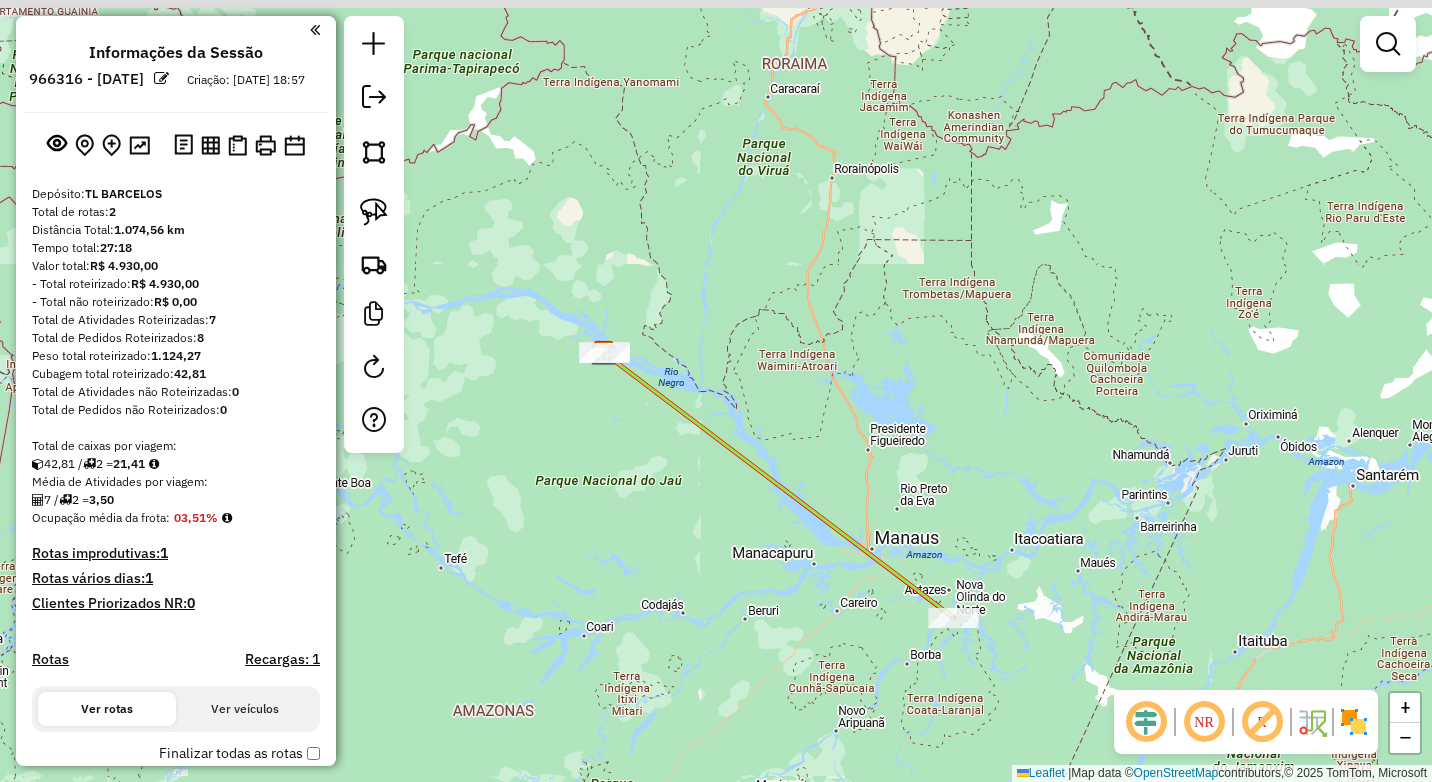 drag, startPoint x: 564, startPoint y: 539, endPoint x: 716, endPoint y: 619, distance: 171.76729 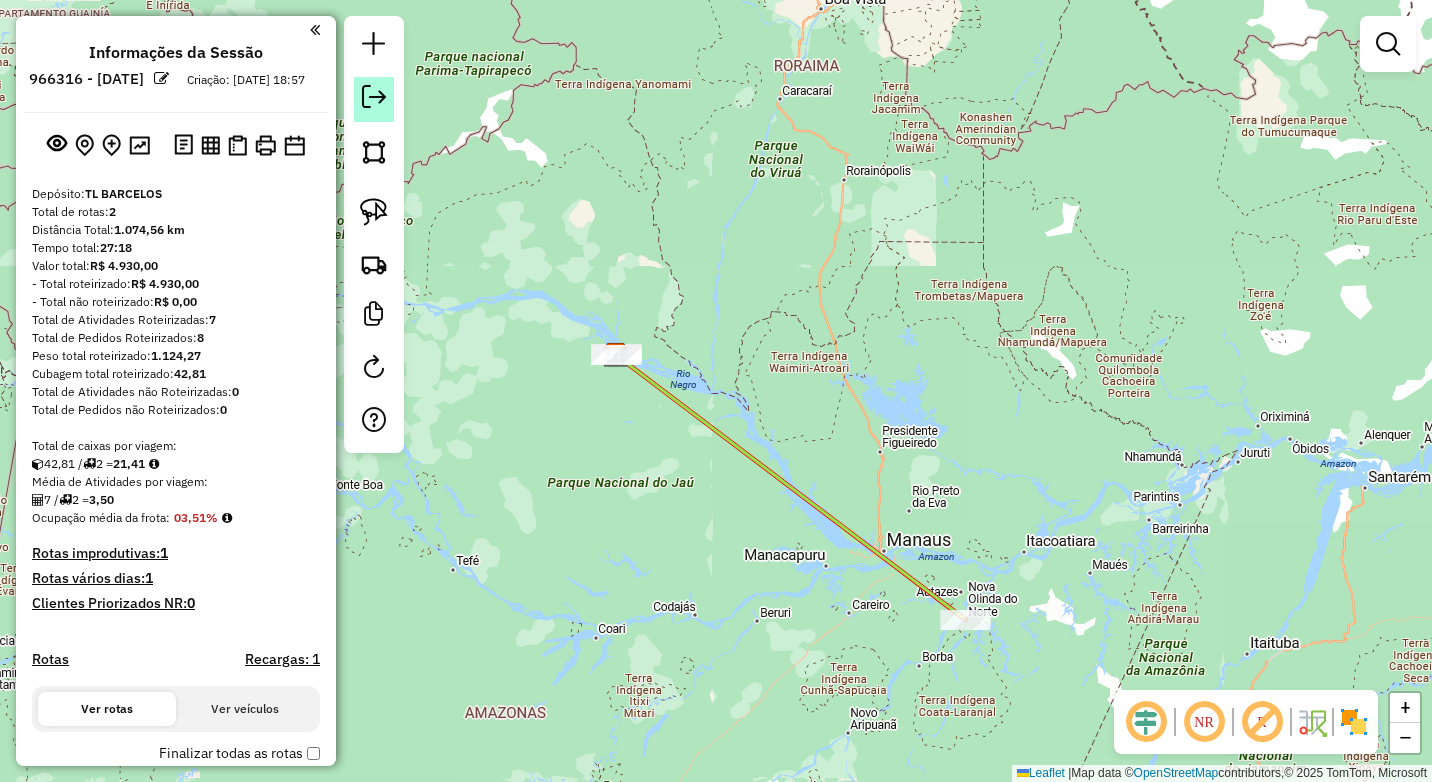click 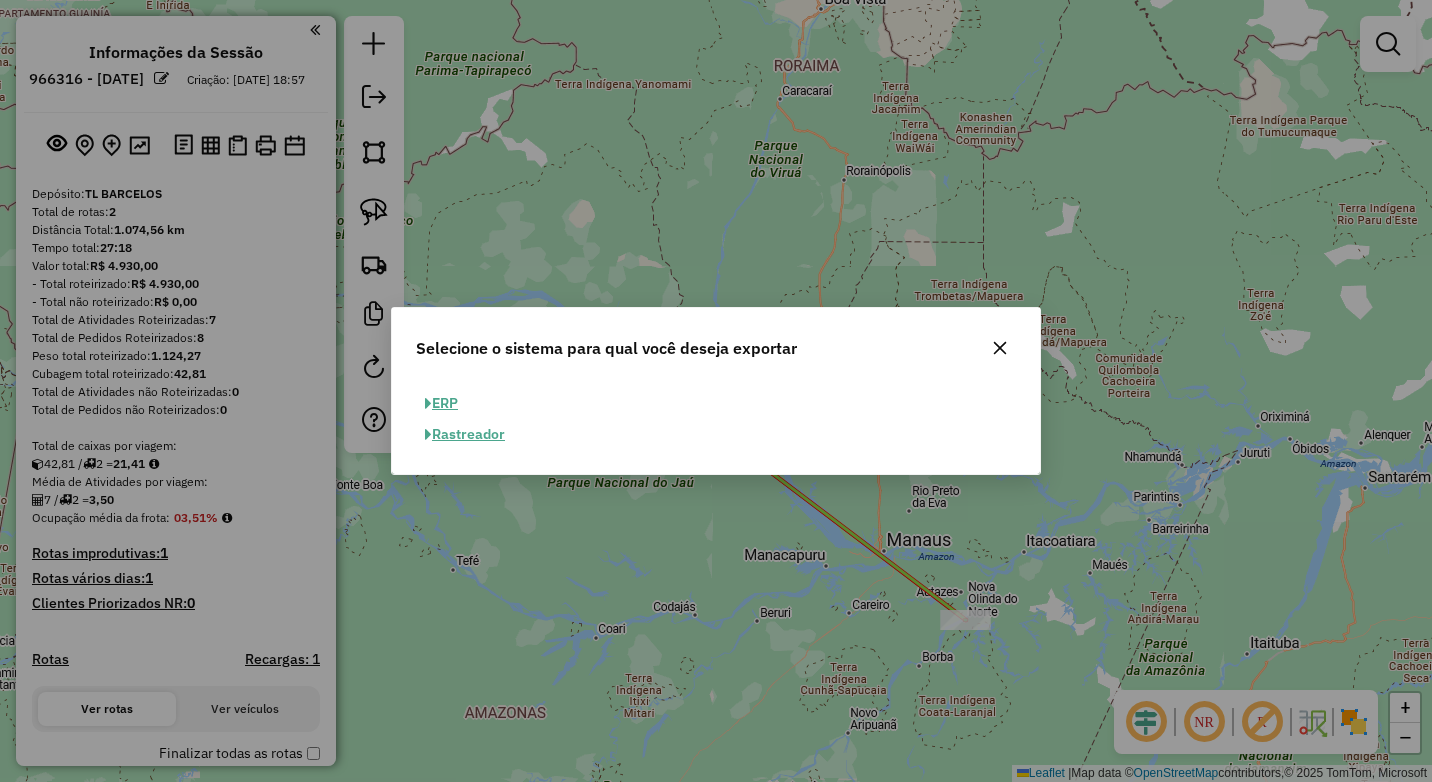 click on "ERP" 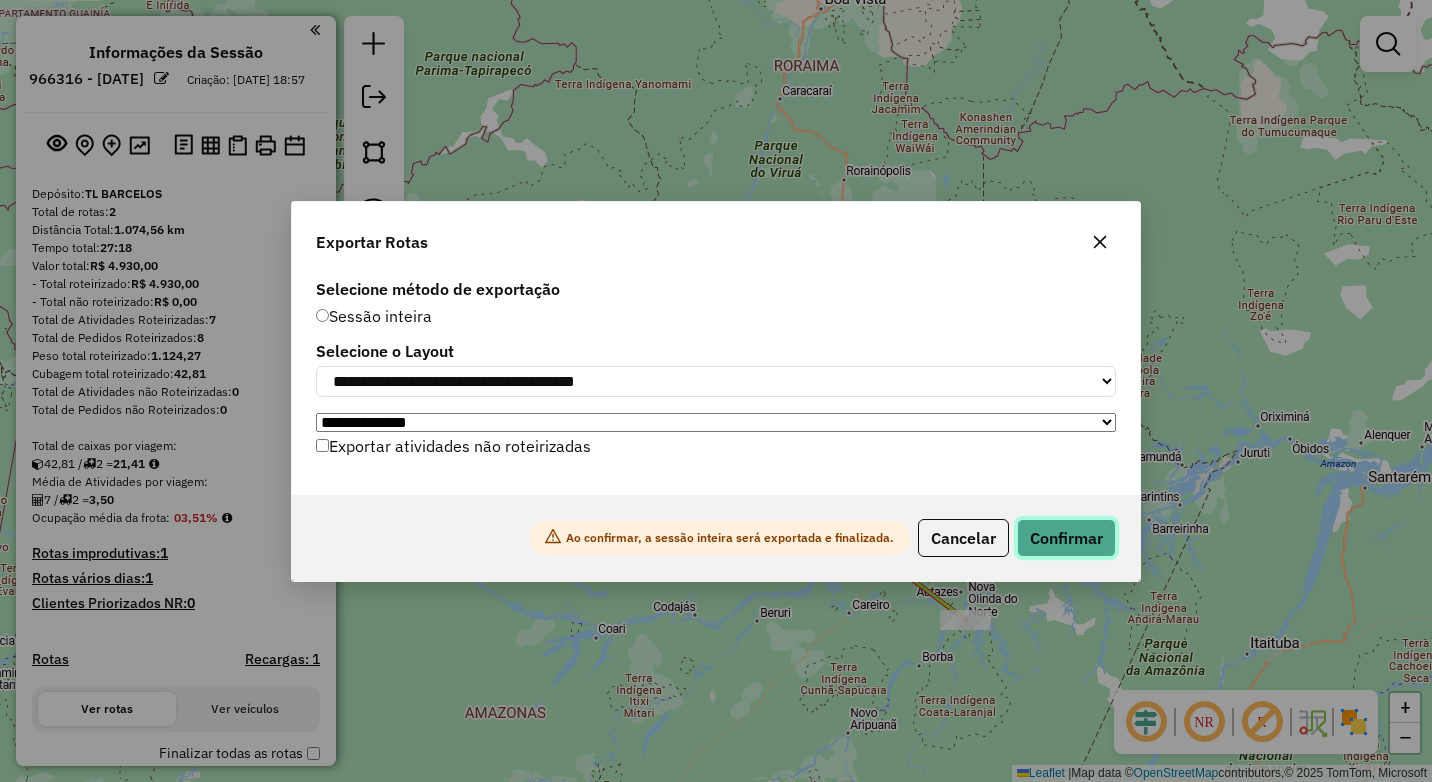 click on "Confirmar" 